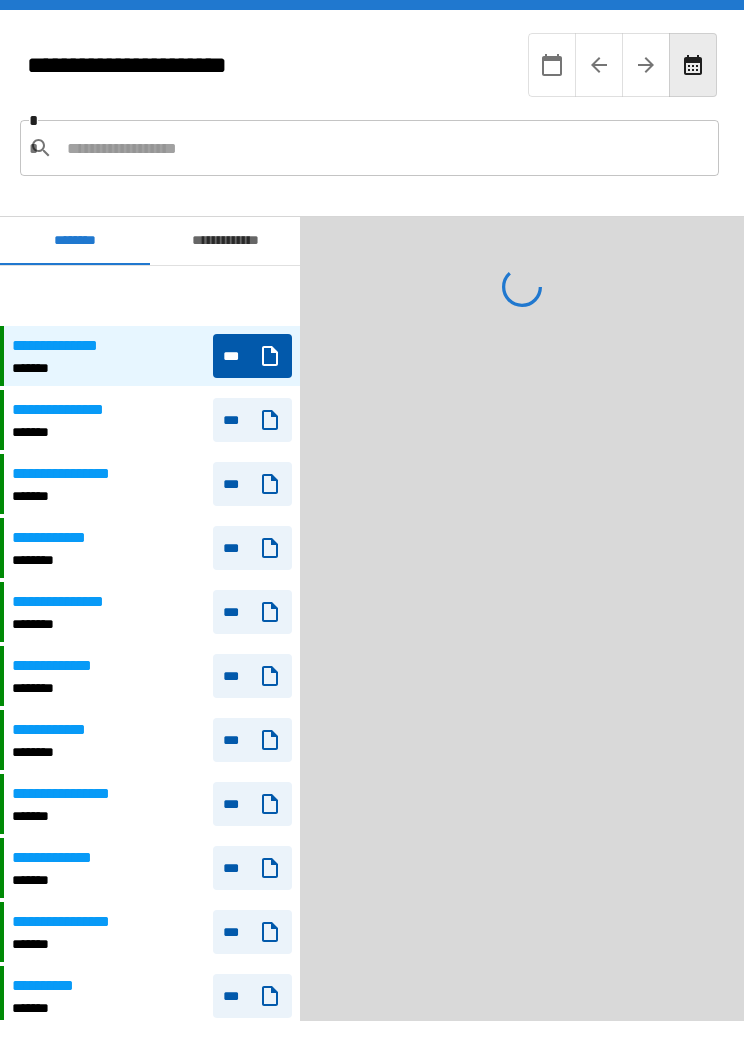 scroll, scrollTop: 0, scrollLeft: 0, axis: both 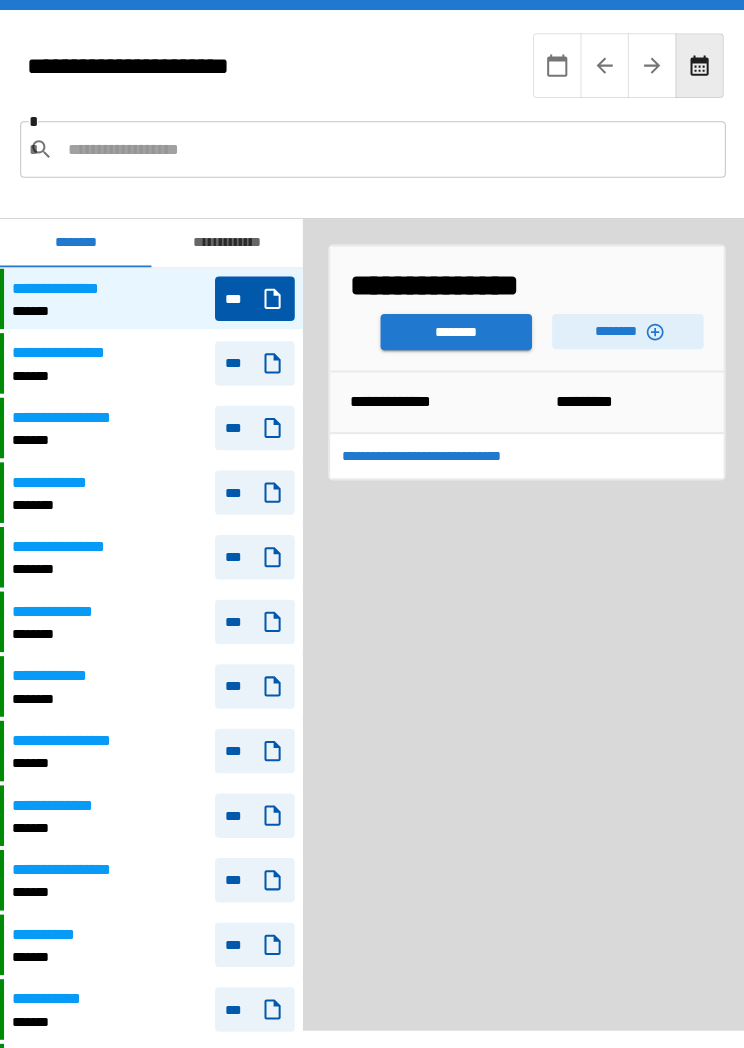 click on "********" at bounding box center [452, 329] 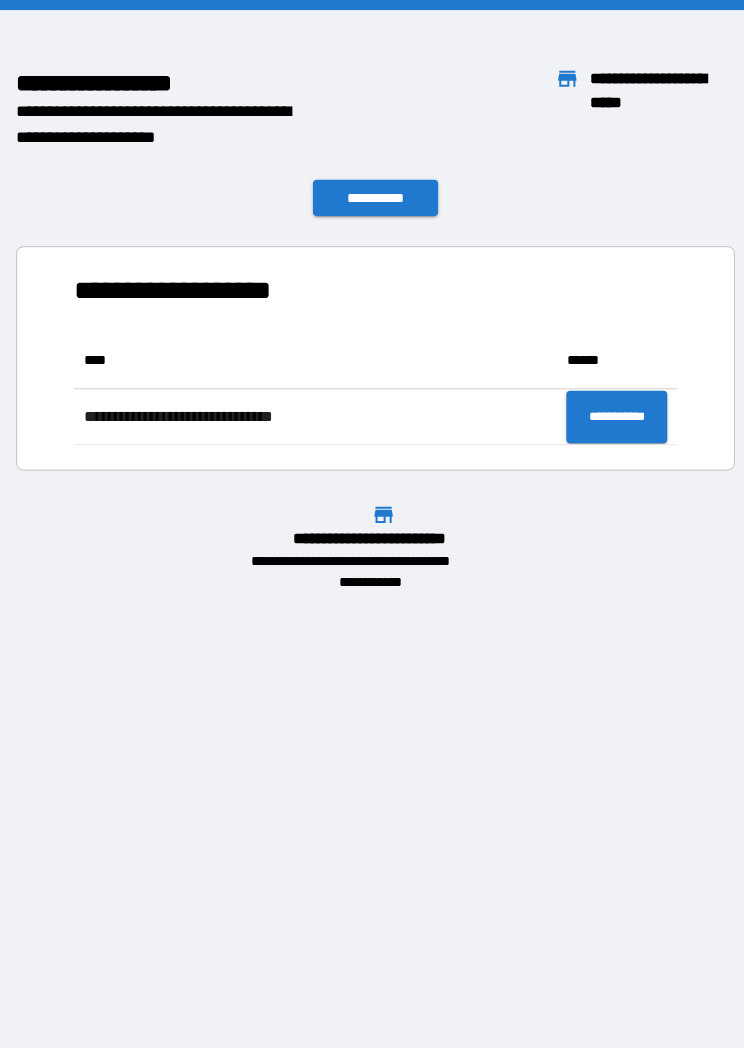 scroll, scrollTop: 1, scrollLeft: 1, axis: both 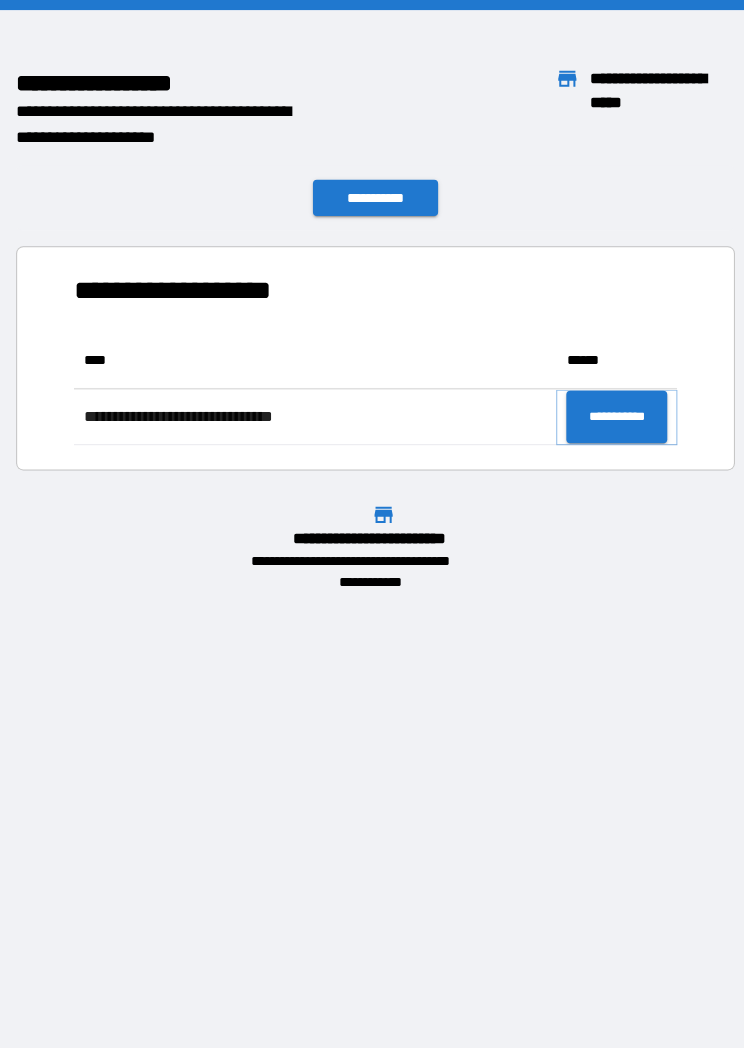 click on "**********" at bounding box center (611, 413) 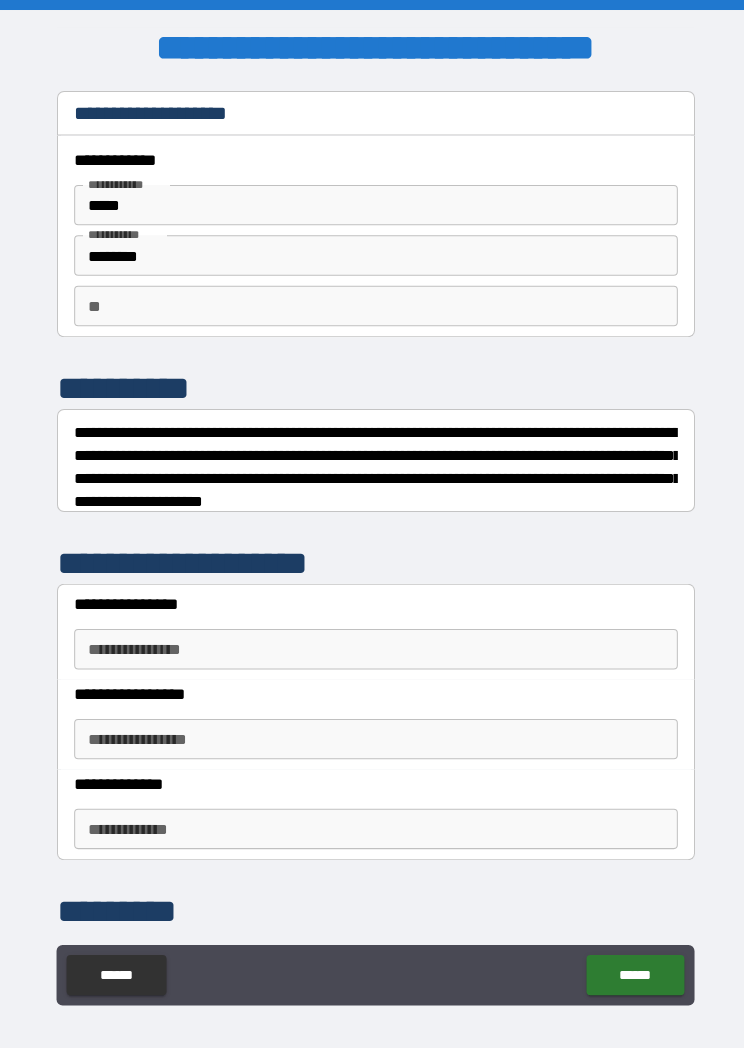 click on "**********" at bounding box center [372, 643] 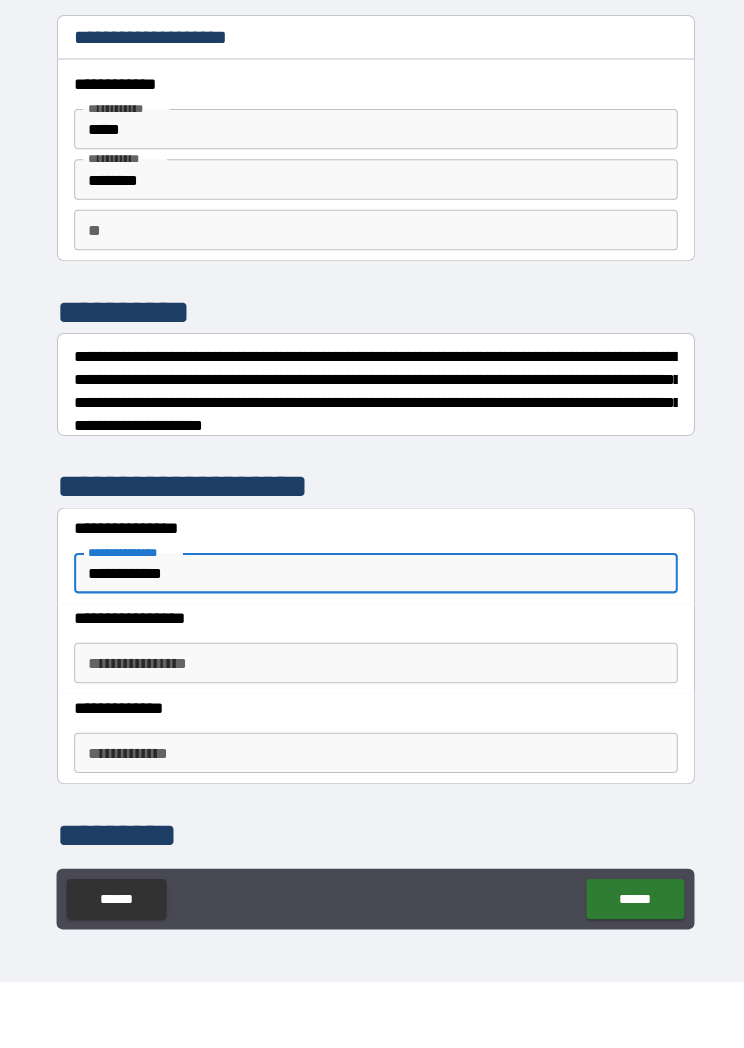 type on "**********" 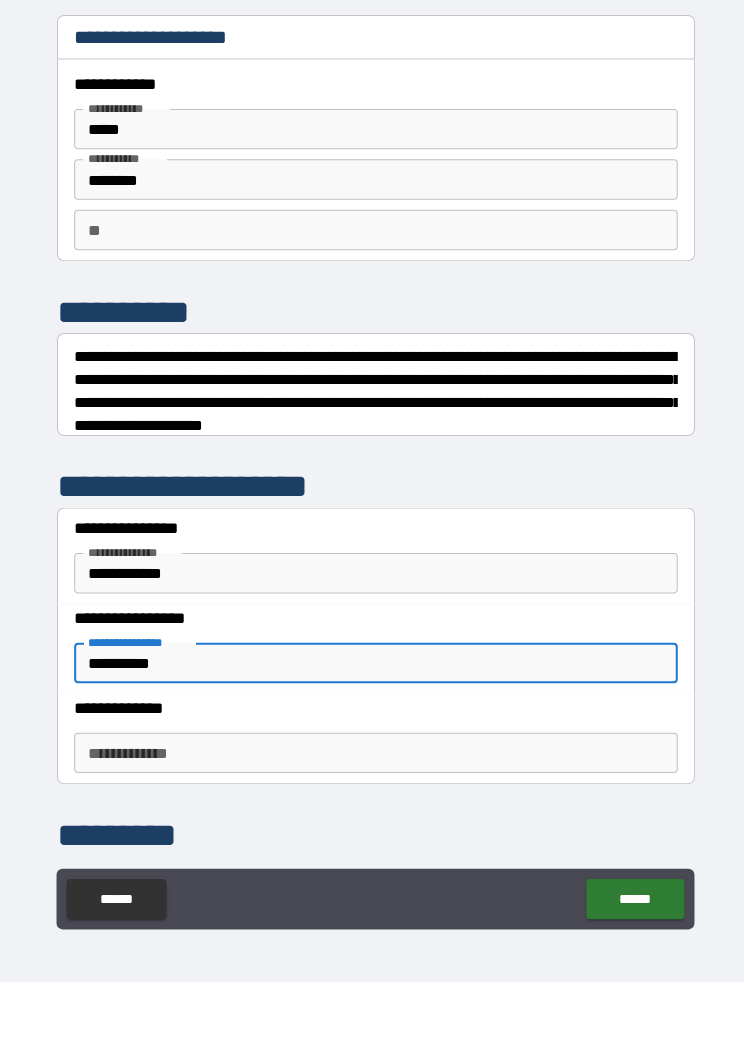 type on "**********" 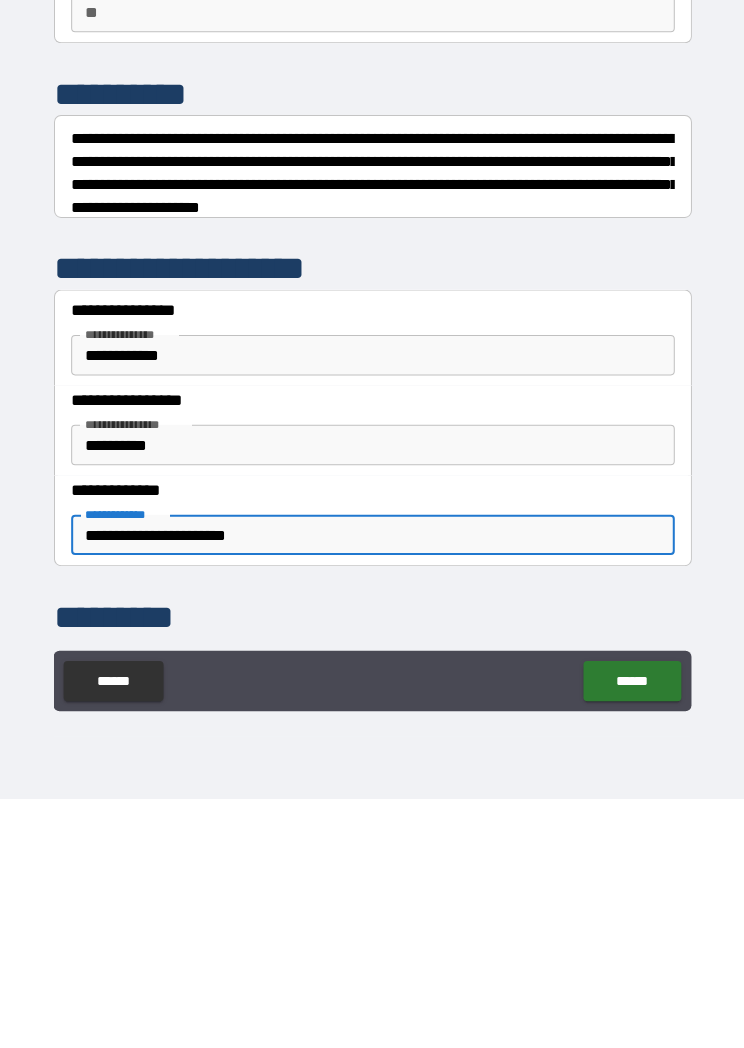 type on "**********" 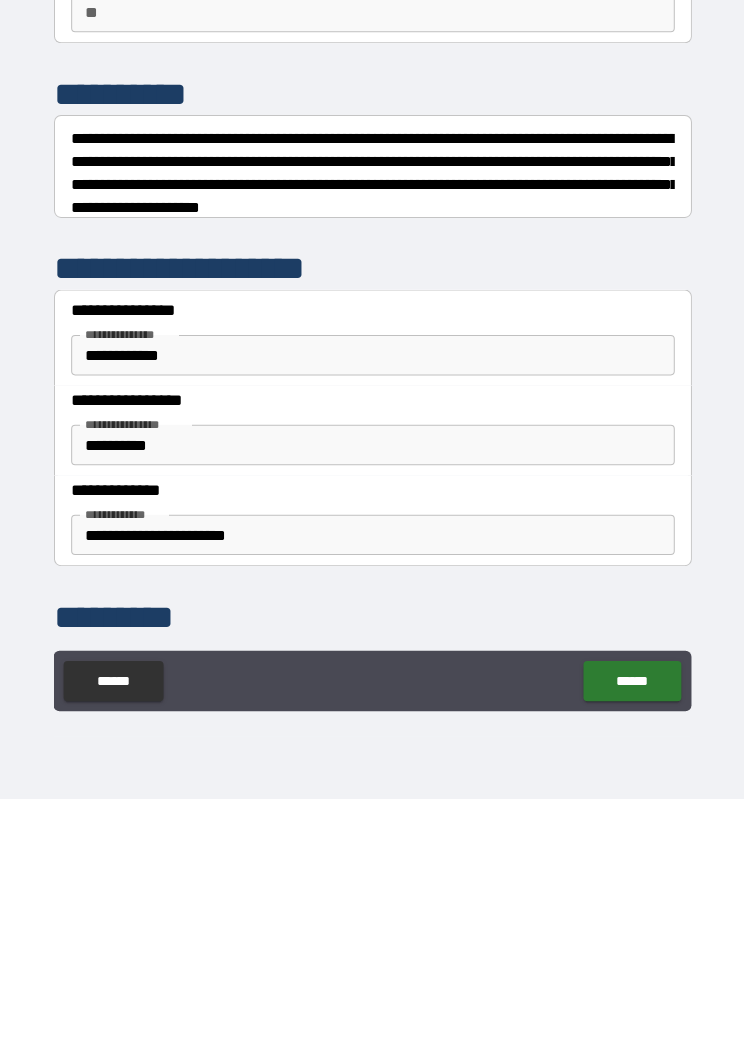 scroll, scrollTop: 9, scrollLeft: 0, axis: vertical 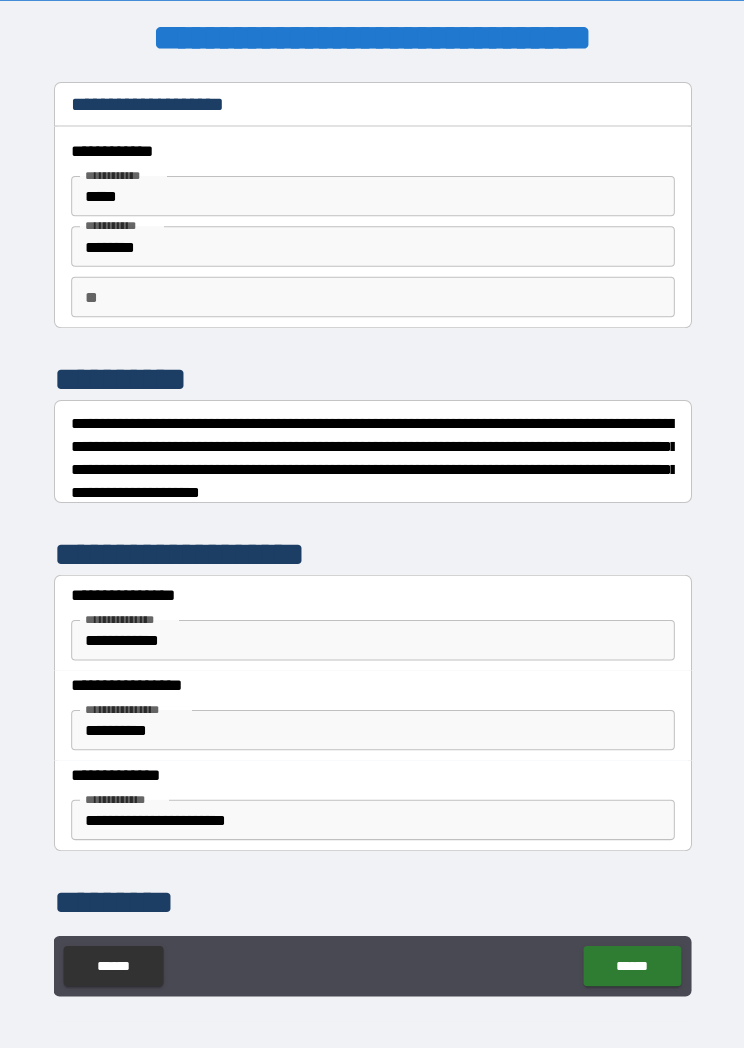 click on "*********" at bounding box center [372, 893] 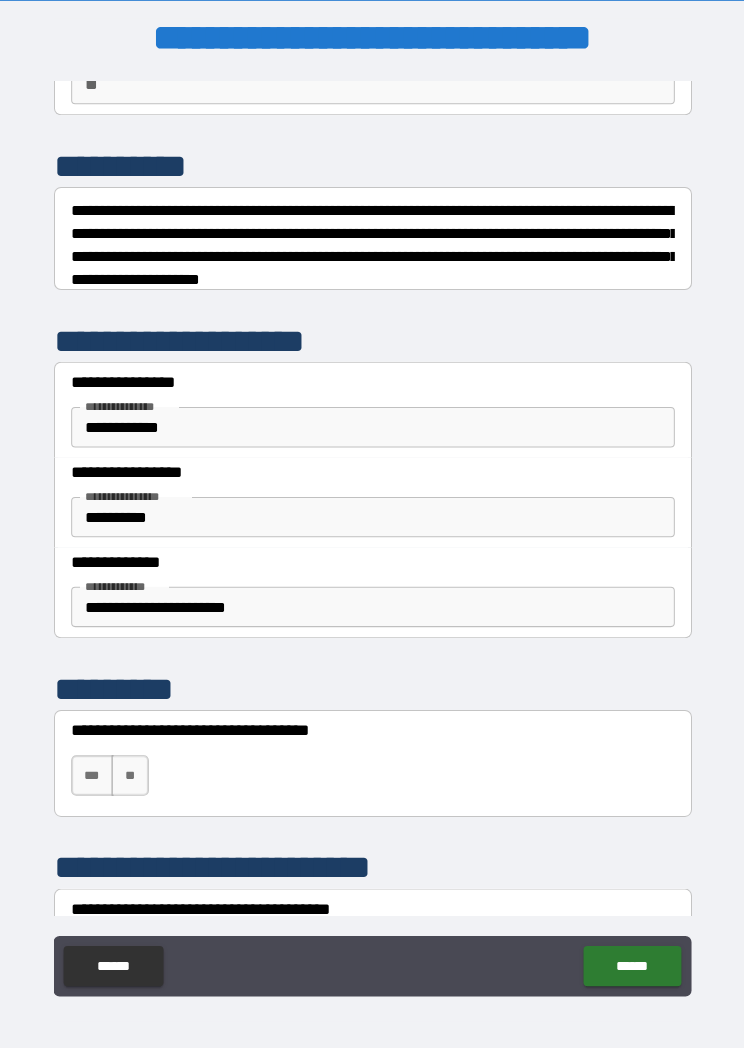 scroll, scrollTop: 215, scrollLeft: 0, axis: vertical 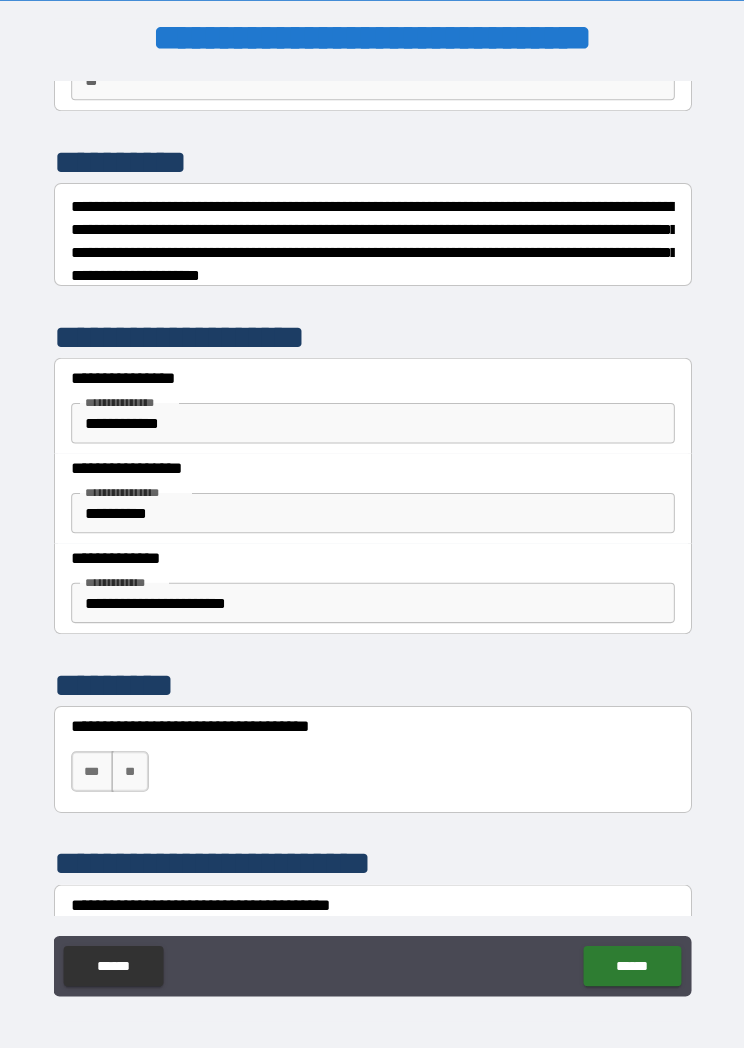 click on "**" at bounding box center [131, 764] 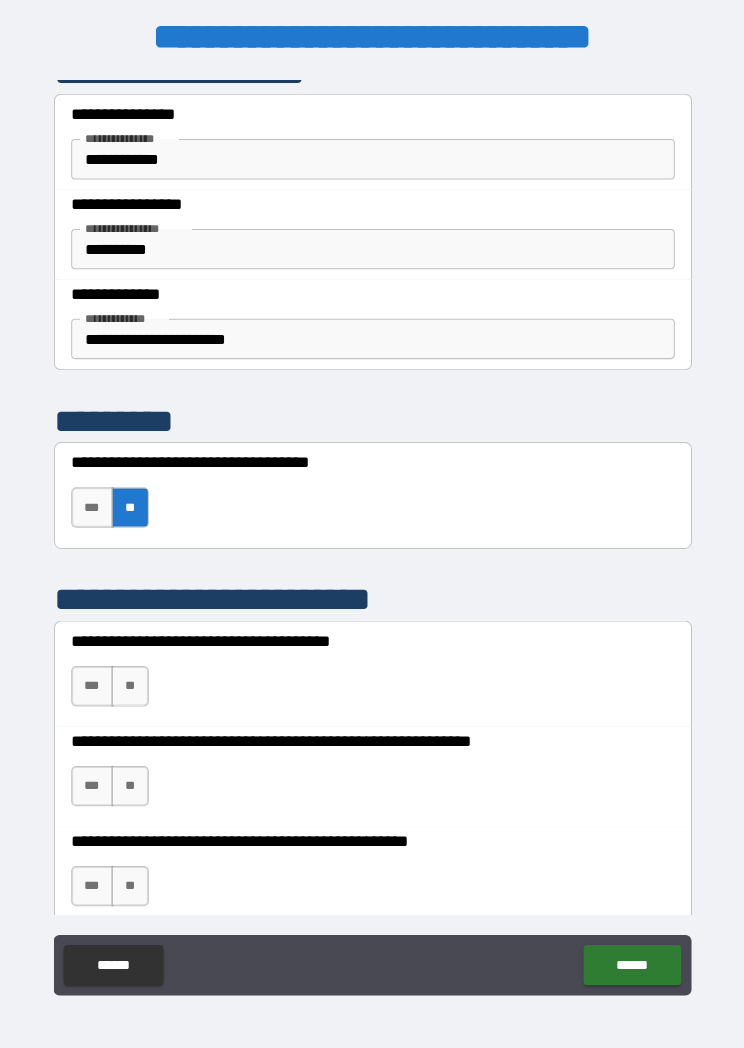 scroll, scrollTop: 479, scrollLeft: 0, axis: vertical 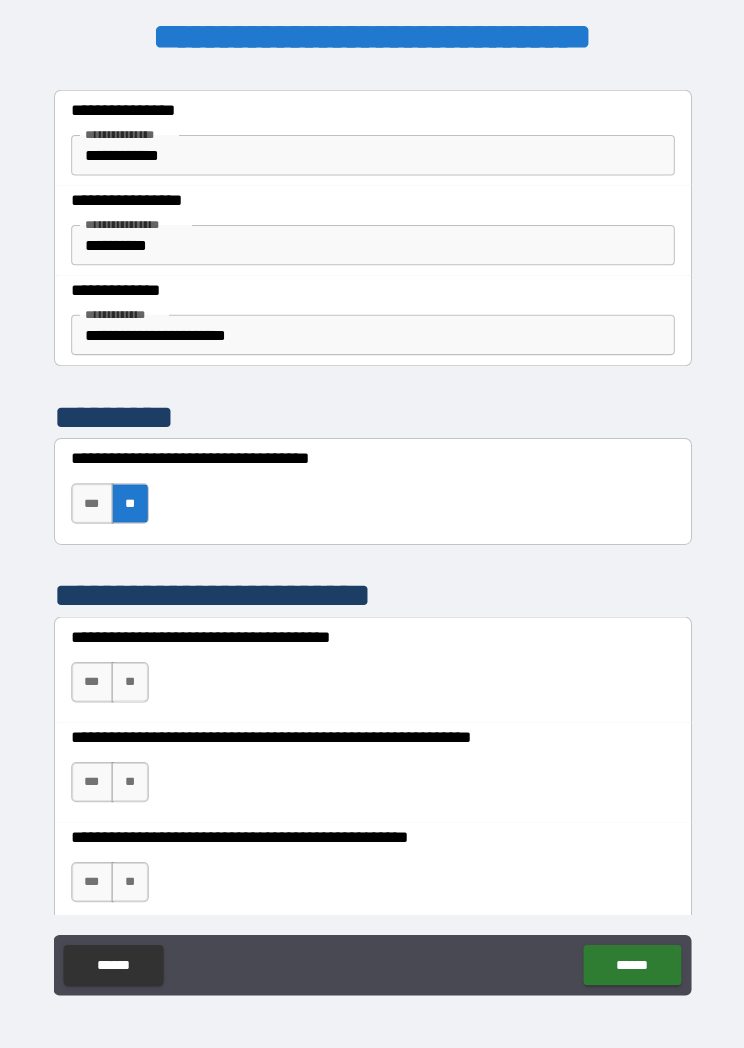 click on "***" at bounding box center (94, 676) 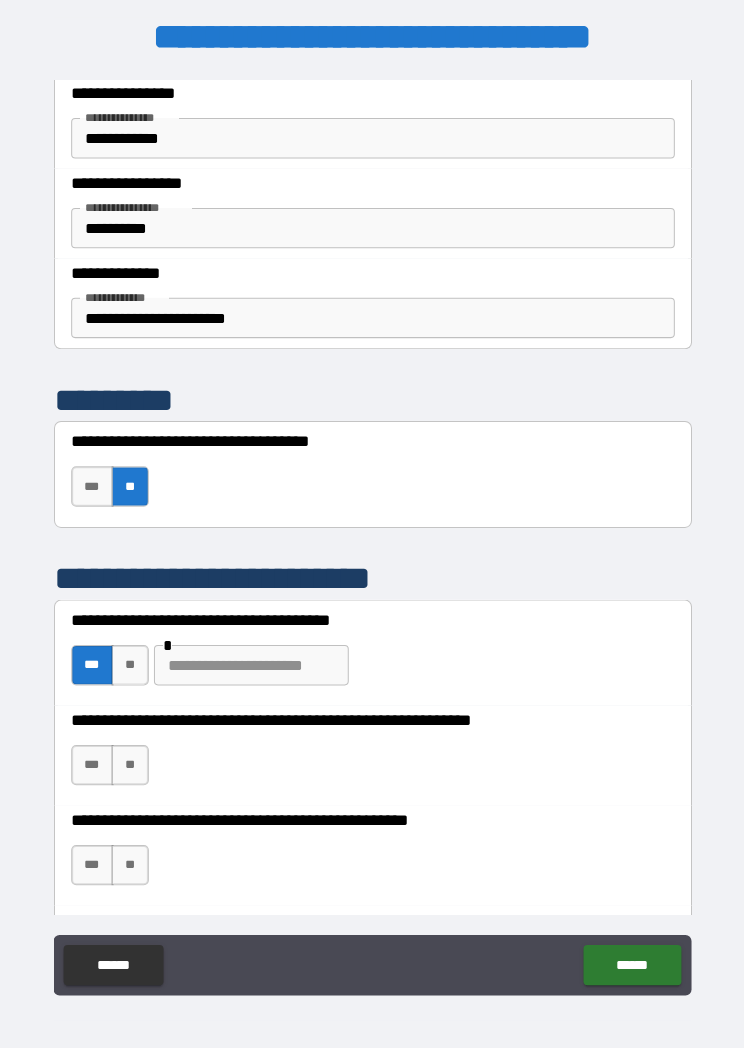 scroll, scrollTop: 497, scrollLeft: 0, axis: vertical 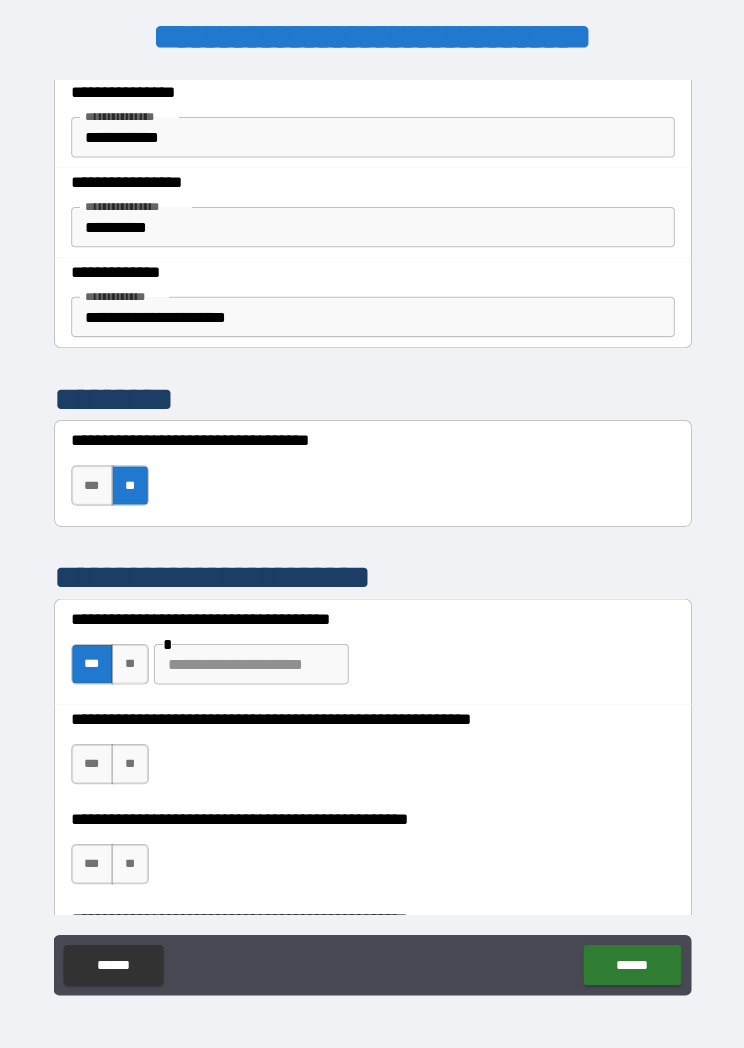 click on "**" at bounding box center (131, 658) 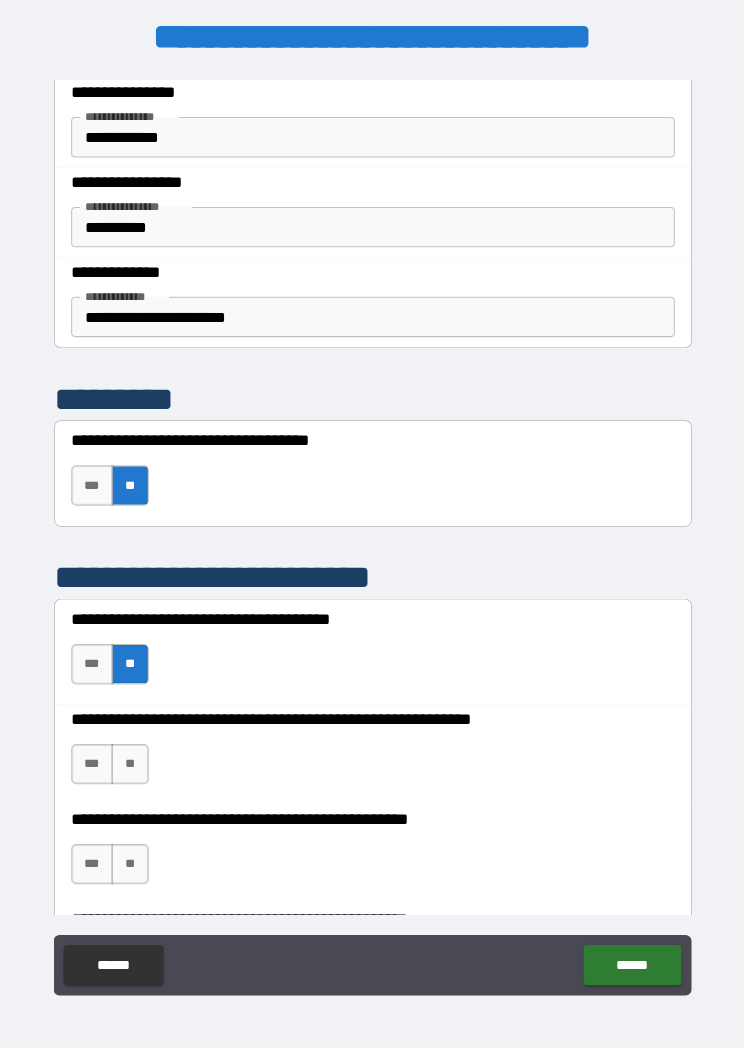 click on "**" at bounding box center (131, 757) 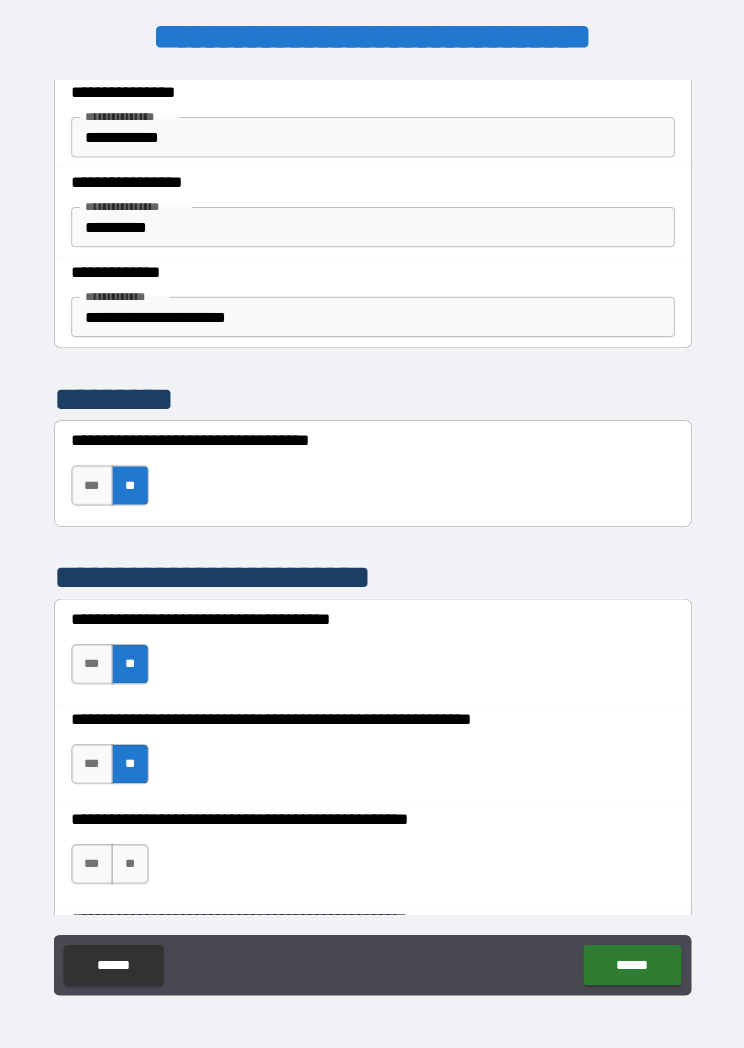 click on "**" at bounding box center [131, 856] 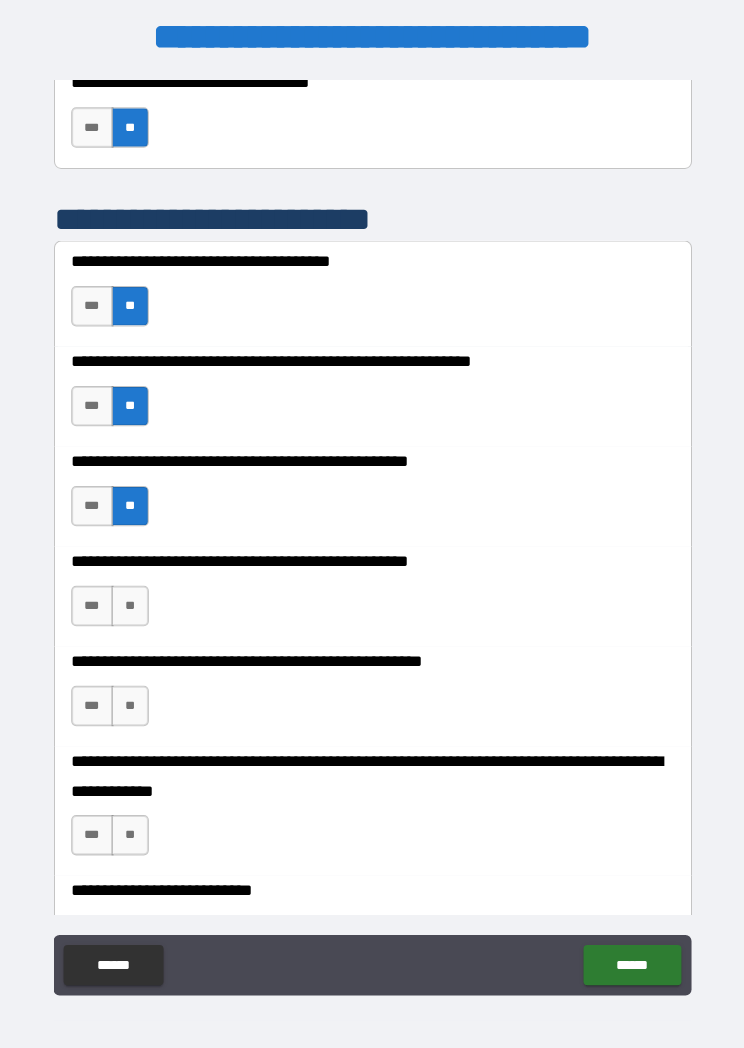 scroll, scrollTop: 855, scrollLeft: 0, axis: vertical 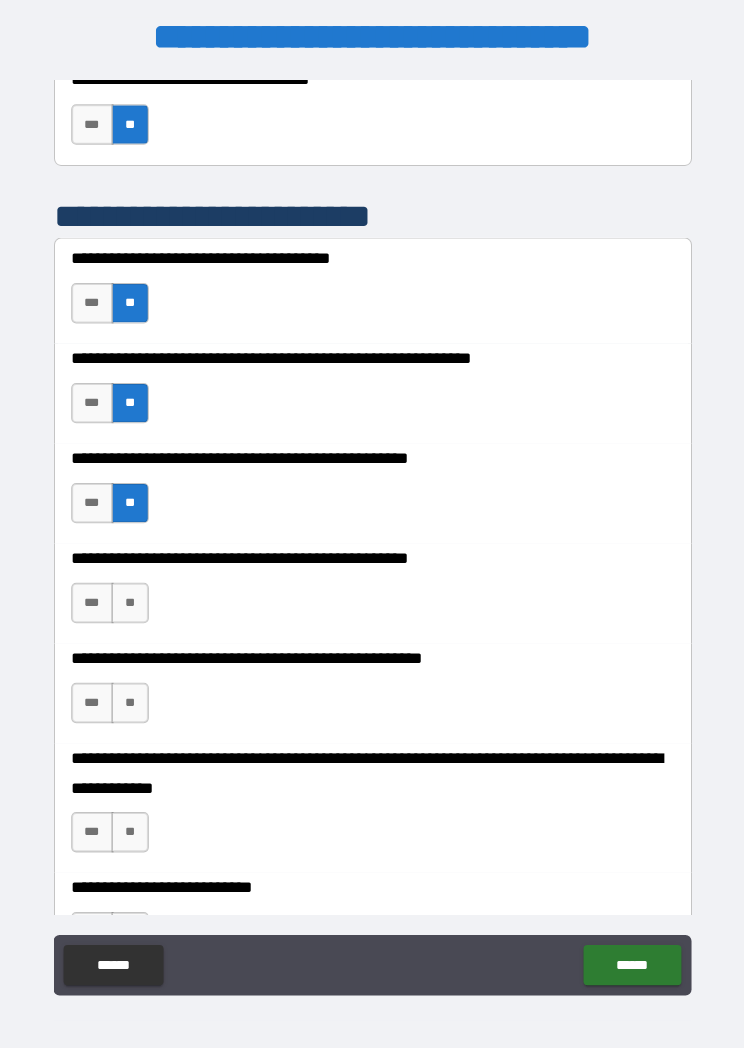 click on "***" at bounding box center [94, 597] 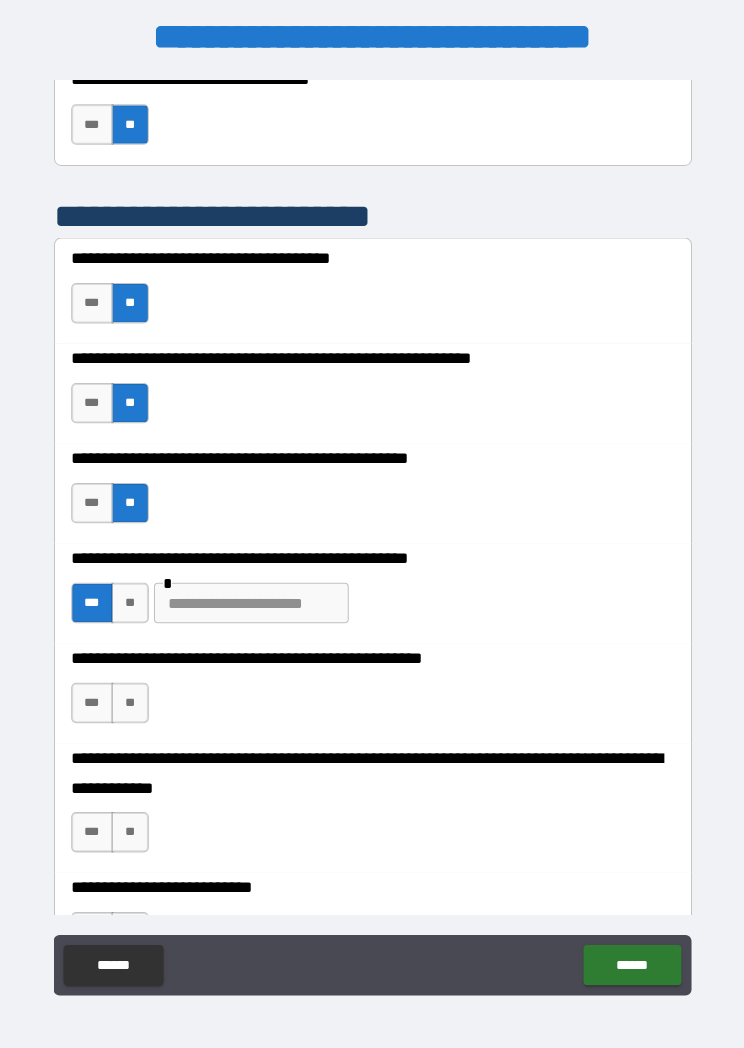 click at bounding box center (251, 597) 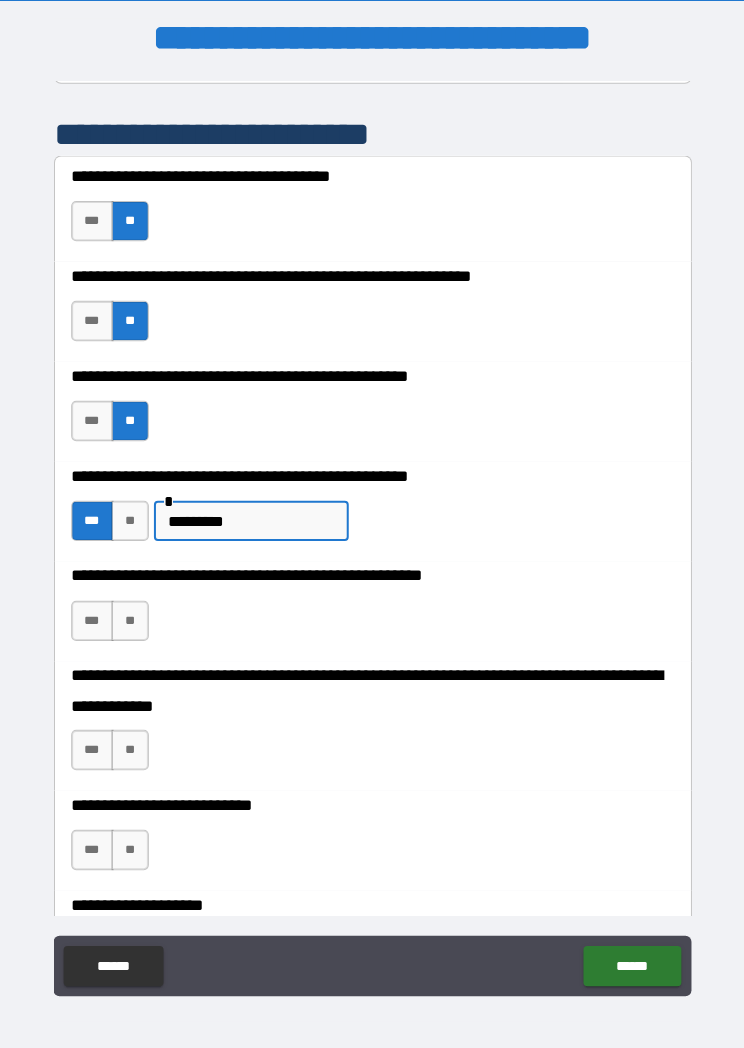 scroll, scrollTop: 939, scrollLeft: 0, axis: vertical 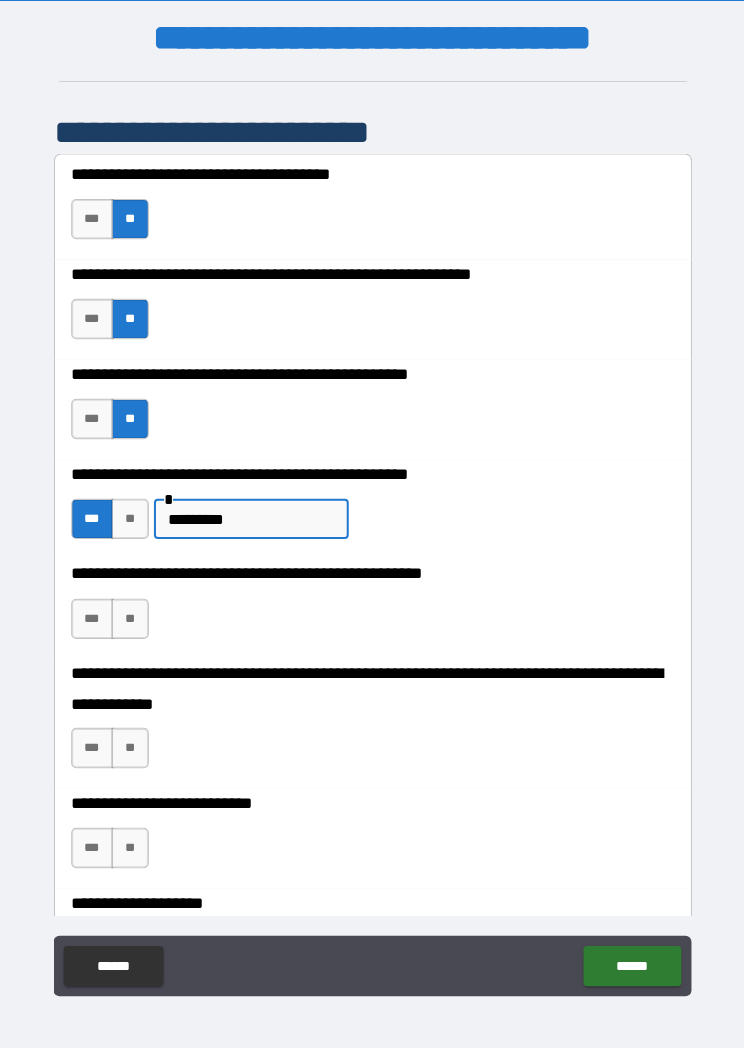 type on "*********" 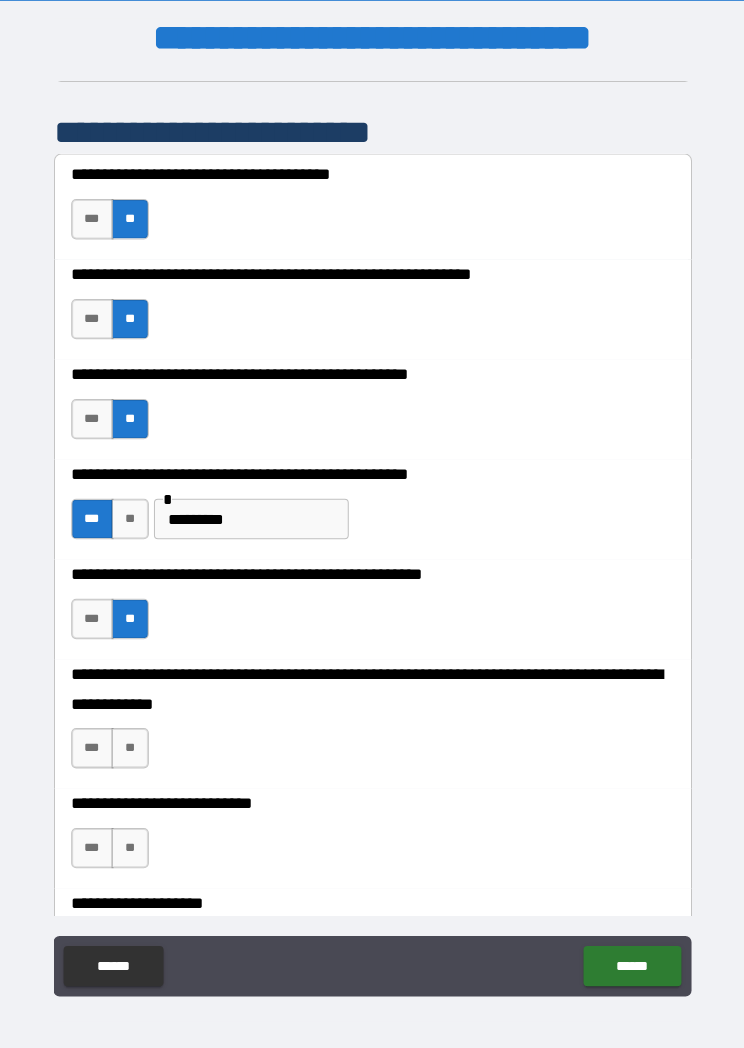 scroll, scrollTop: 10, scrollLeft: 0, axis: vertical 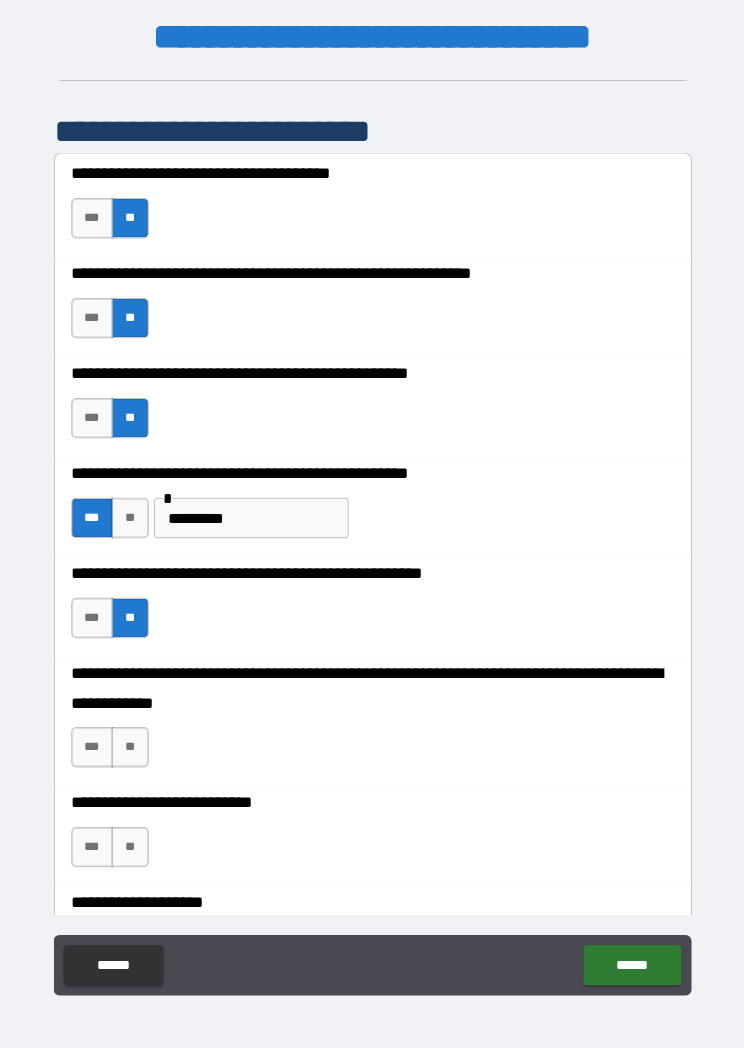 click on "**" at bounding box center (131, 740) 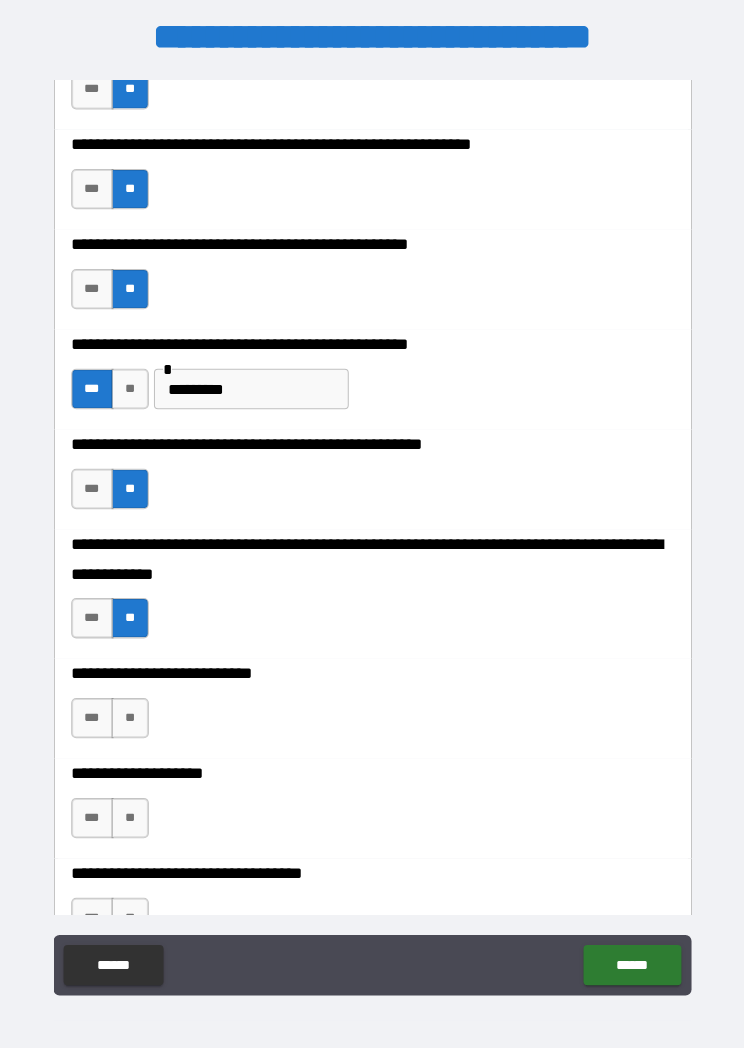 scroll, scrollTop: 1069, scrollLeft: 0, axis: vertical 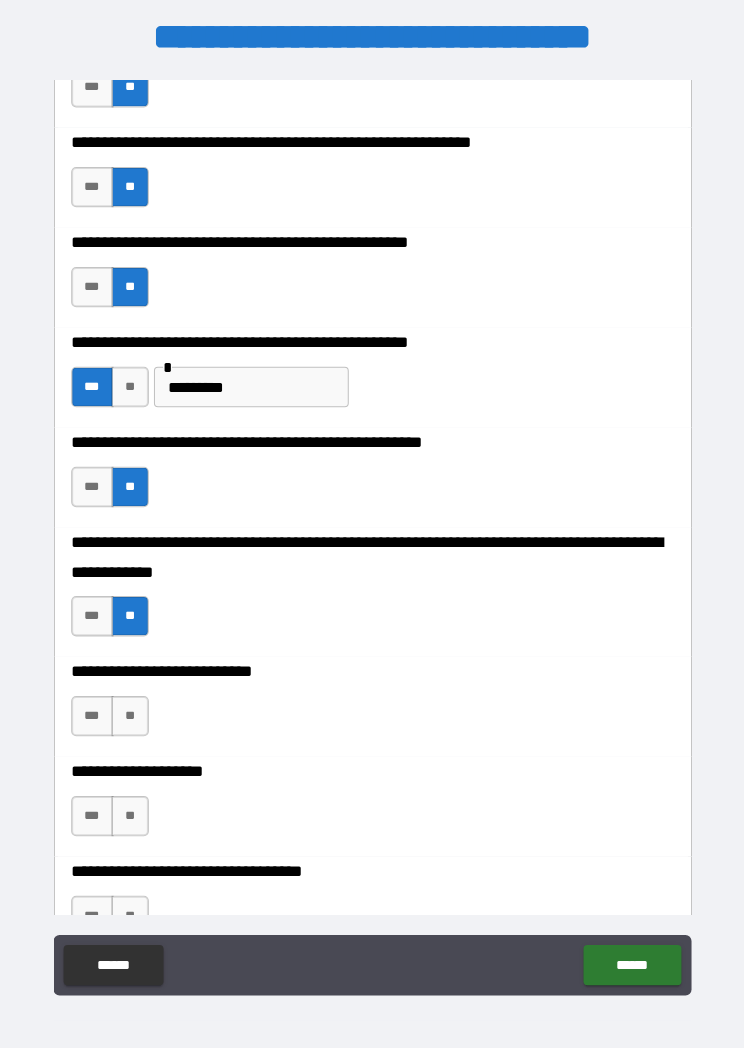 click on "**" at bounding box center (131, 709) 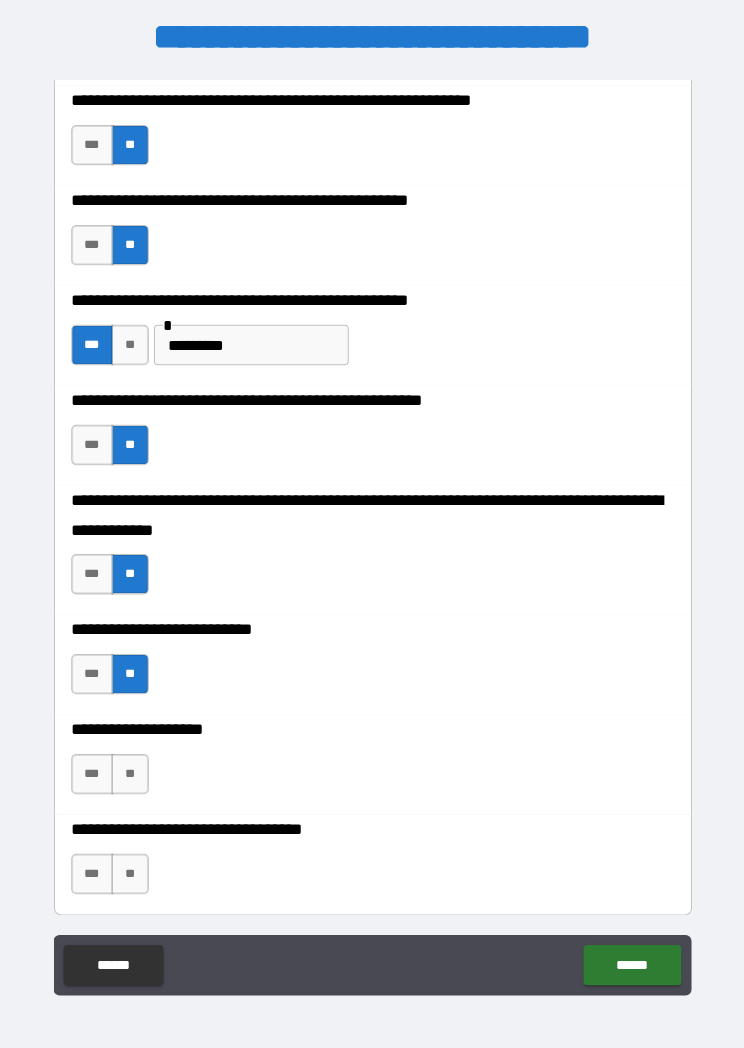 click on "**" at bounding box center (131, 767) 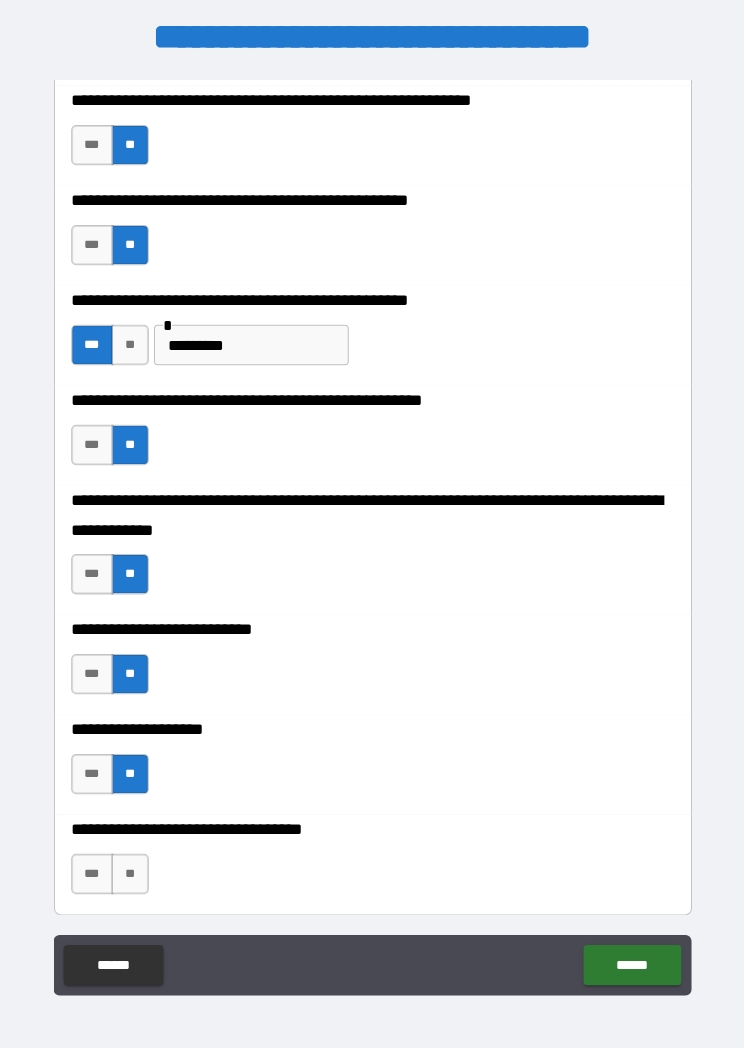 scroll, scrollTop: 1201, scrollLeft: 0, axis: vertical 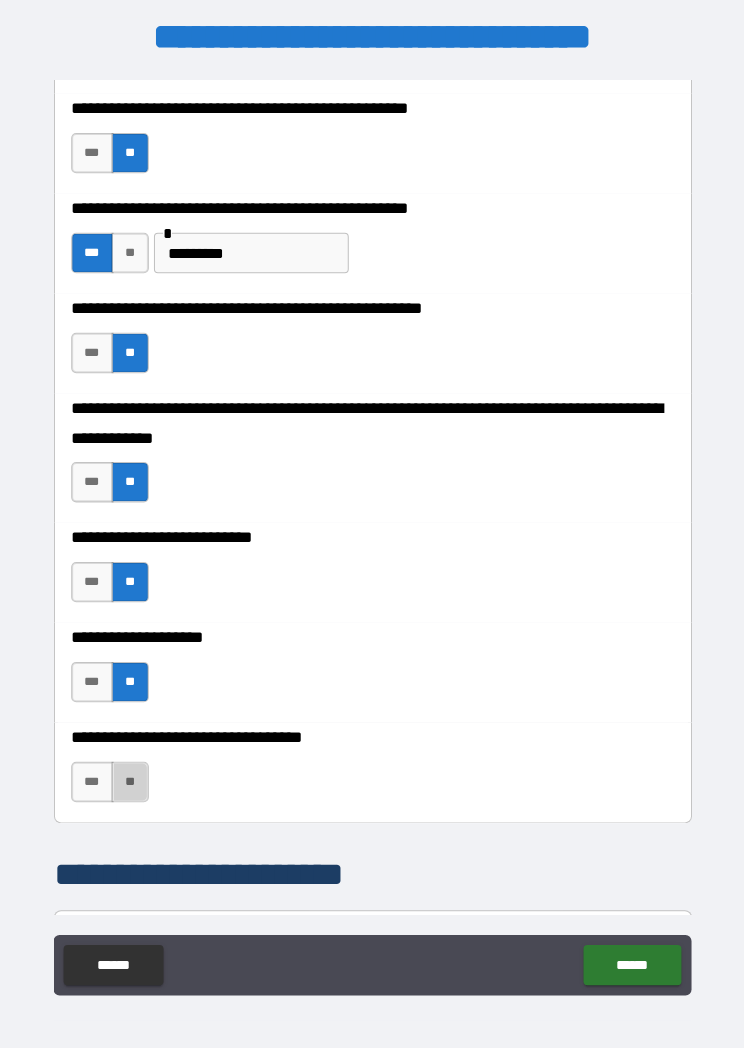 click on "**" at bounding box center (131, 775) 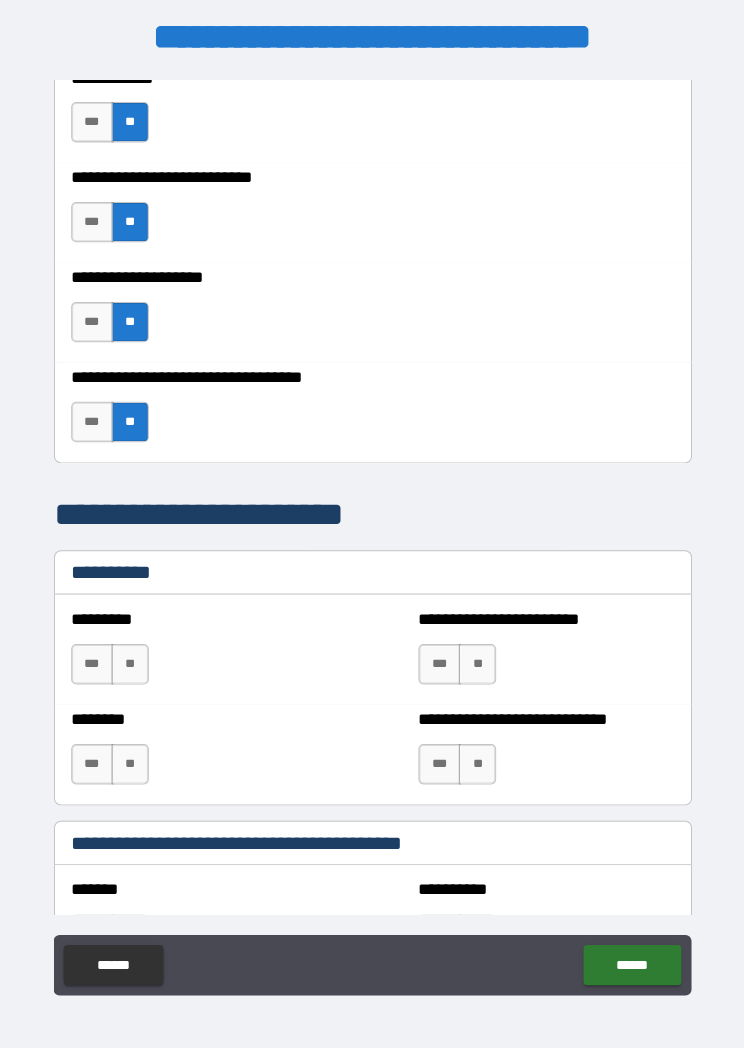 scroll, scrollTop: 1559, scrollLeft: 0, axis: vertical 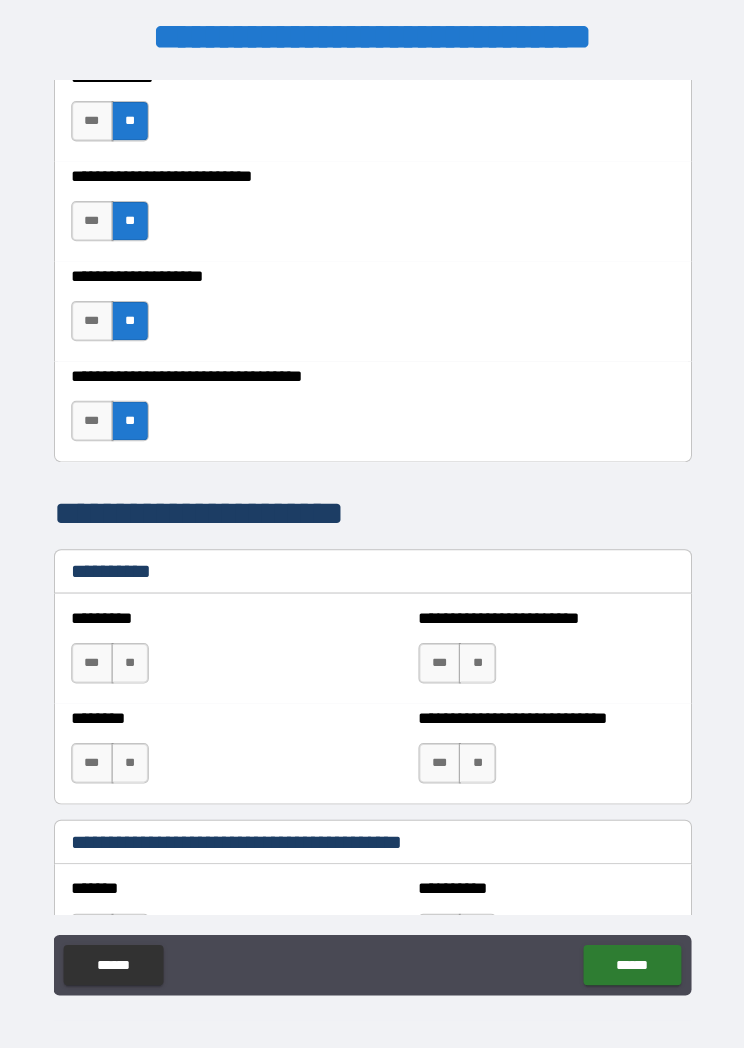 click on "**" at bounding box center (131, 657) 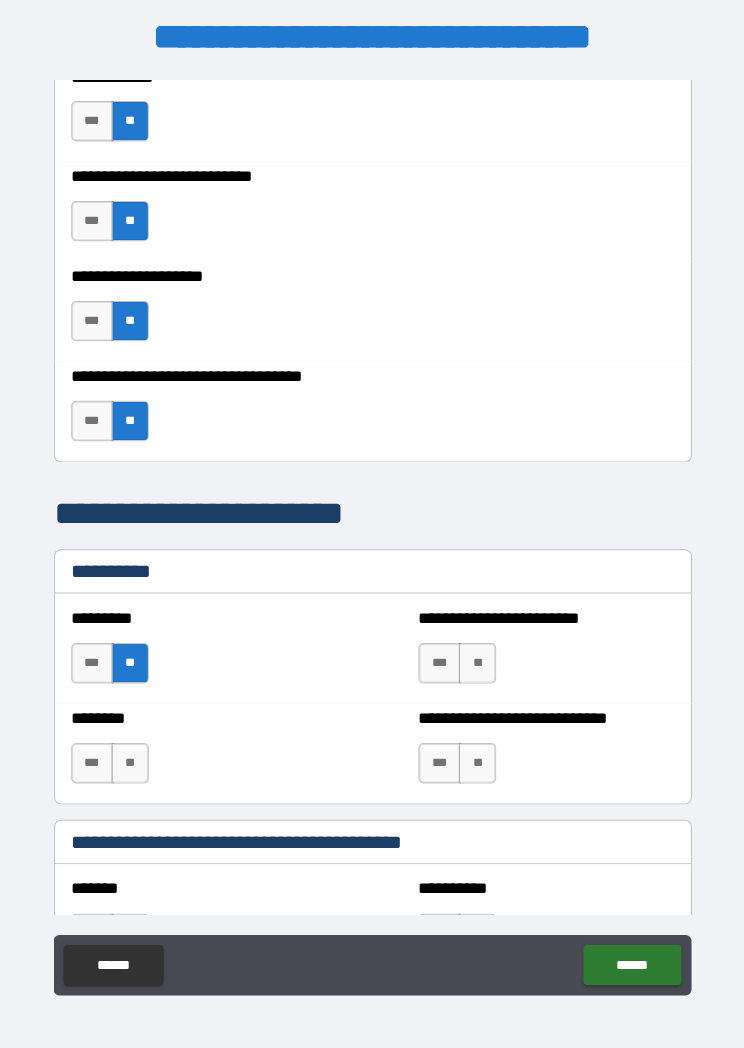 click on "**" at bounding box center (475, 657) 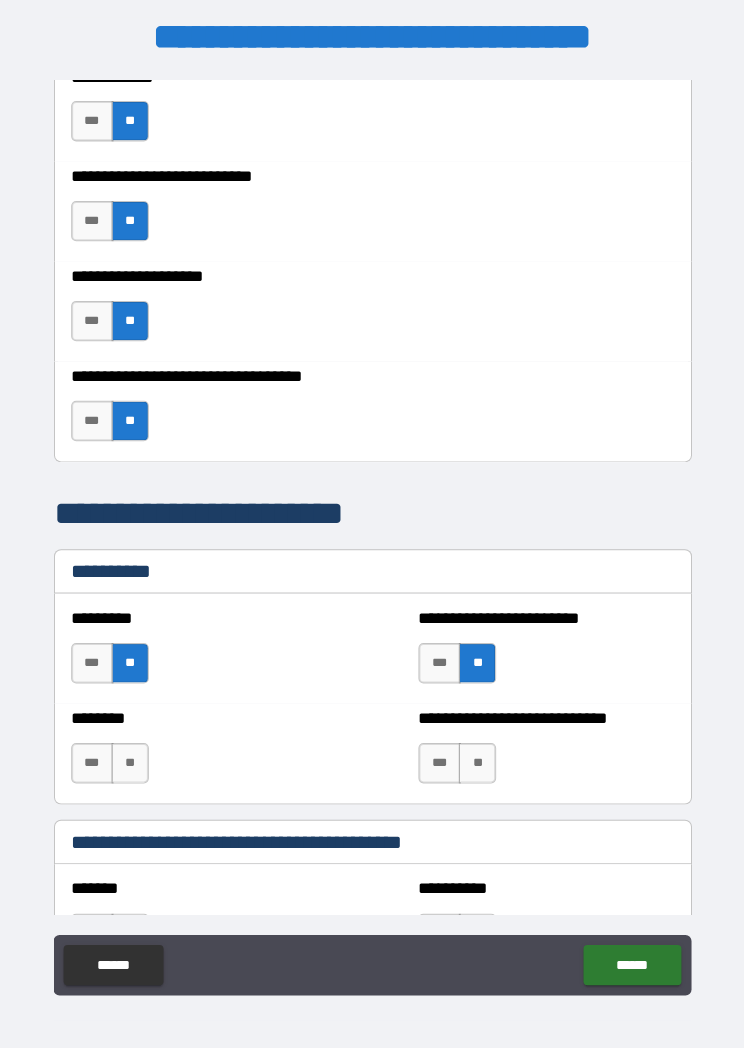 click on "**" at bounding box center [475, 756] 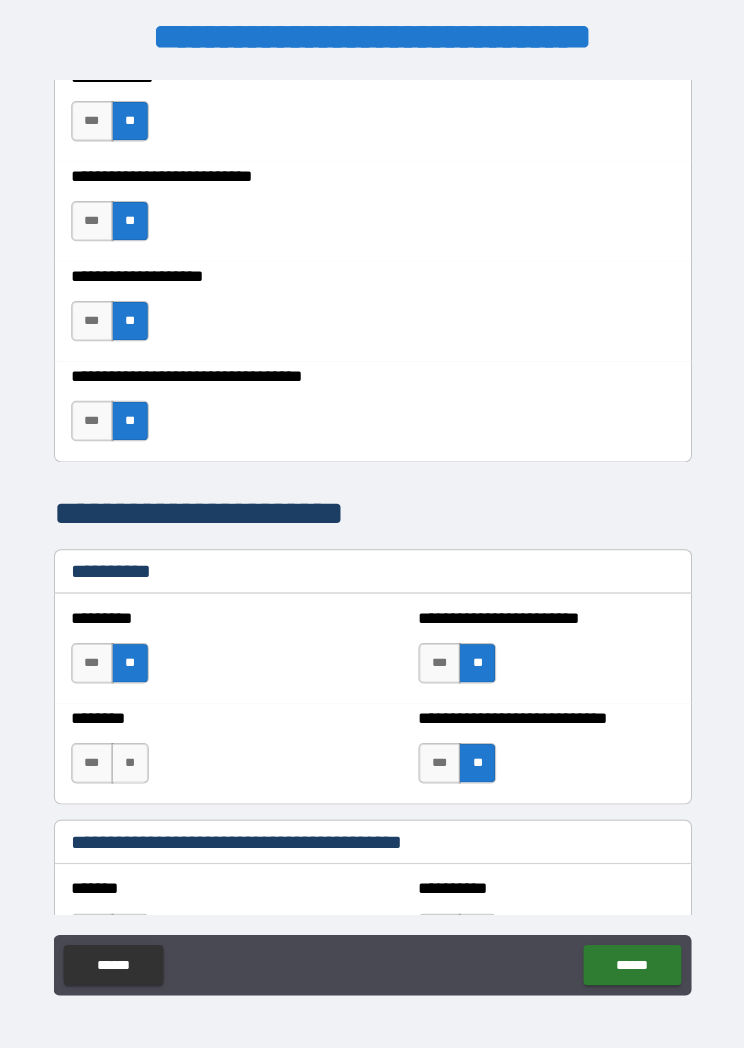 click on "**" at bounding box center (131, 756) 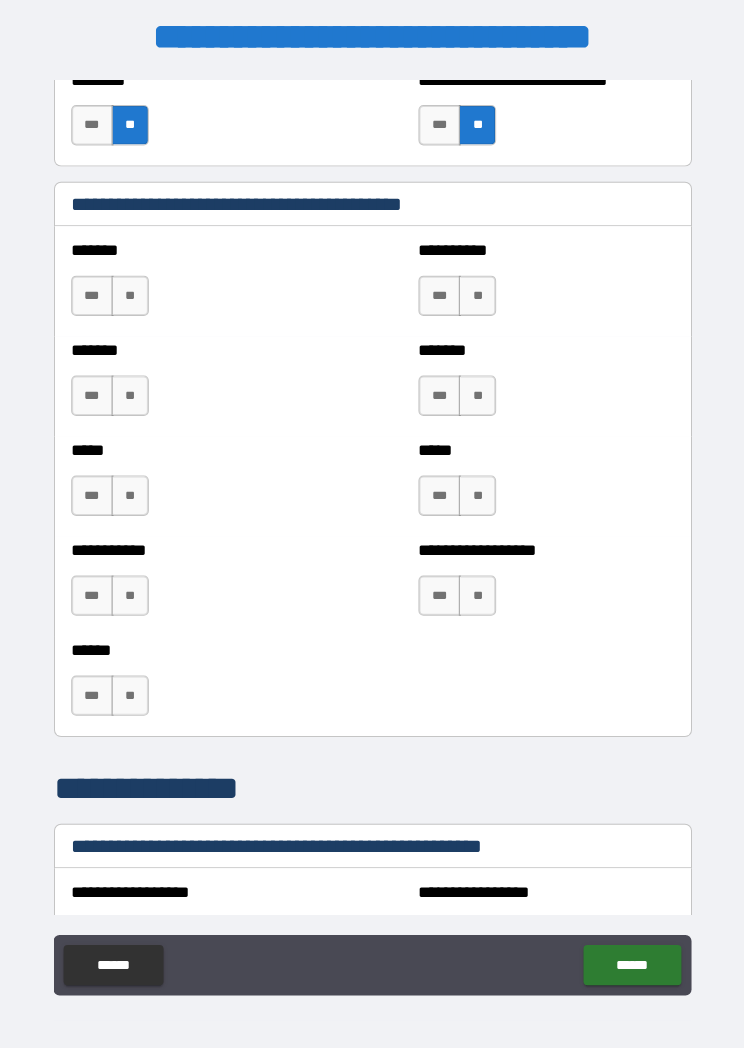 scroll, scrollTop: 2195, scrollLeft: 0, axis: vertical 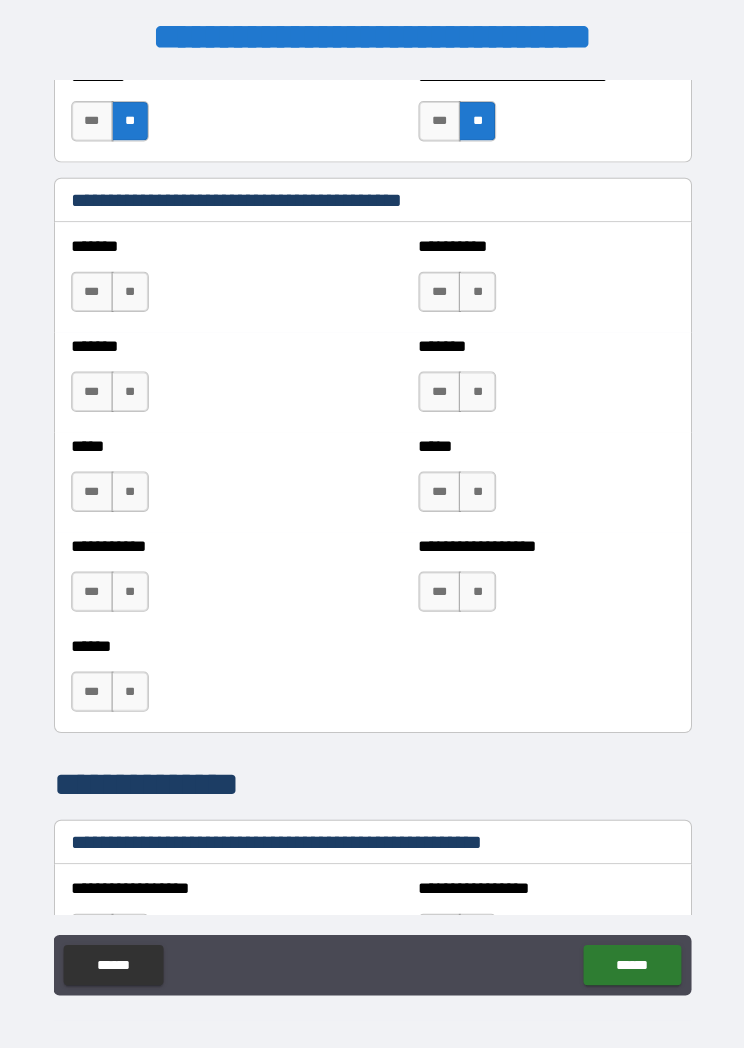 click on "**" at bounding box center [131, 289] 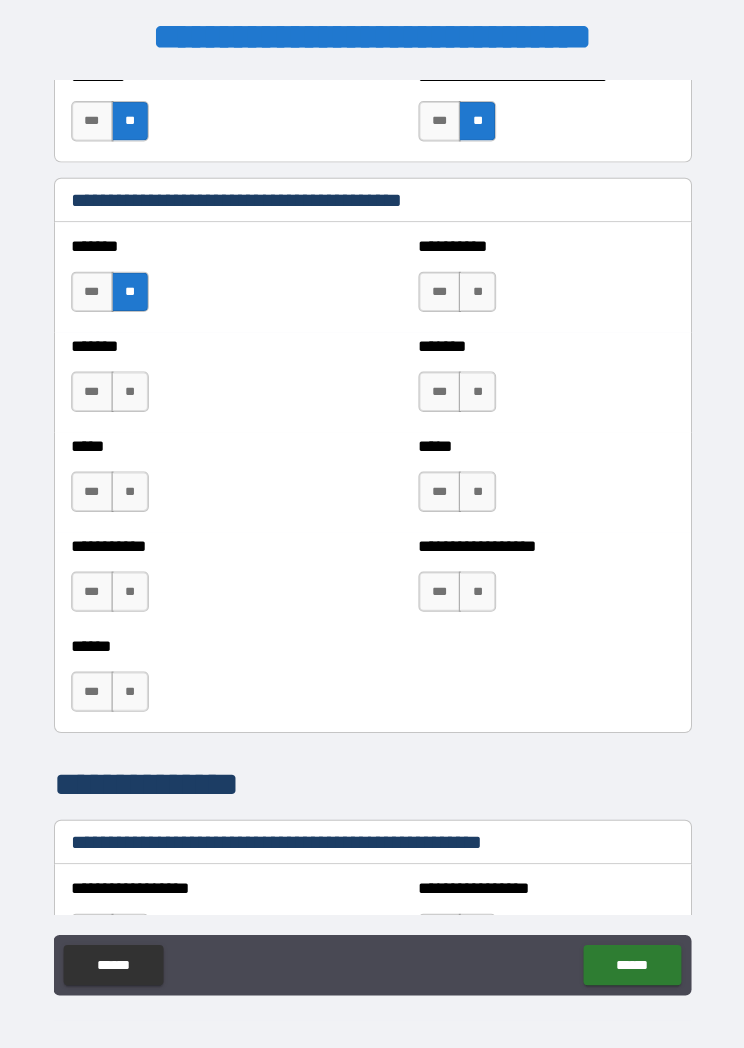 click on "**" at bounding box center (131, 388) 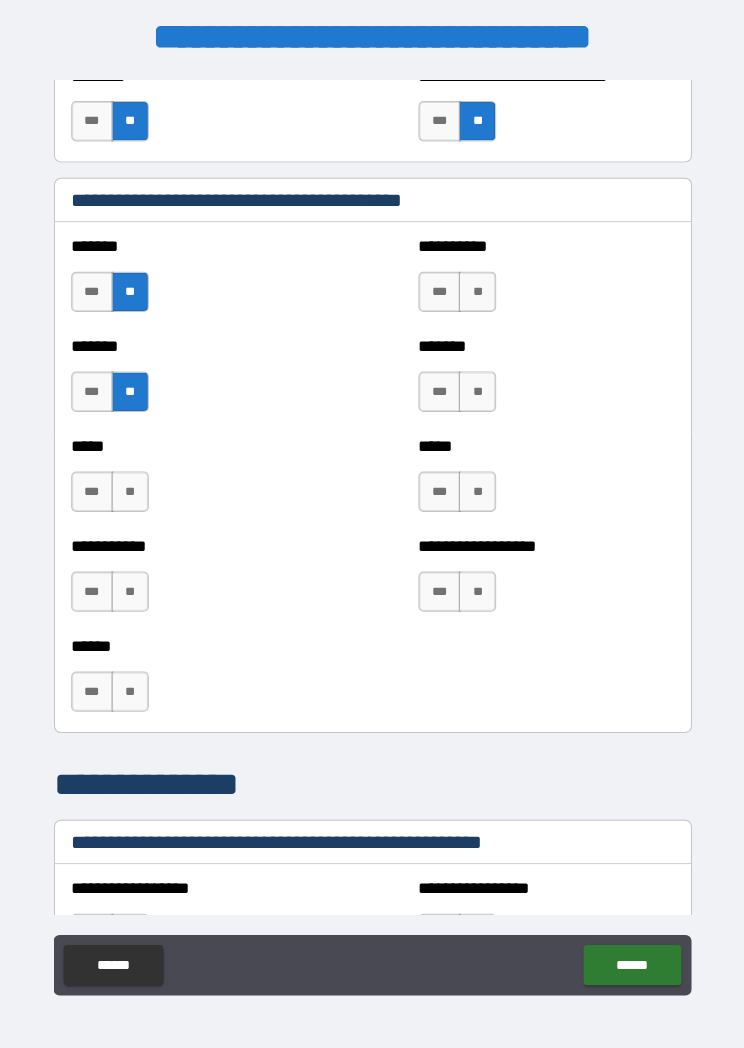 click on "**" at bounding box center (131, 487) 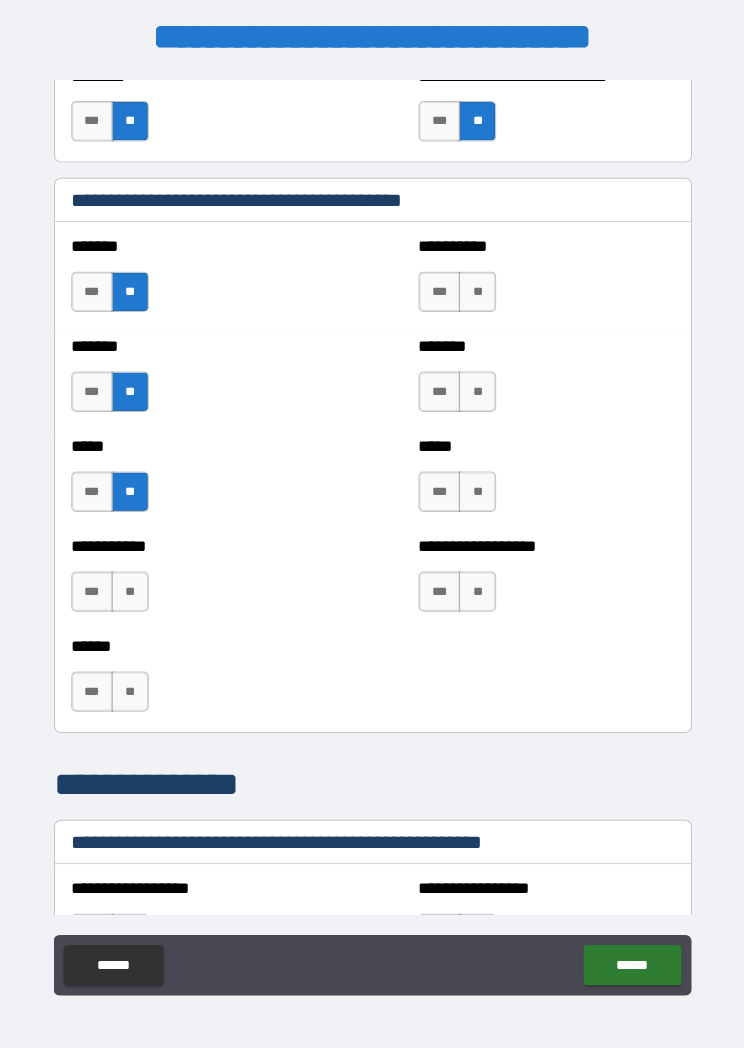 click on "**" at bounding box center [131, 586] 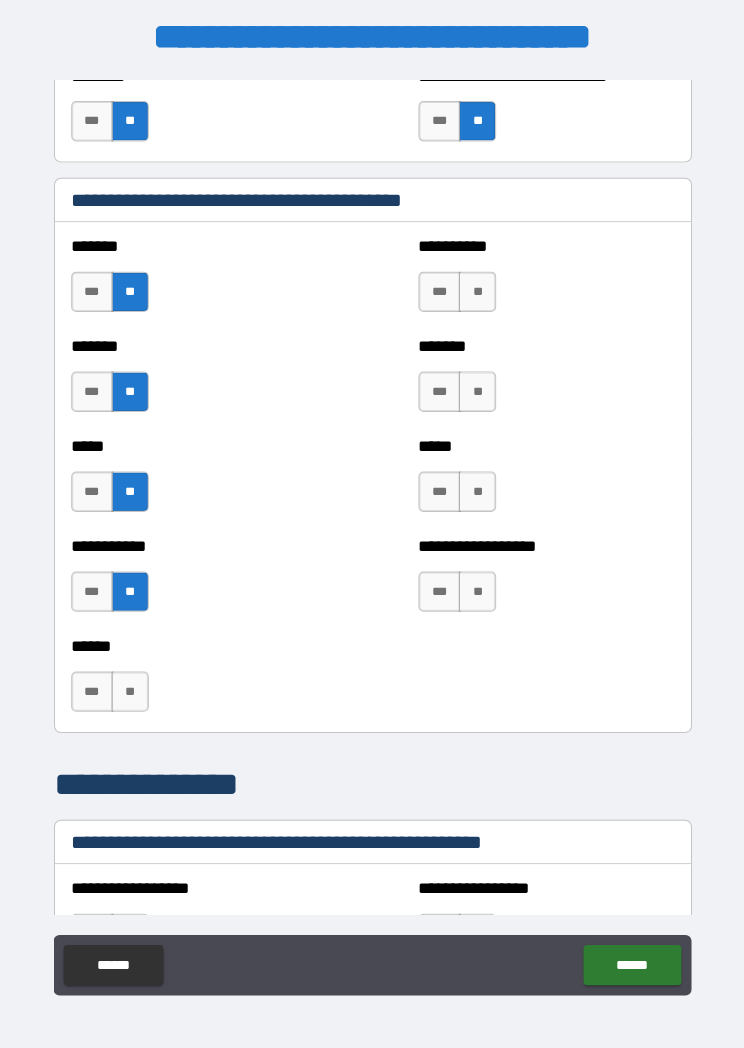 click on "**" at bounding box center [131, 685] 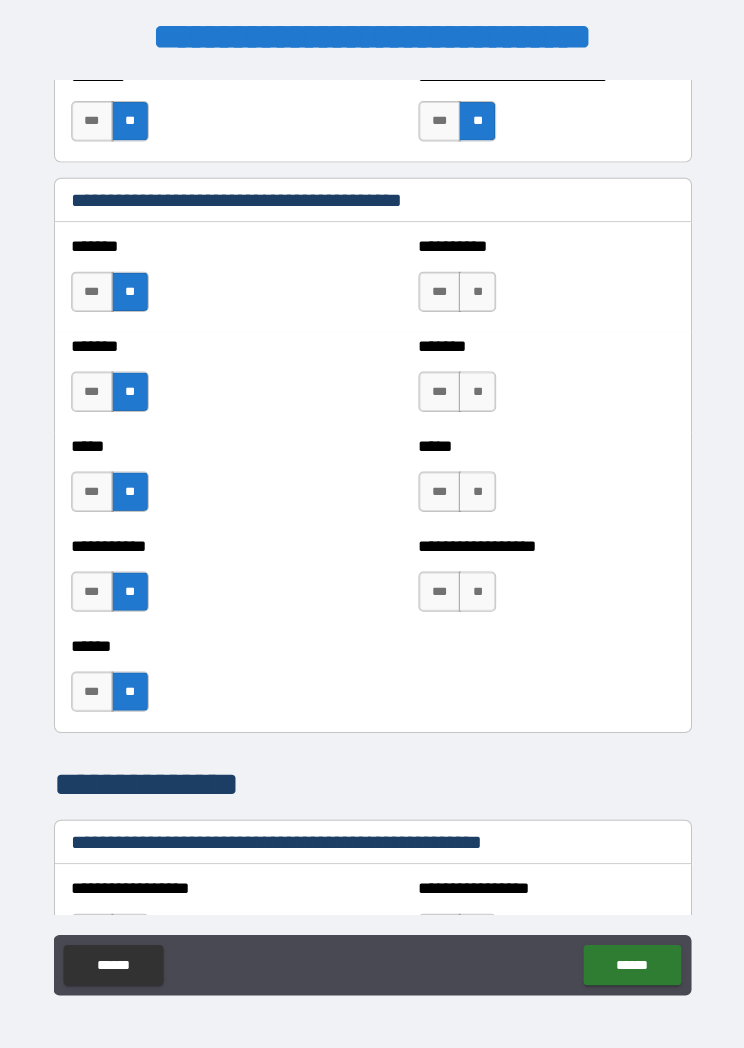 click on "**" at bounding box center (475, 586) 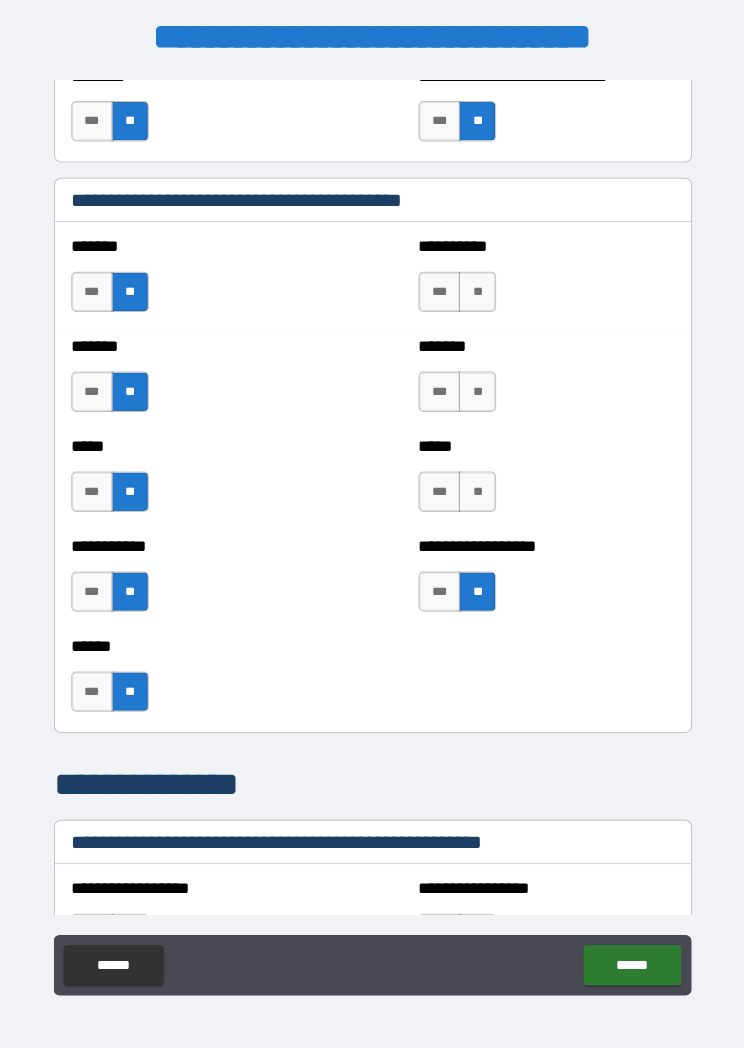 click on "**" at bounding box center (475, 487) 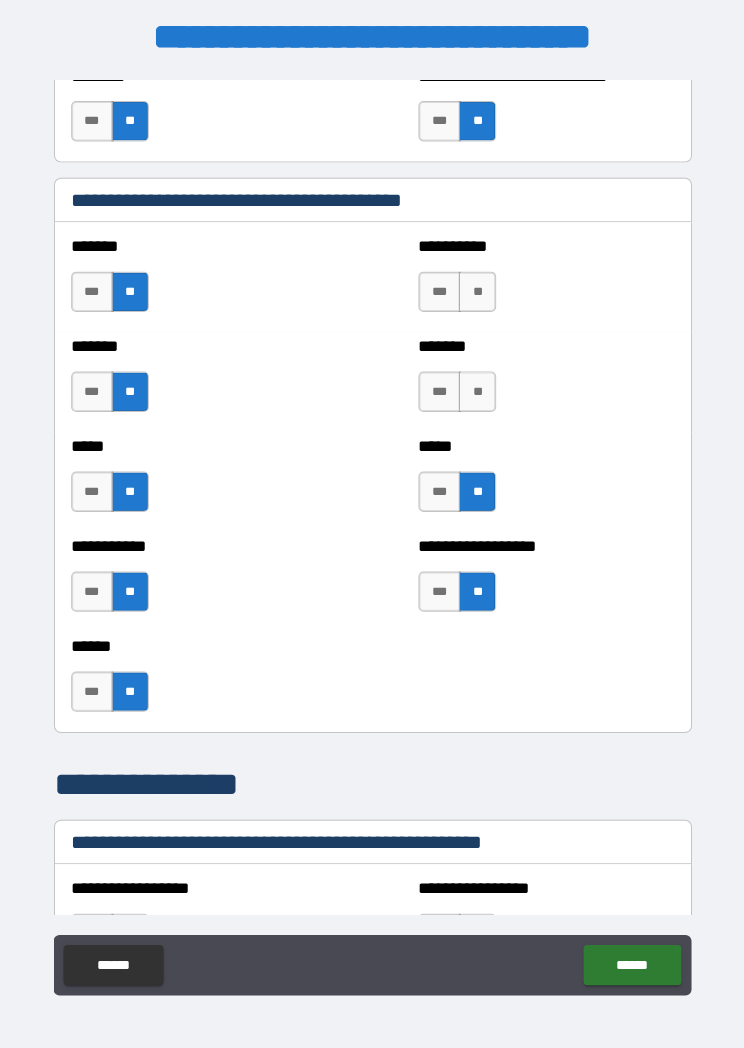 click on "**" at bounding box center (475, 388) 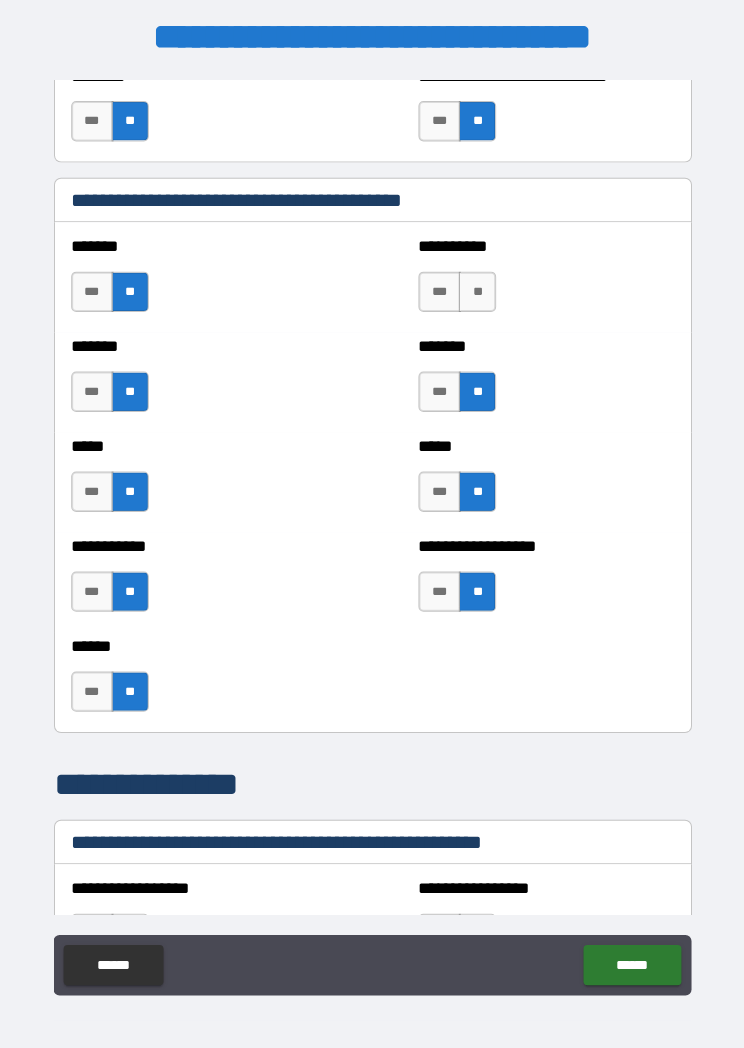 click on "**" at bounding box center [475, 289] 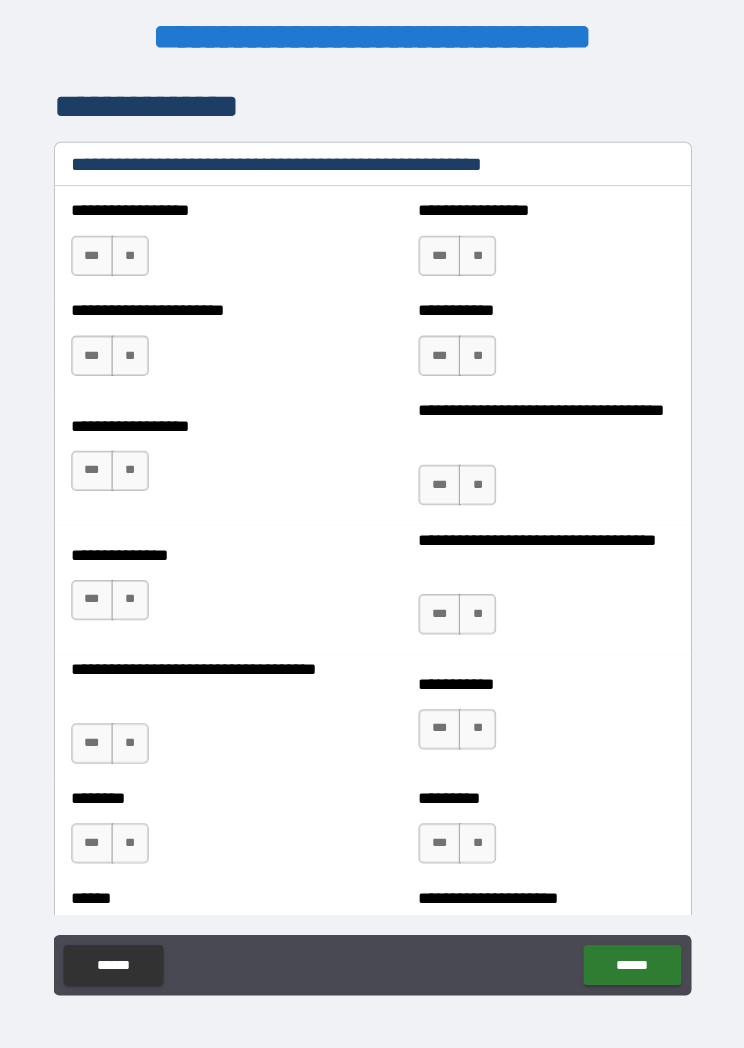 scroll, scrollTop: 2868, scrollLeft: 0, axis: vertical 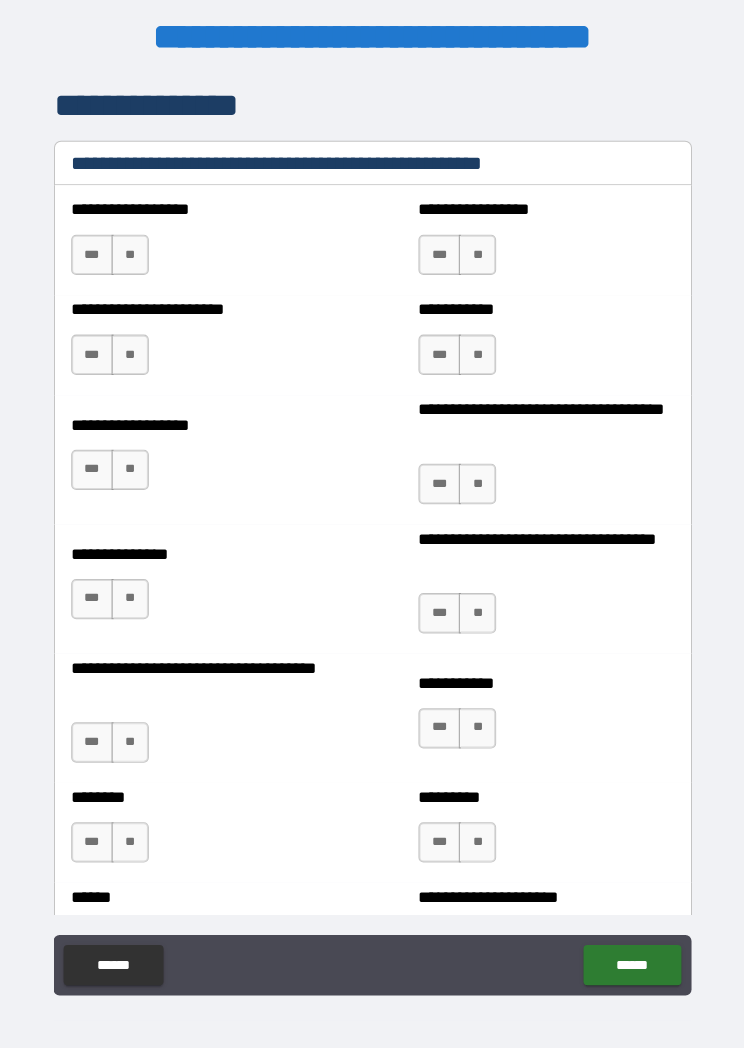 click on "**" at bounding box center (131, 252) 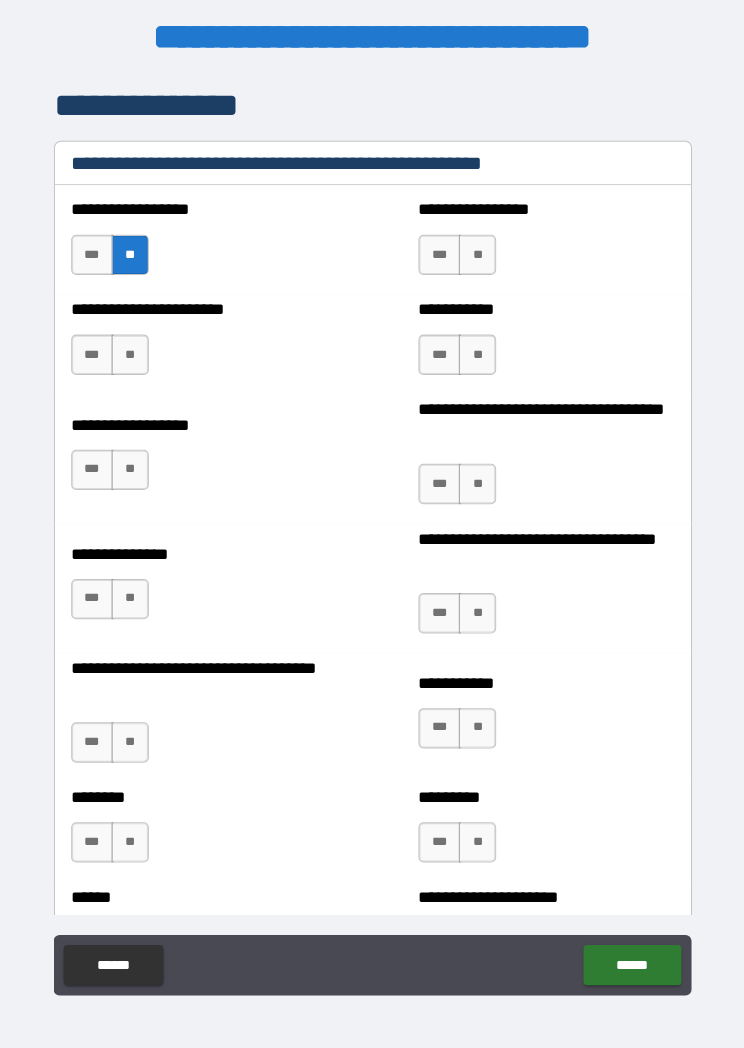 click on "**" at bounding box center (131, 351) 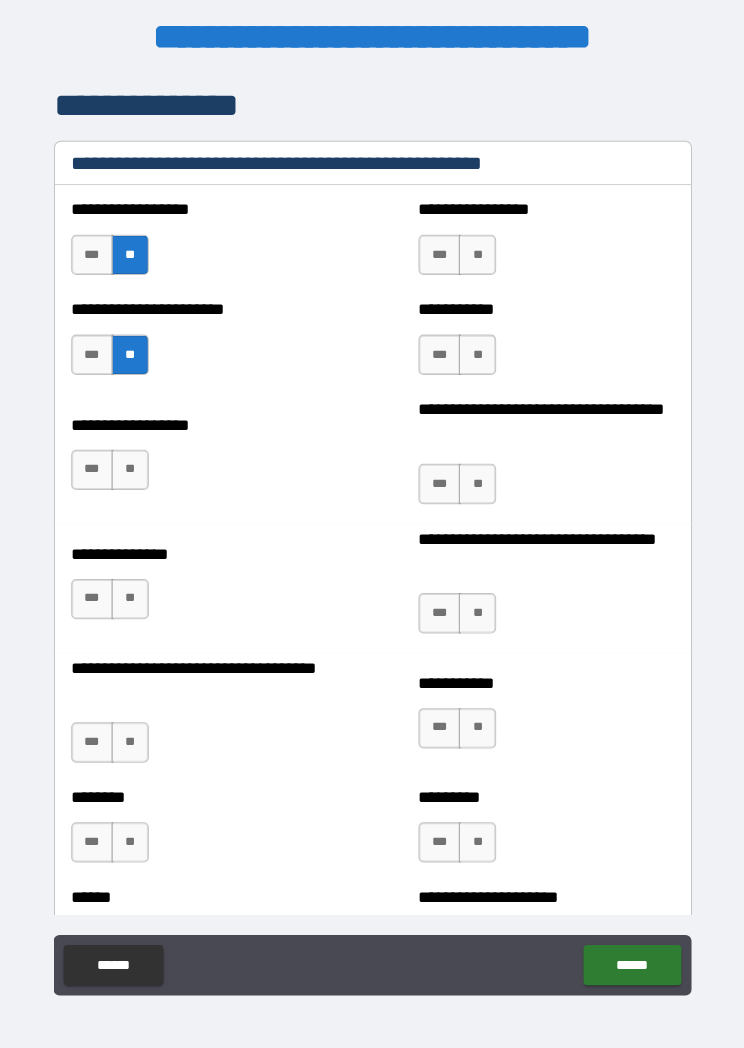 click on "**" at bounding box center [131, 465] 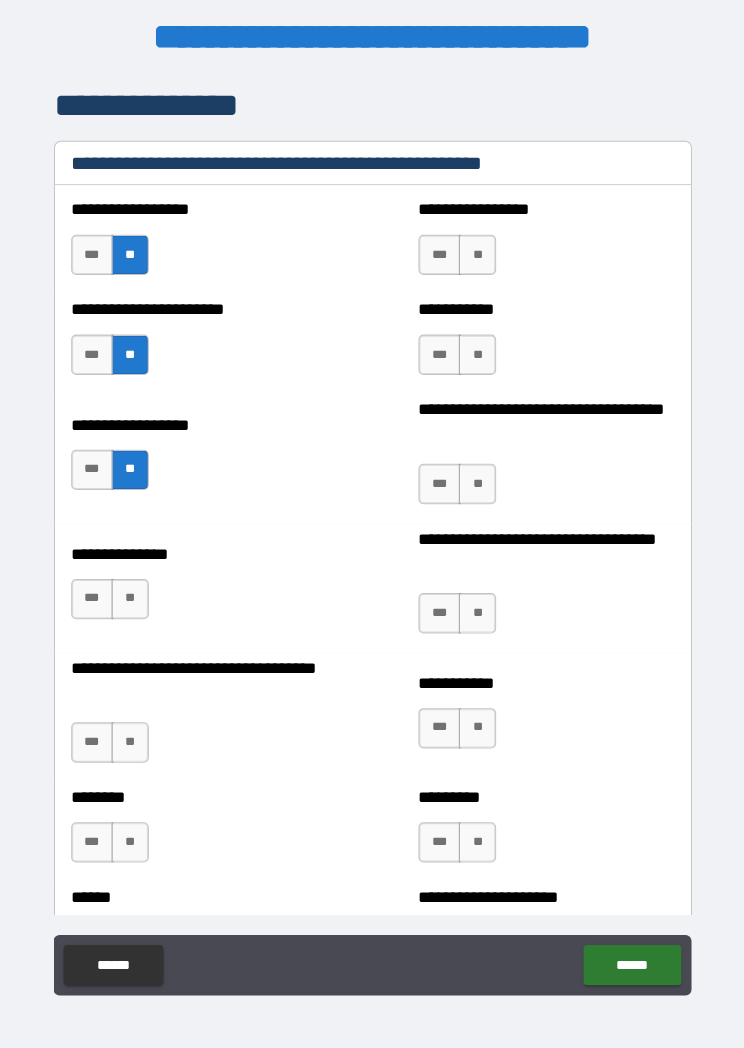 click on "**" at bounding box center [131, 593] 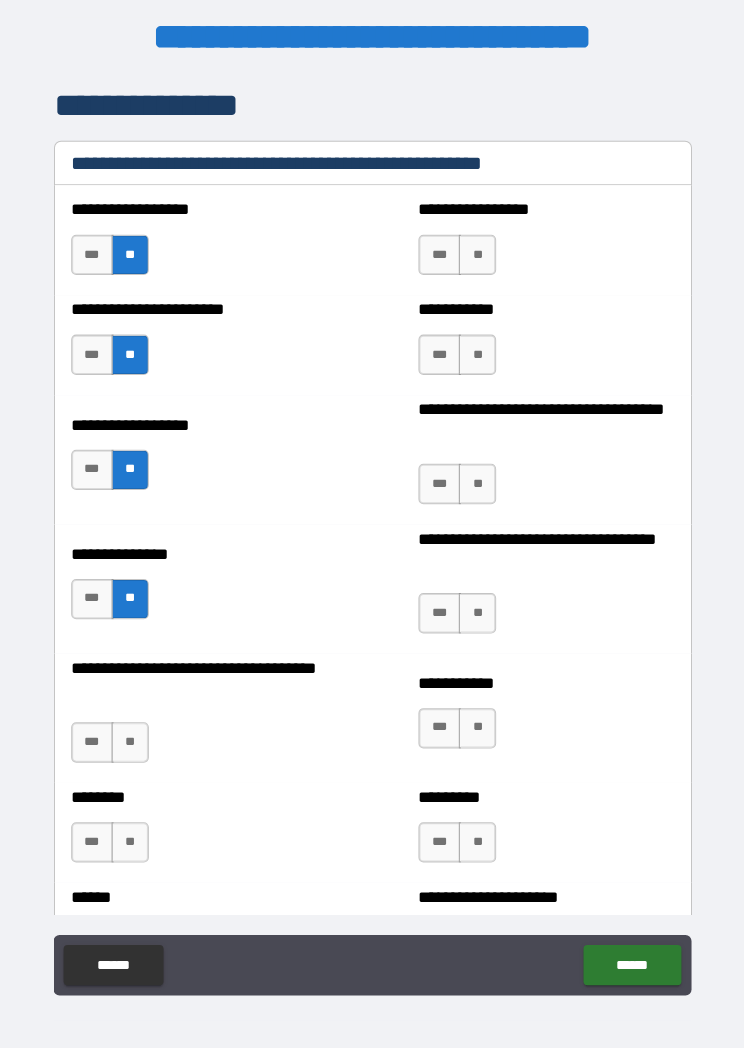 click on "**" at bounding box center [131, 735] 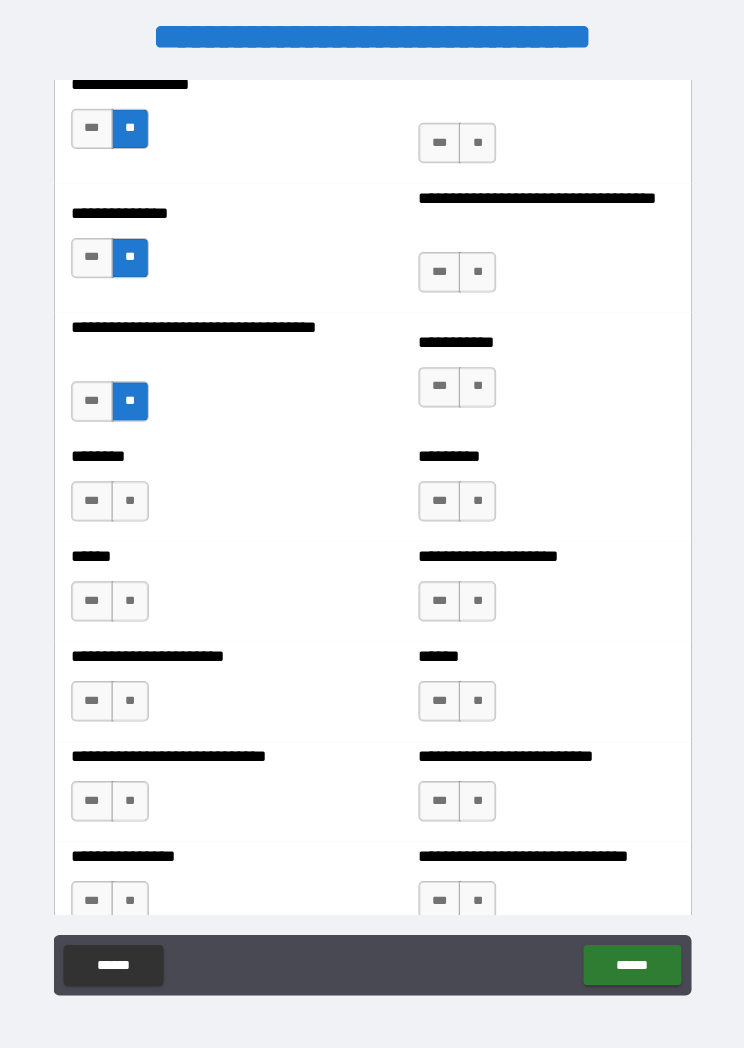 scroll, scrollTop: 3218, scrollLeft: 0, axis: vertical 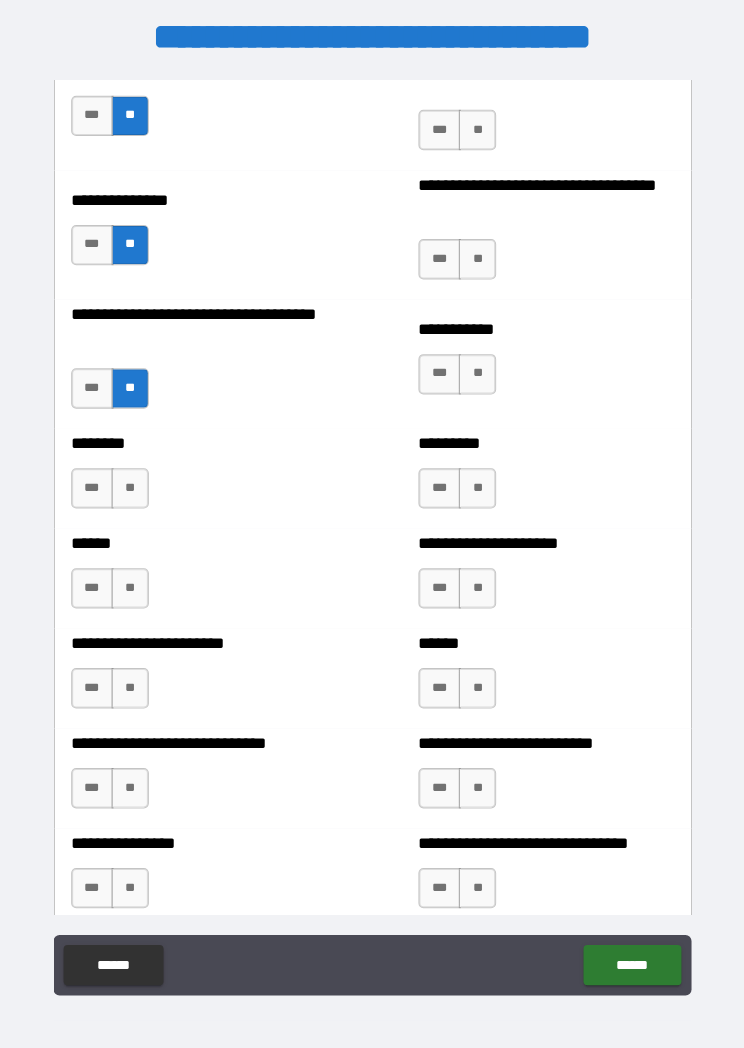 click on "**" at bounding box center [131, 484] 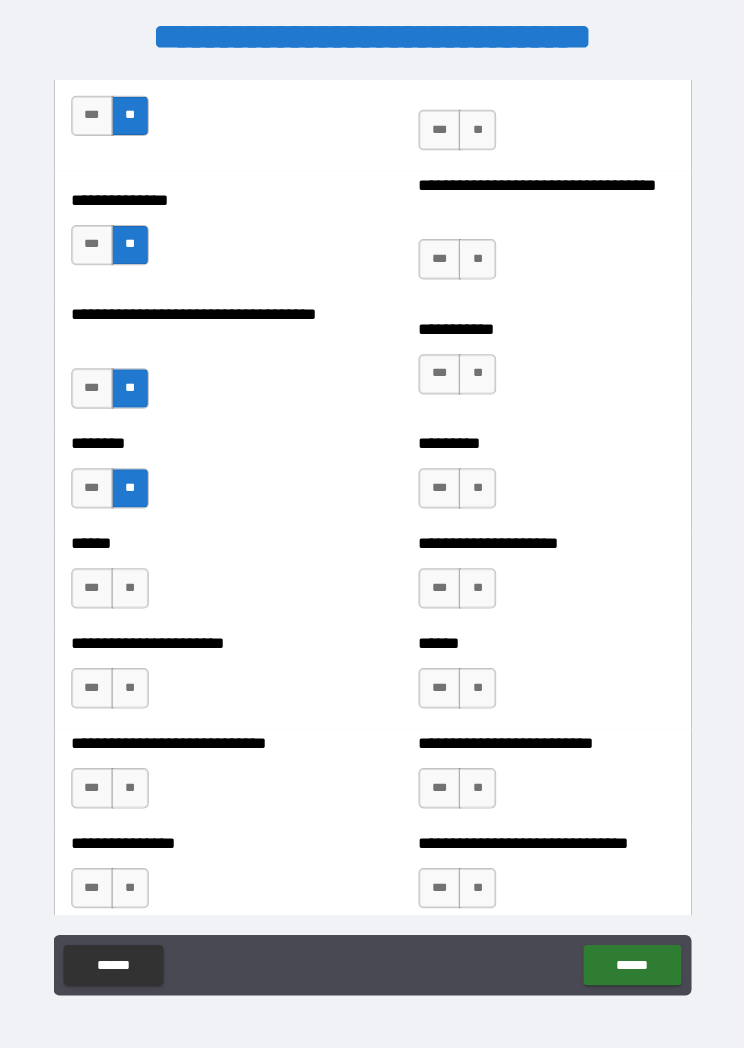 click on "**" at bounding box center (131, 583) 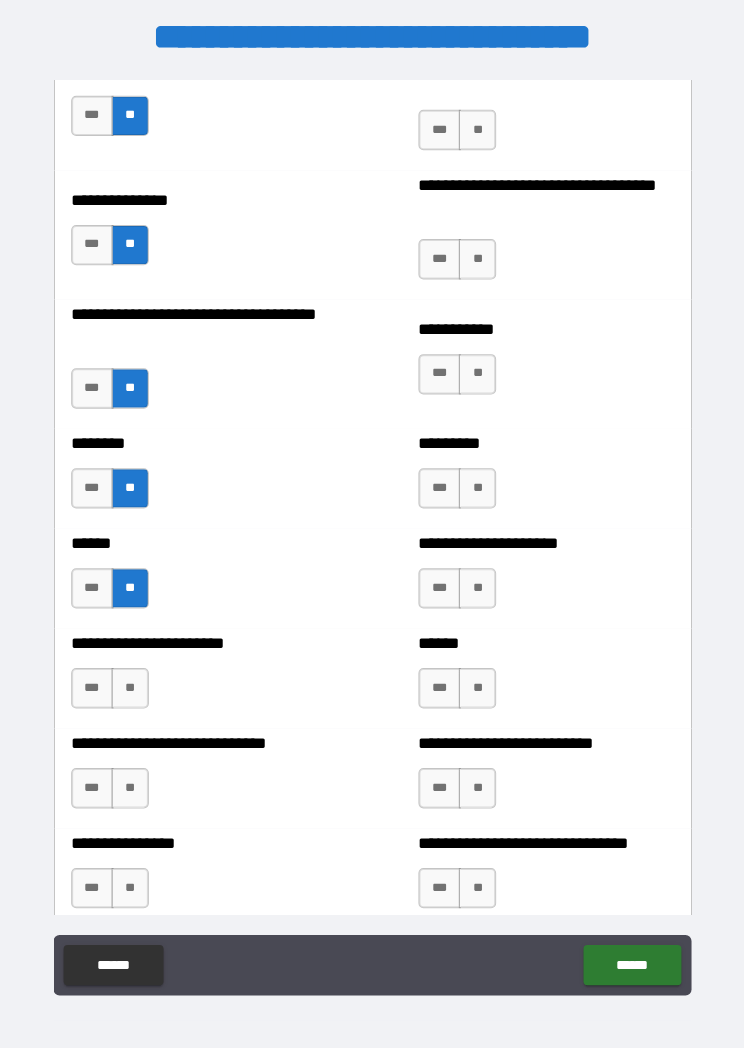 click on "**" at bounding box center [131, 682] 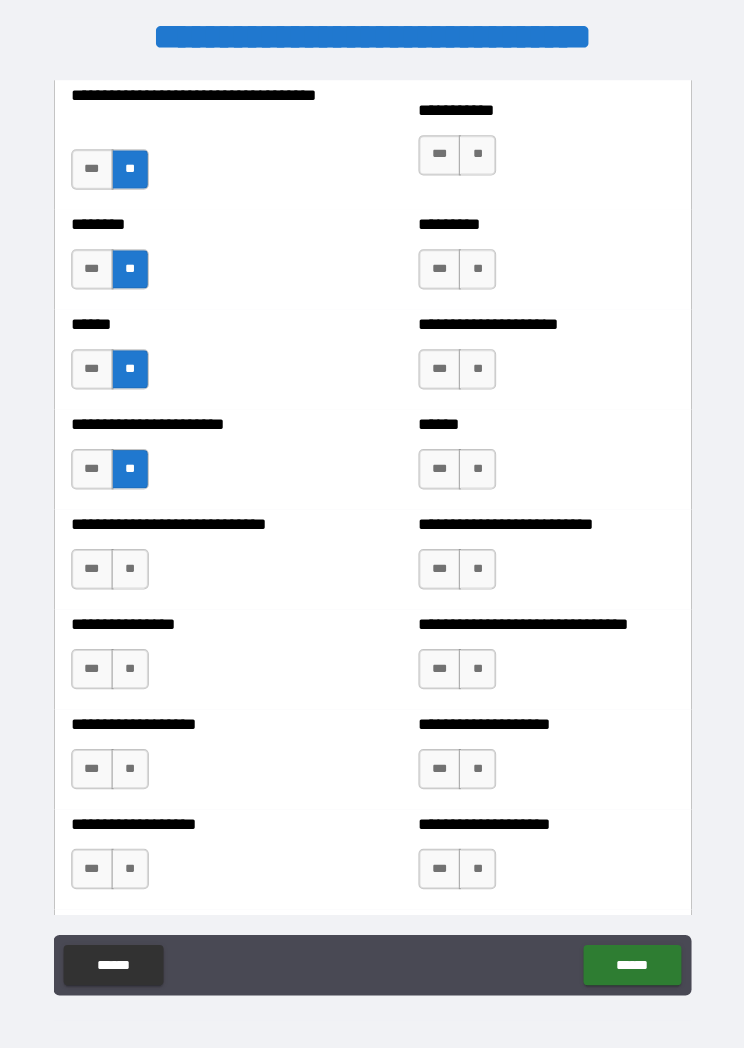 scroll, scrollTop: 3438, scrollLeft: 0, axis: vertical 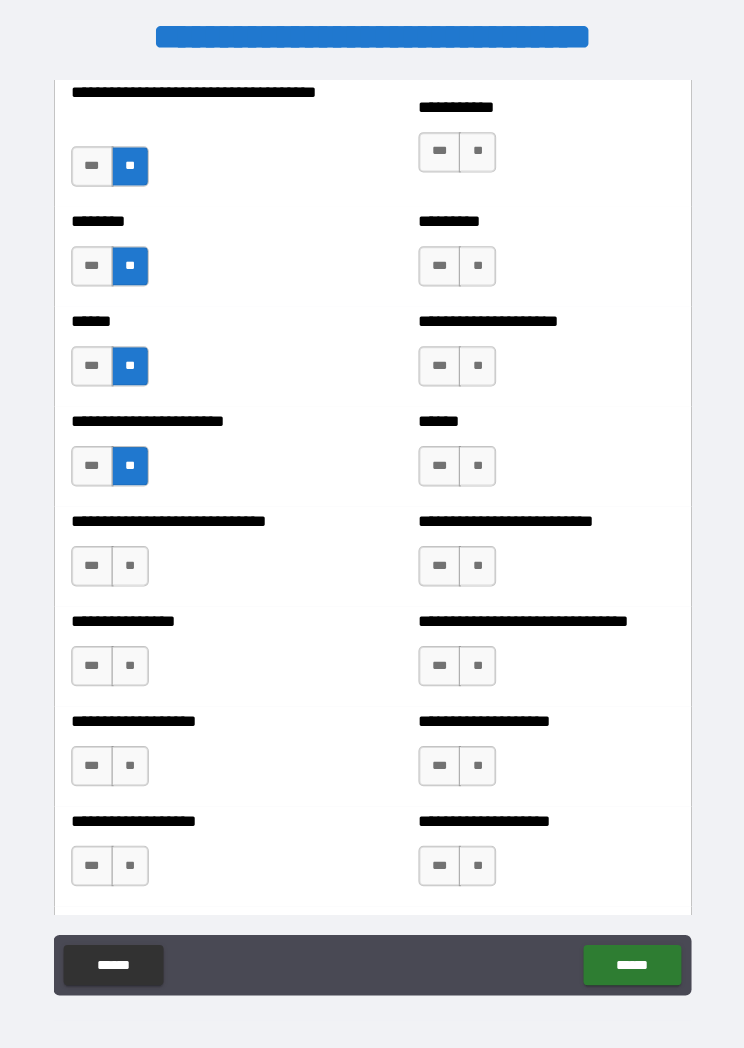 click on "**" at bounding box center [131, 561] 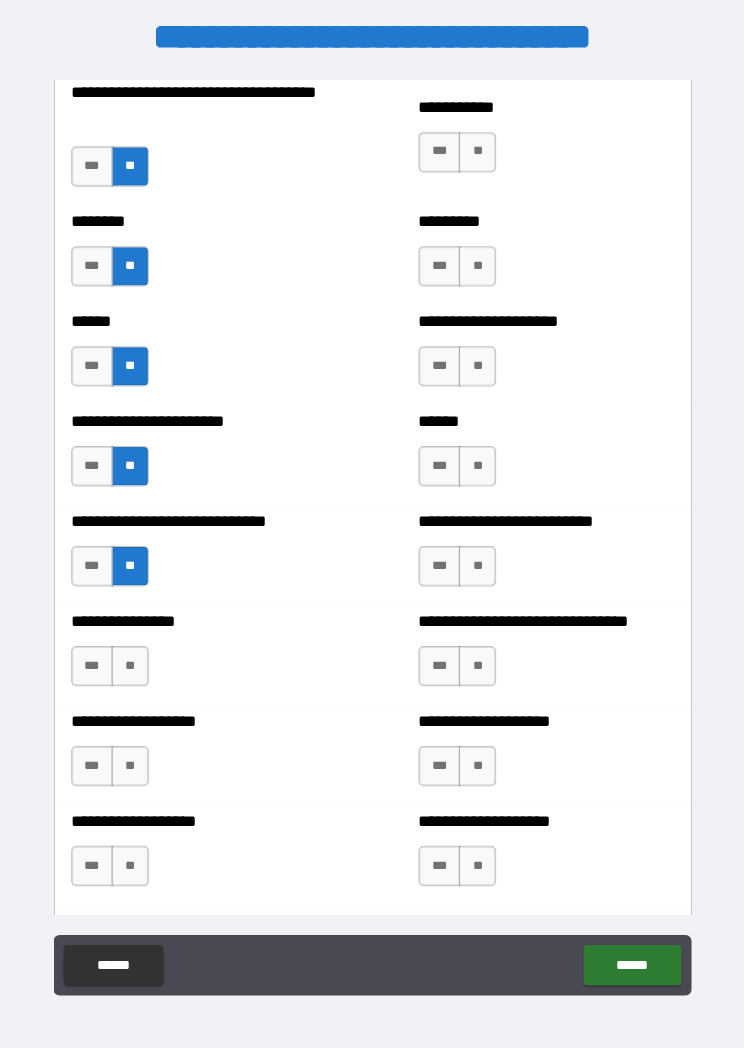 click on "**" at bounding box center (131, 660) 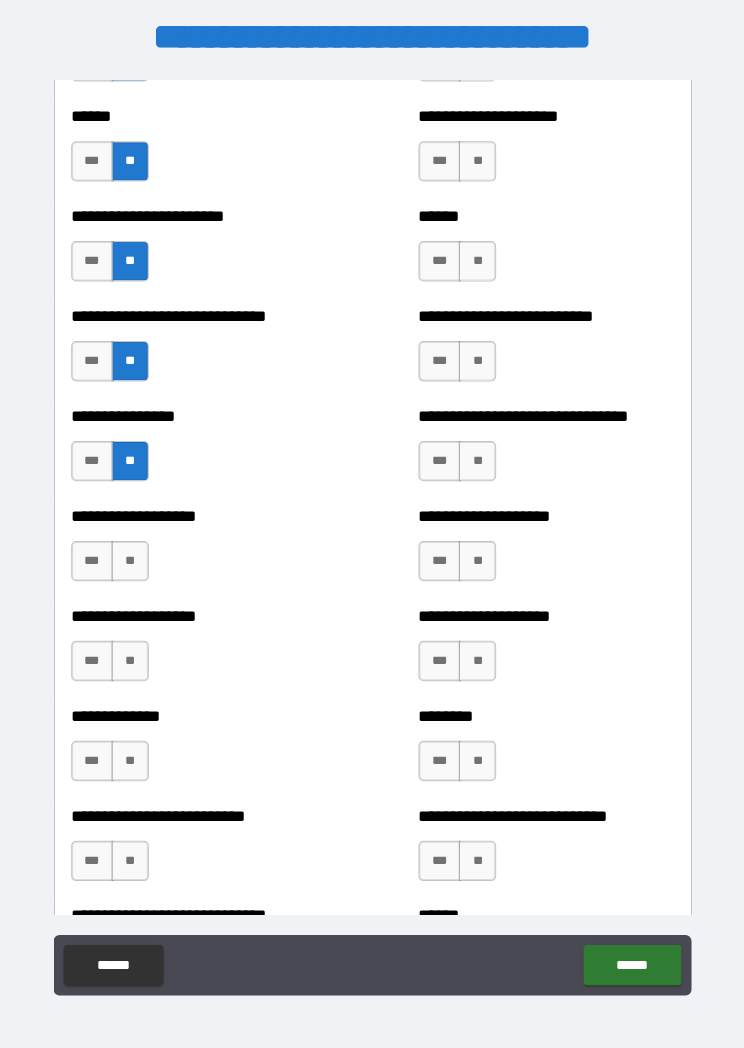 scroll, scrollTop: 3677, scrollLeft: 0, axis: vertical 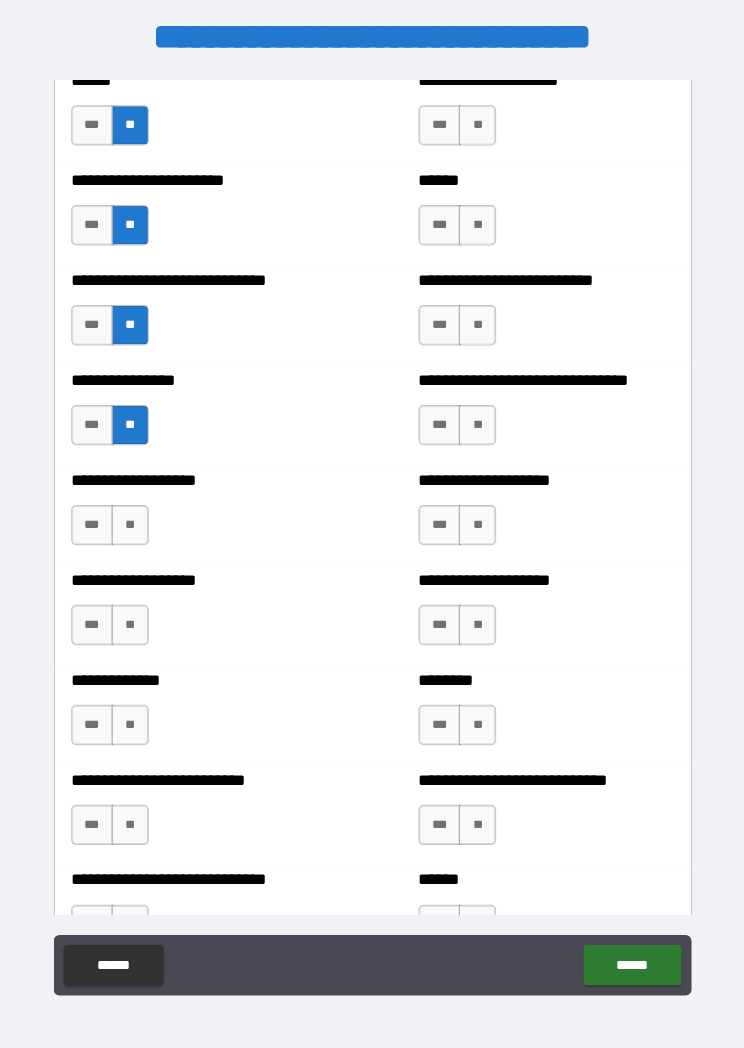 click on "**" at bounding box center [131, 520] 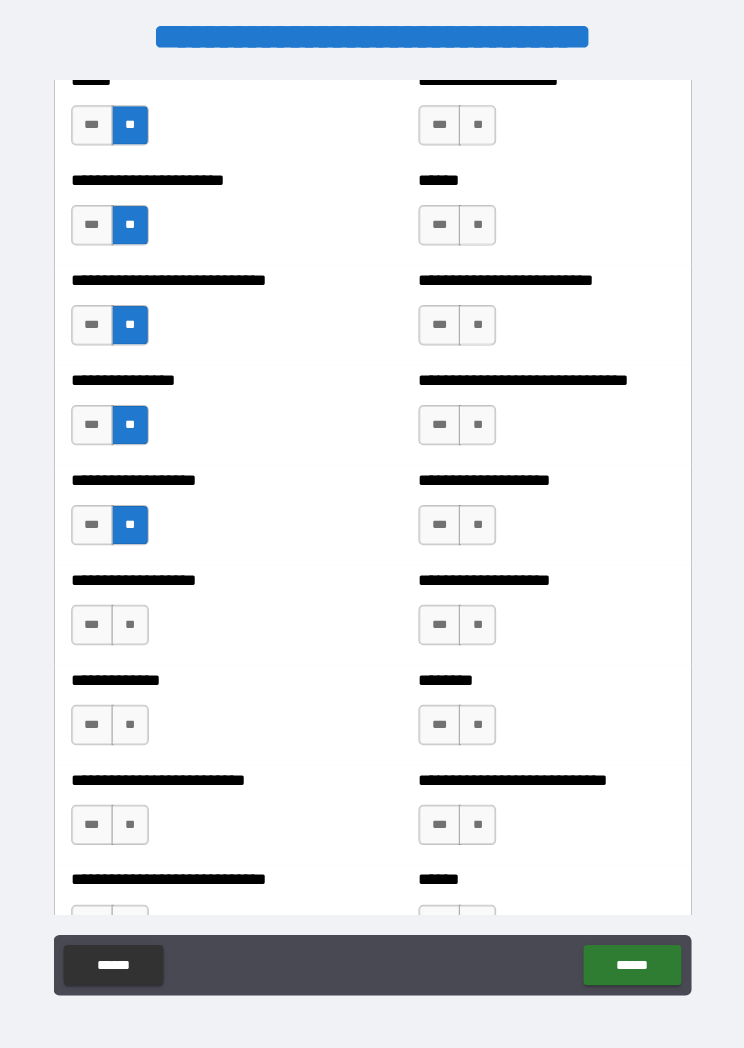 click on "**" at bounding box center [131, 619] 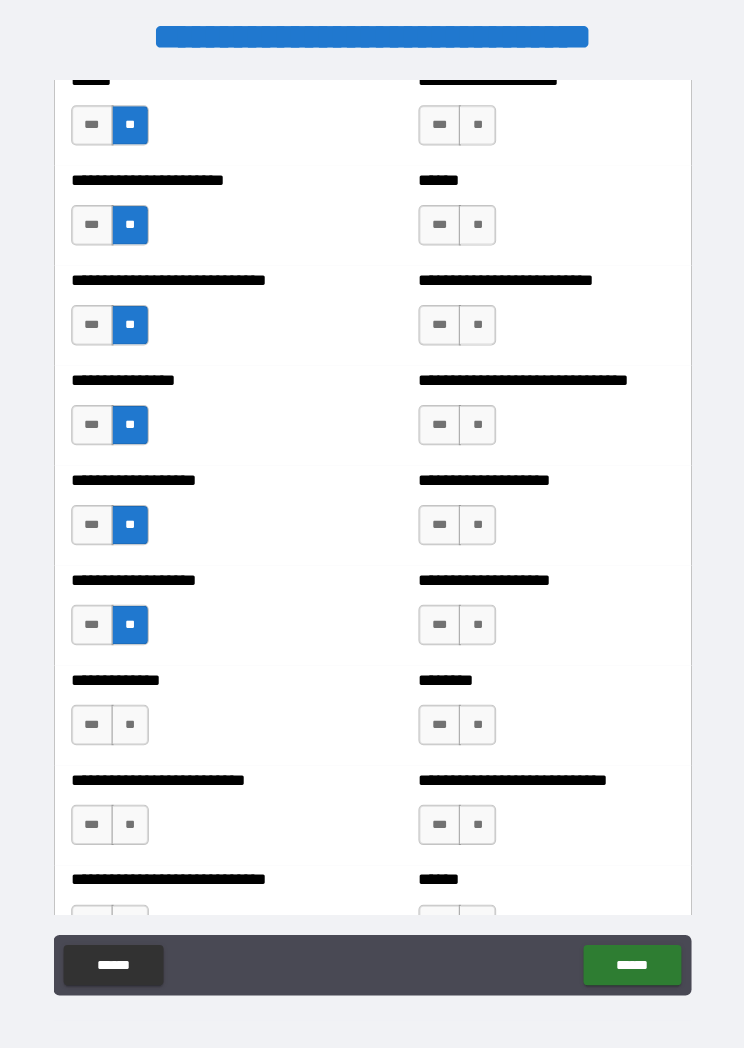click on "**" at bounding box center [131, 718] 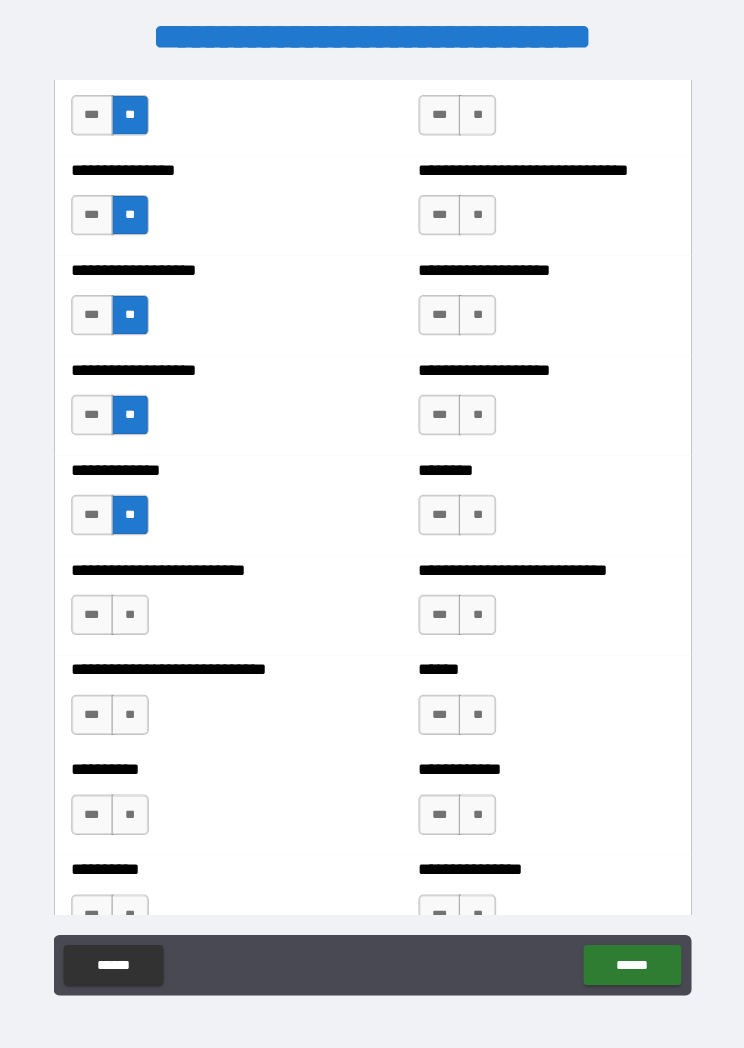 scroll, scrollTop: 3923, scrollLeft: 0, axis: vertical 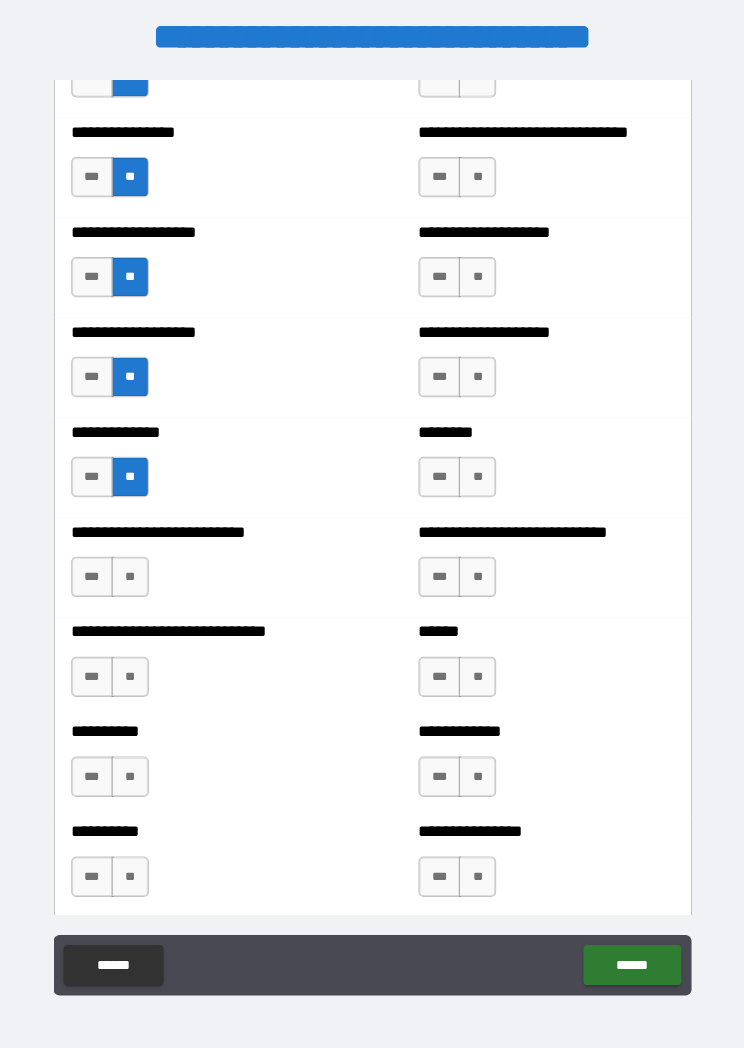 click on "**" at bounding box center [131, 571] 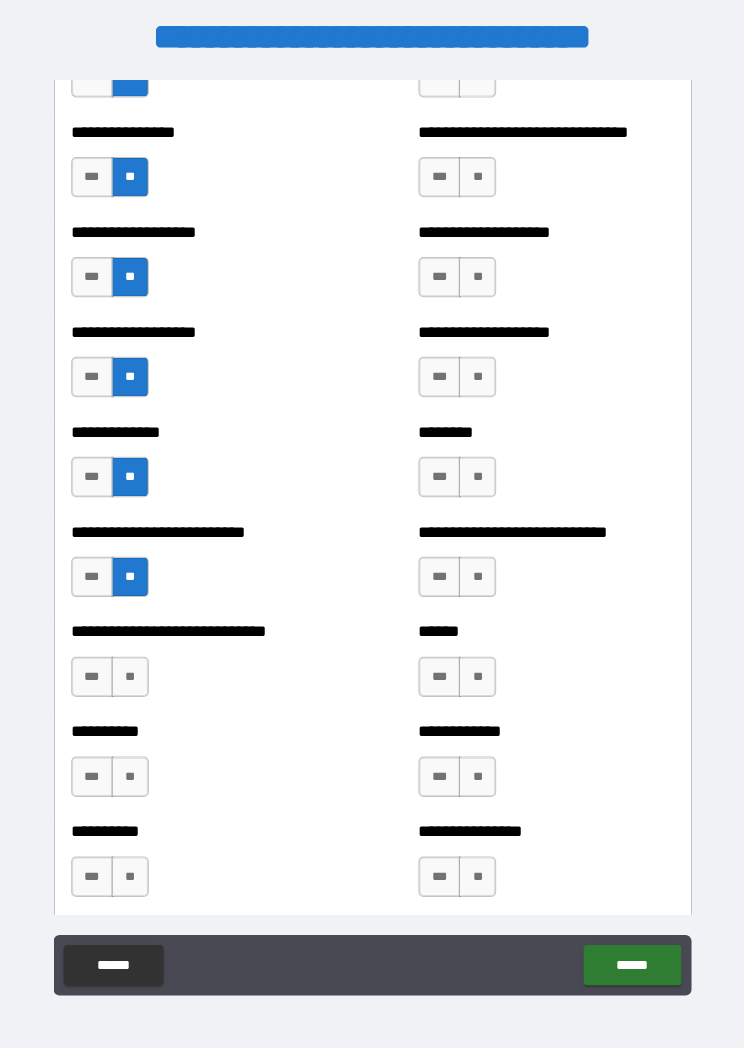 click on "**" at bounding box center (131, 670) 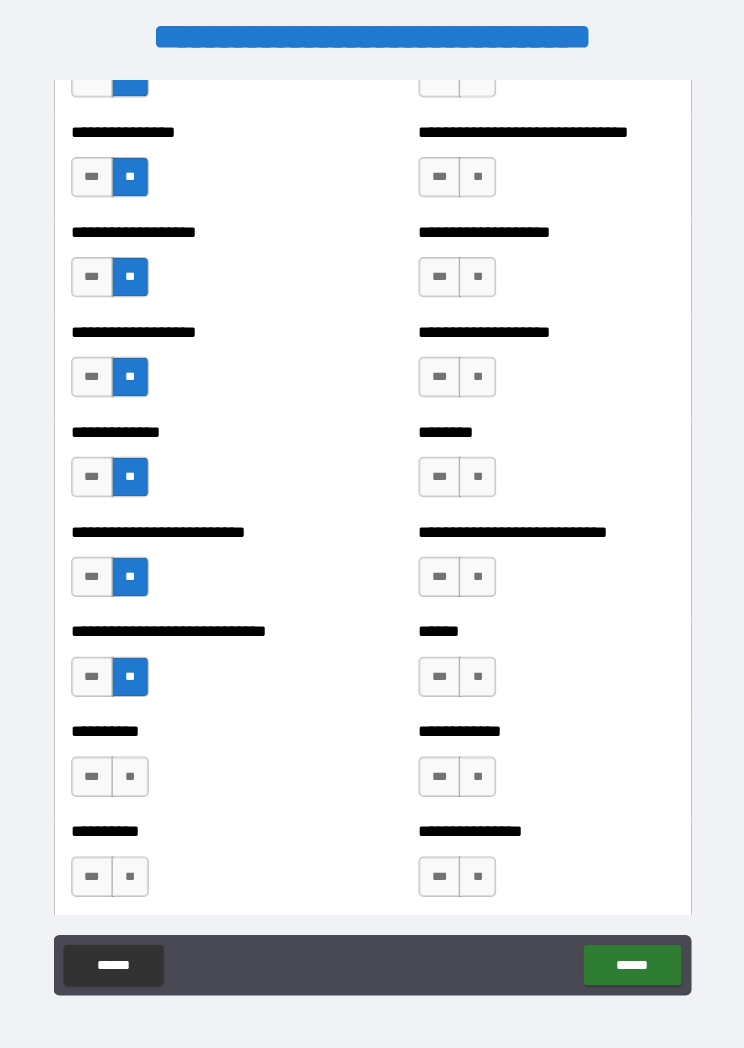 click on "**" at bounding box center [131, 769] 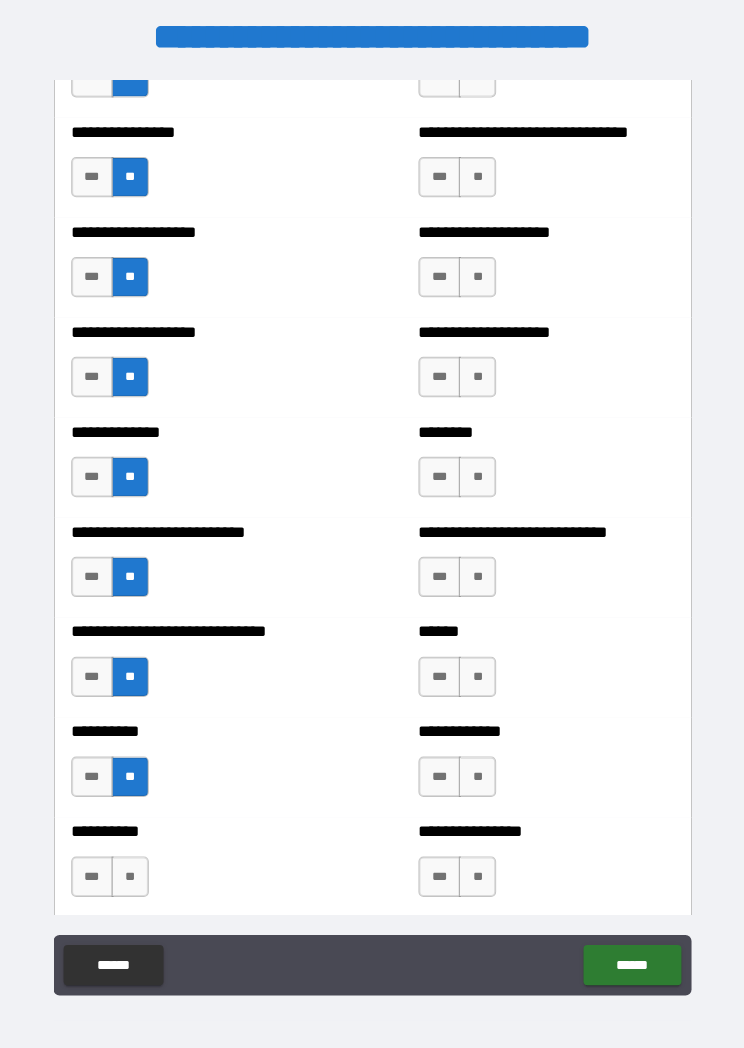 scroll, scrollTop: 4154, scrollLeft: 0, axis: vertical 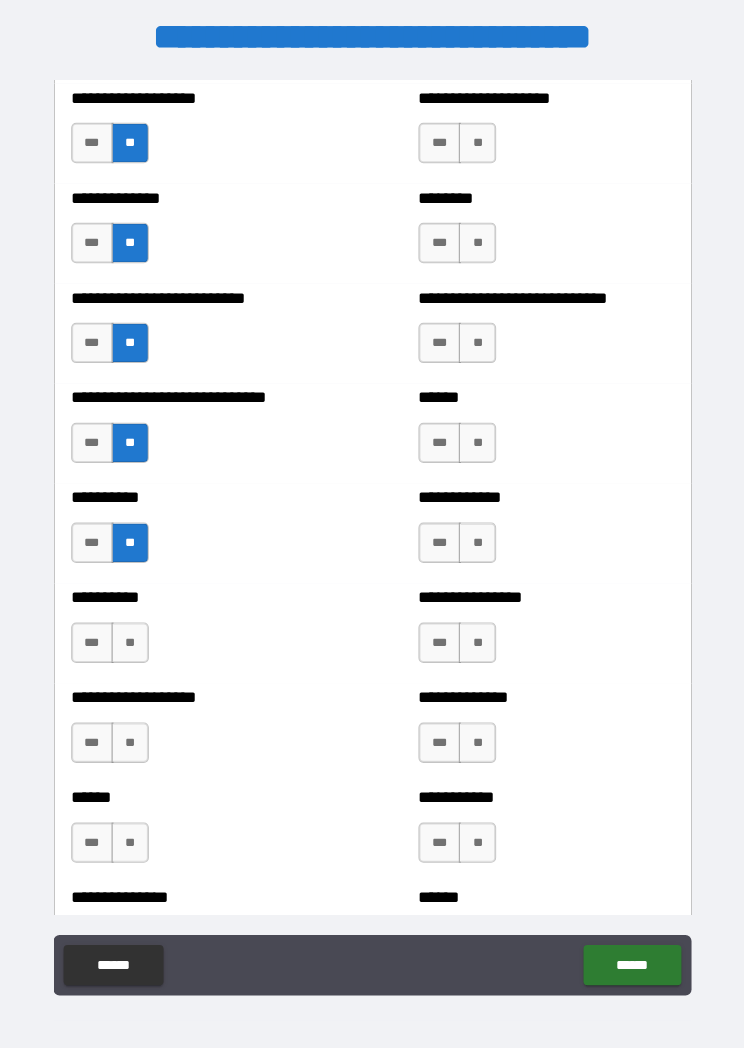 click on "**" at bounding box center (131, 637) 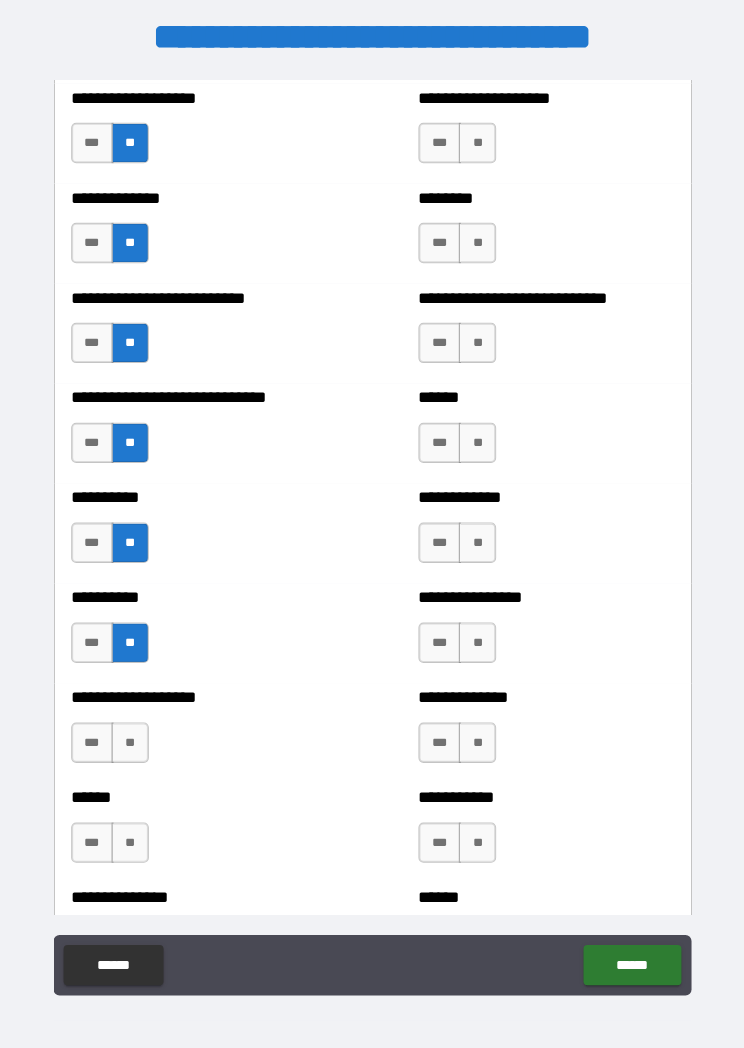 click on "**" at bounding box center (131, 736) 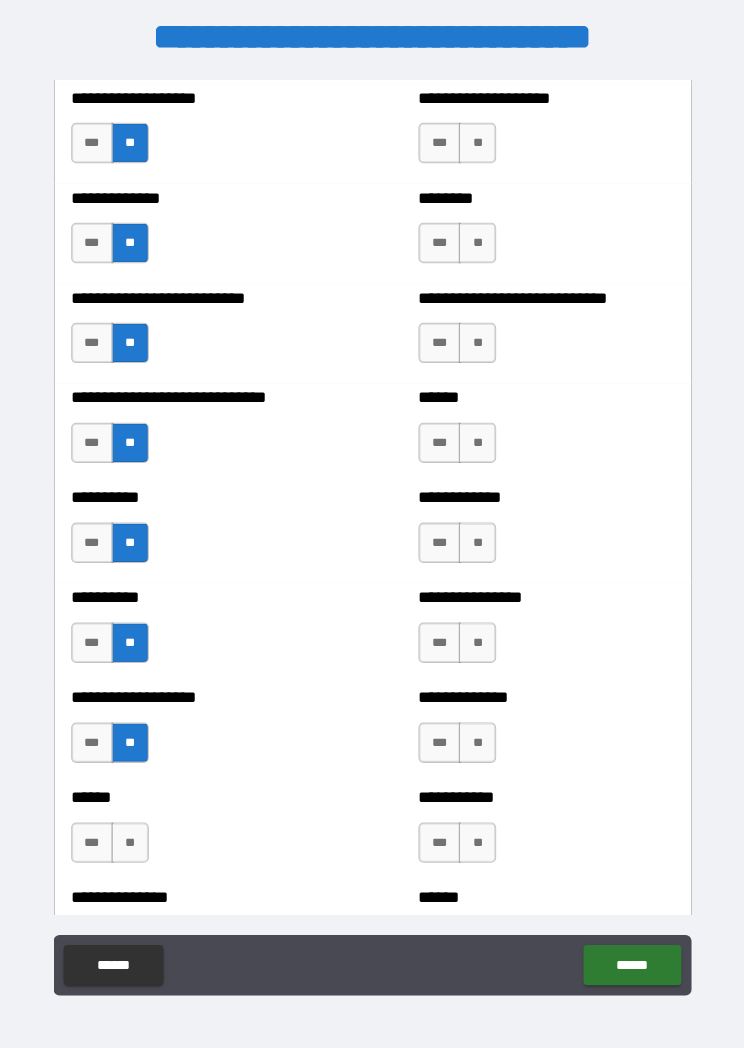 click on "**" at bounding box center [131, 835] 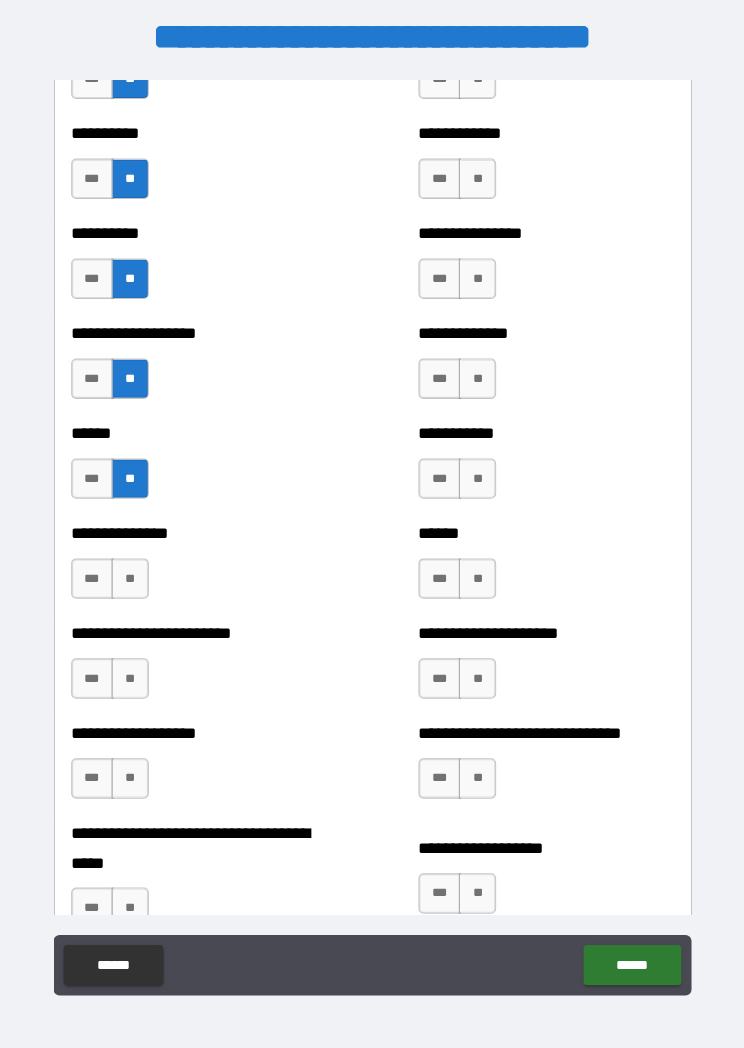 scroll, scrollTop: 4514, scrollLeft: 0, axis: vertical 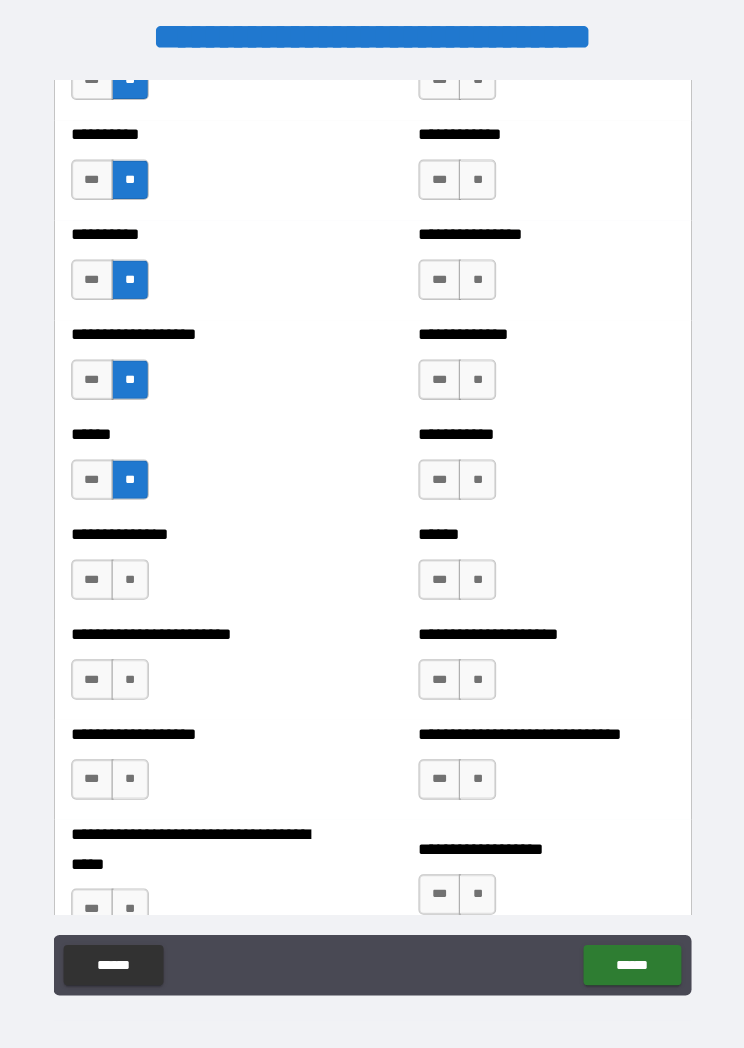 click on "**" at bounding box center (131, 574) 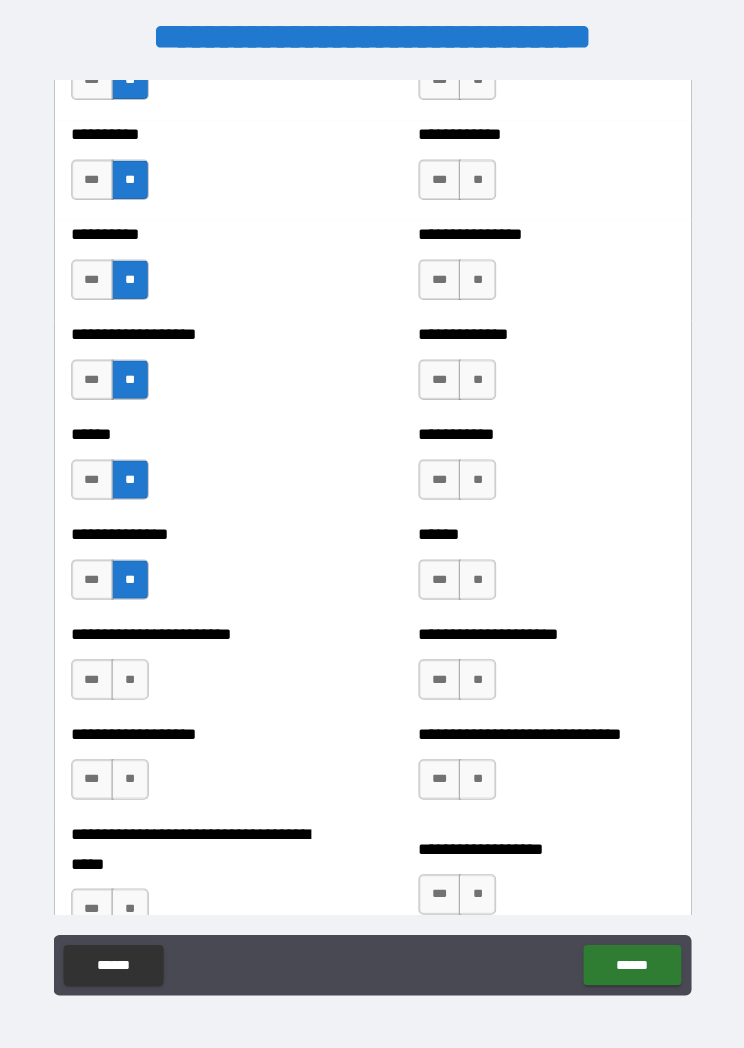 click on "**" at bounding box center (131, 673) 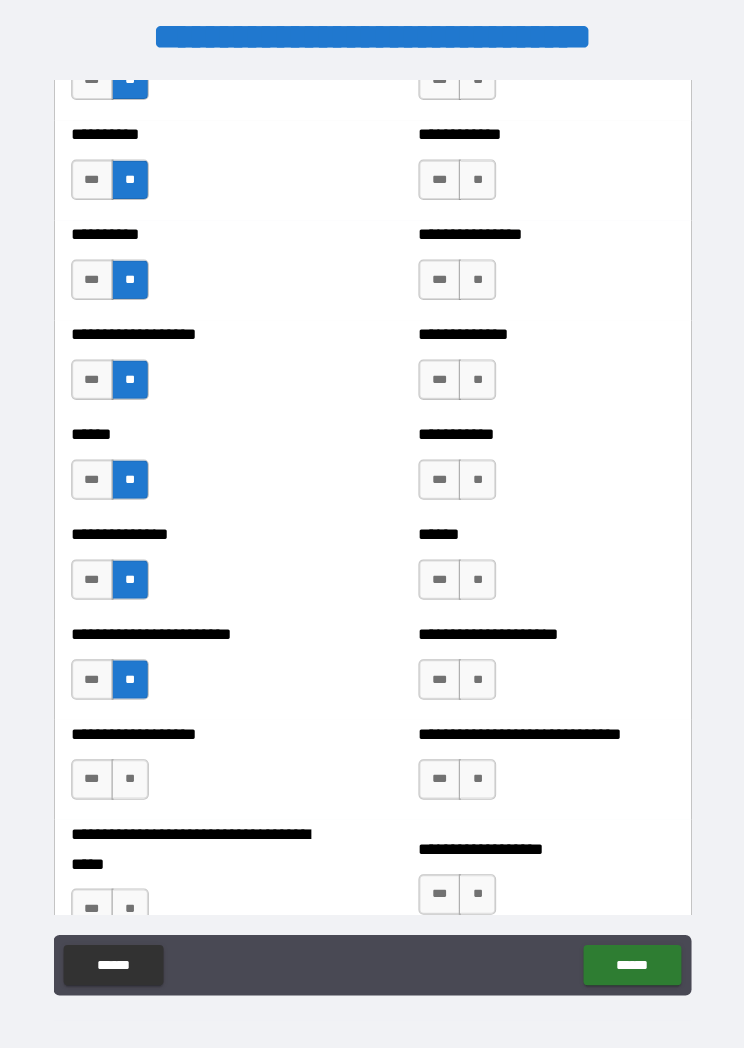 click on "**" at bounding box center (131, 772) 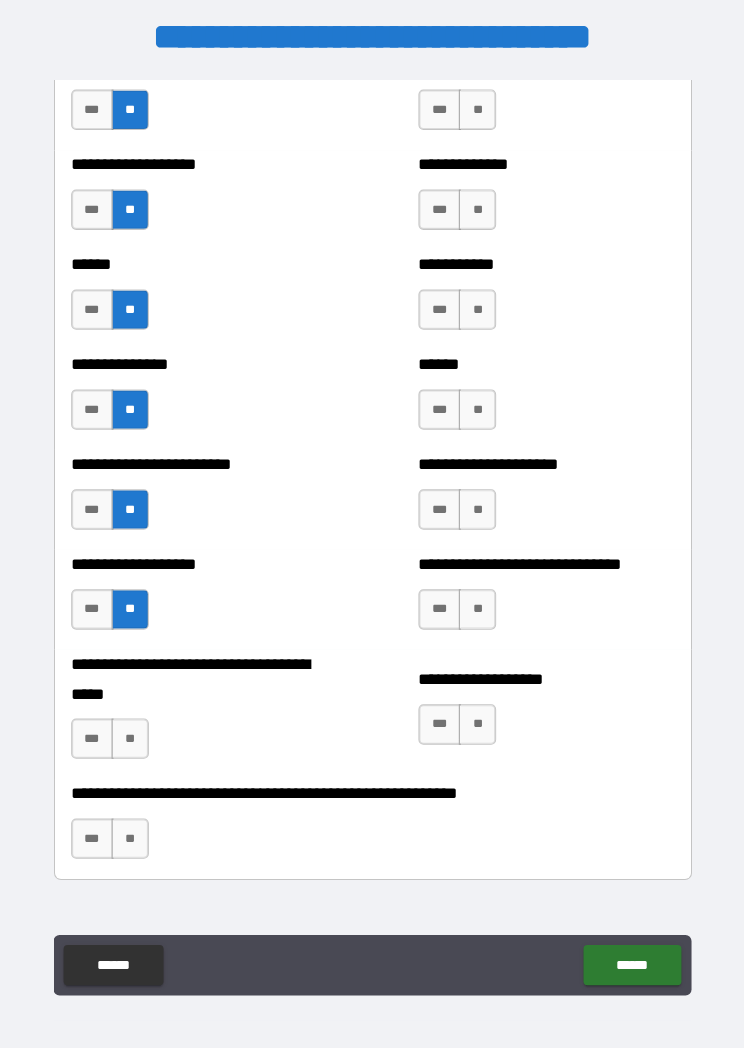 scroll, scrollTop: 4791, scrollLeft: 0, axis: vertical 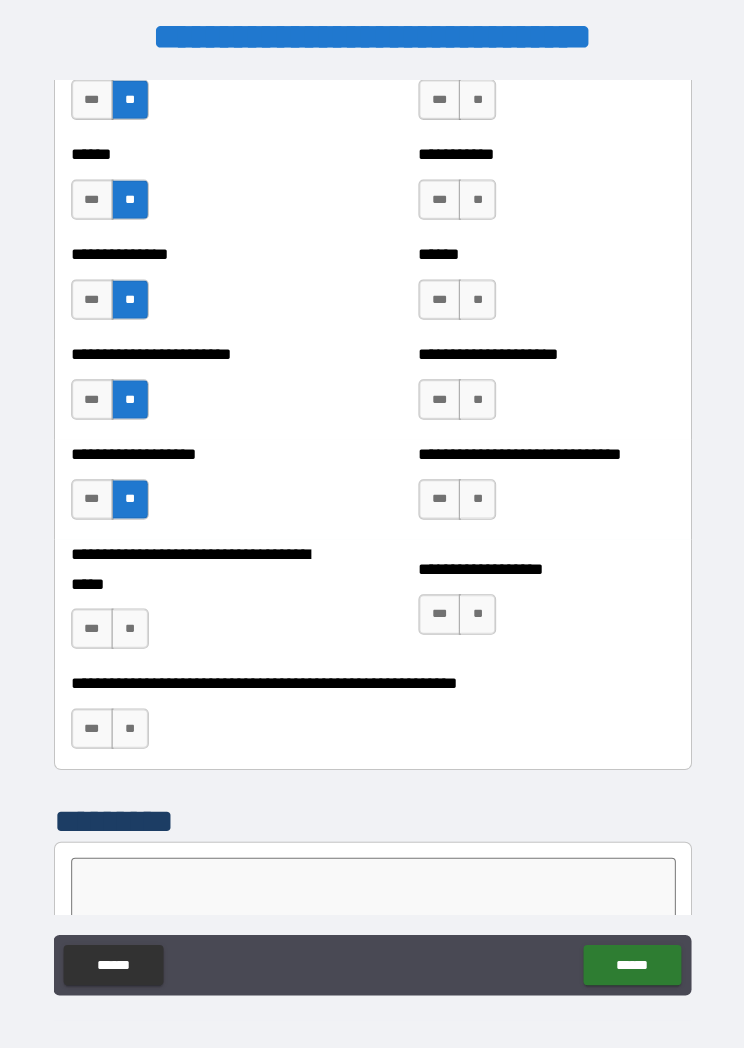 click on "**" at bounding box center [131, 623] 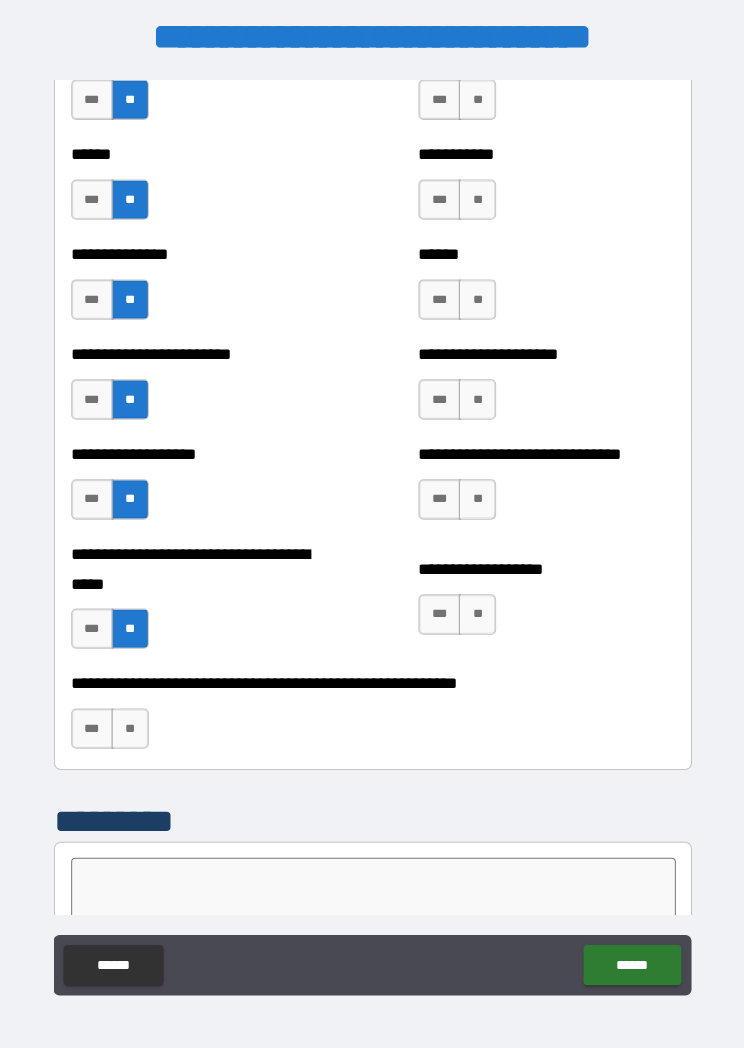 click on "**" at bounding box center (131, 722) 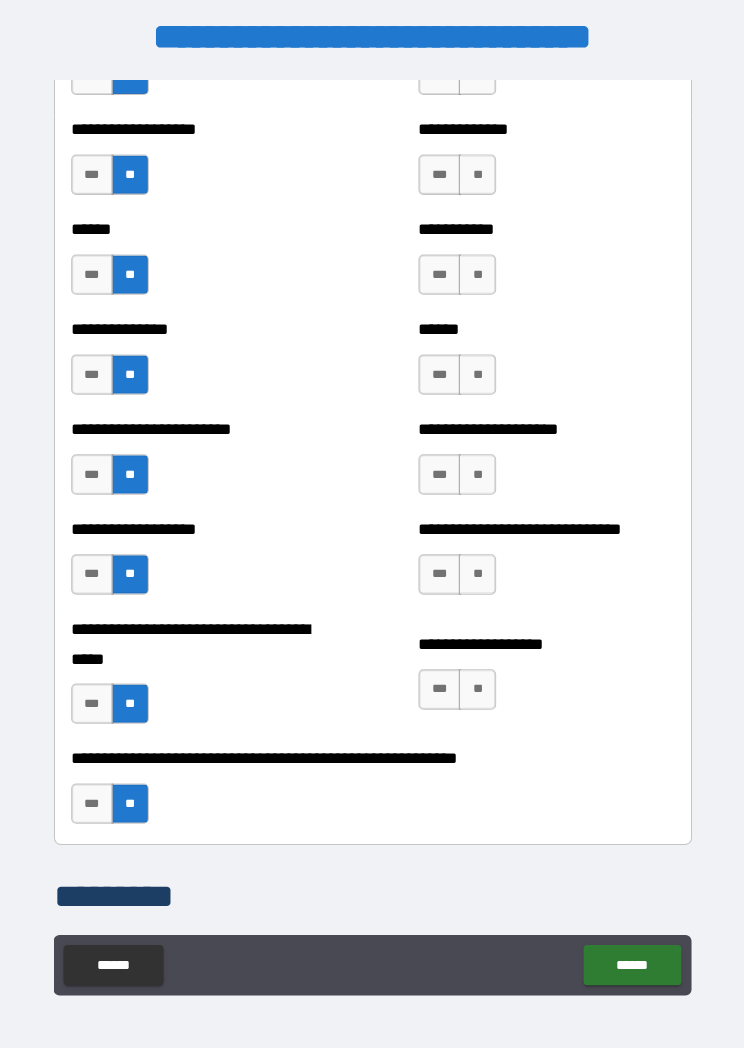 click on "**" at bounding box center (475, 683) 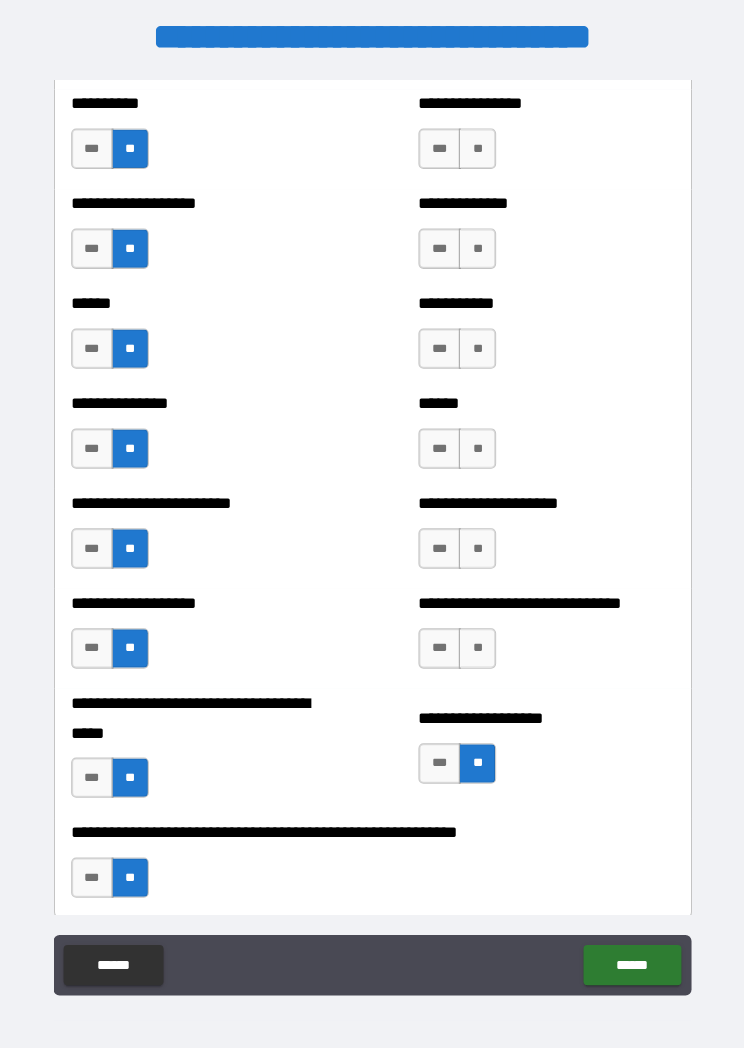 scroll, scrollTop: 4643, scrollLeft: 0, axis: vertical 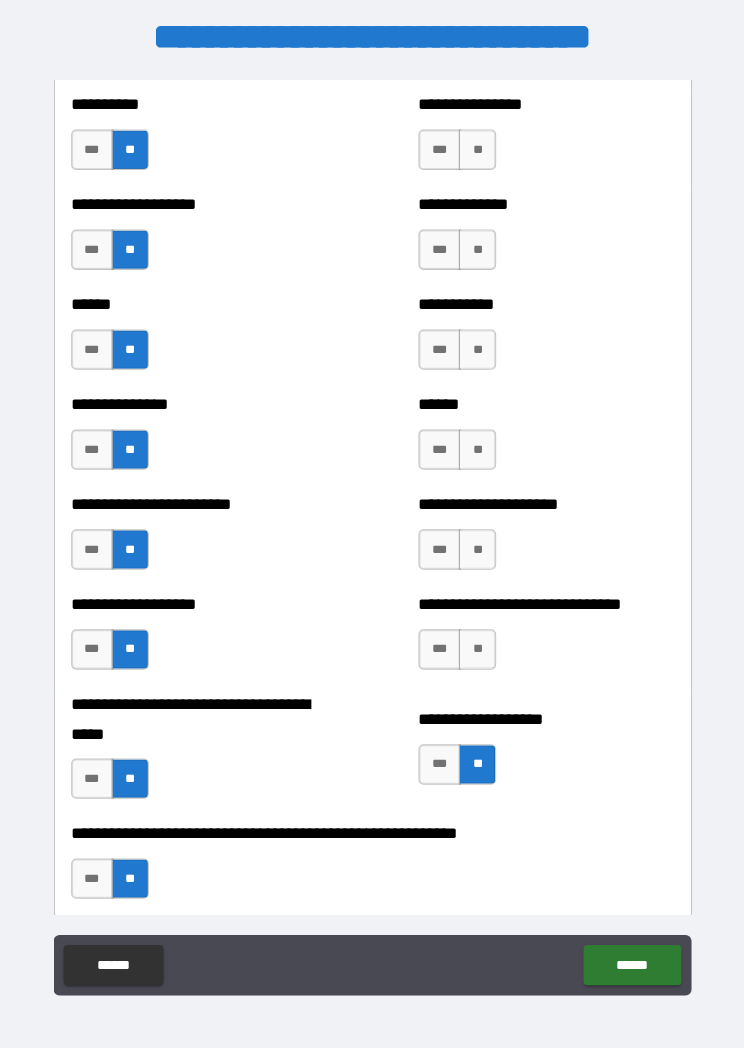 click on "**" at bounding box center [475, 643] 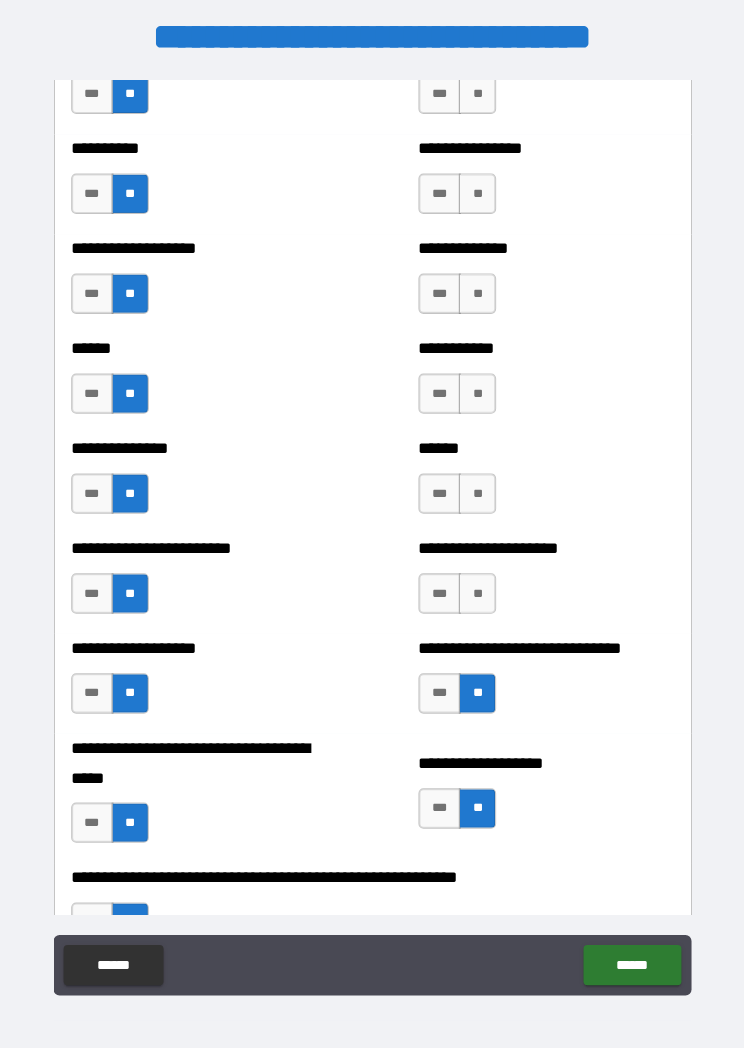 scroll, scrollTop: 4588, scrollLeft: 0, axis: vertical 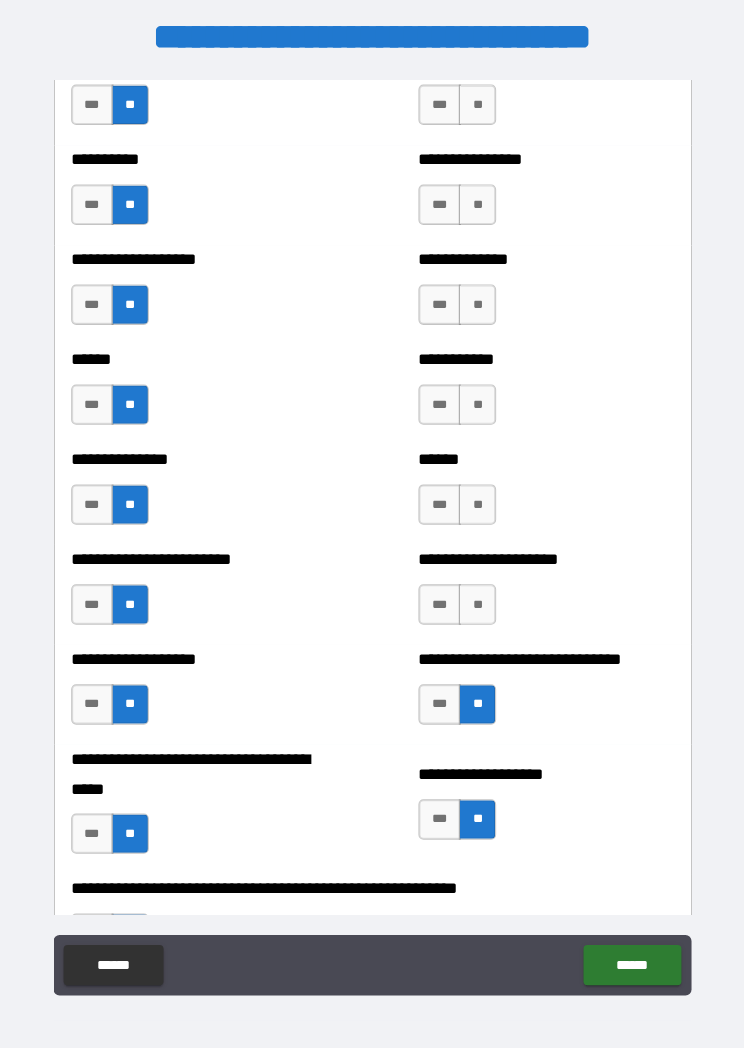 click on "**" at bounding box center (475, 599) 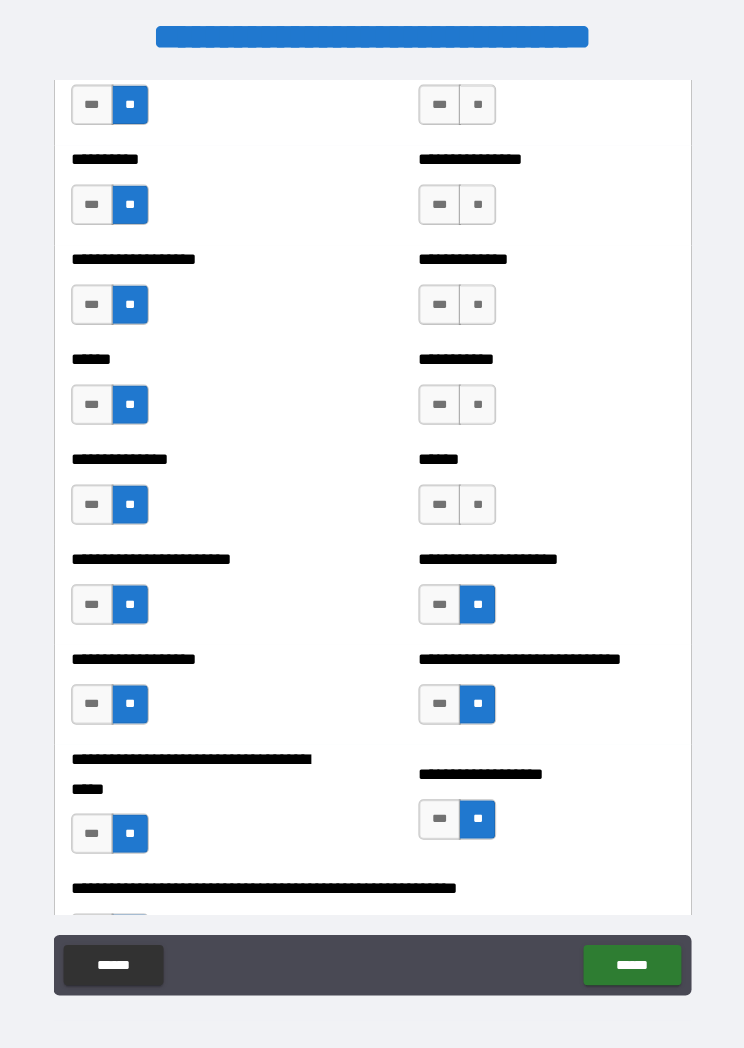 scroll, scrollTop: 4512, scrollLeft: 0, axis: vertical 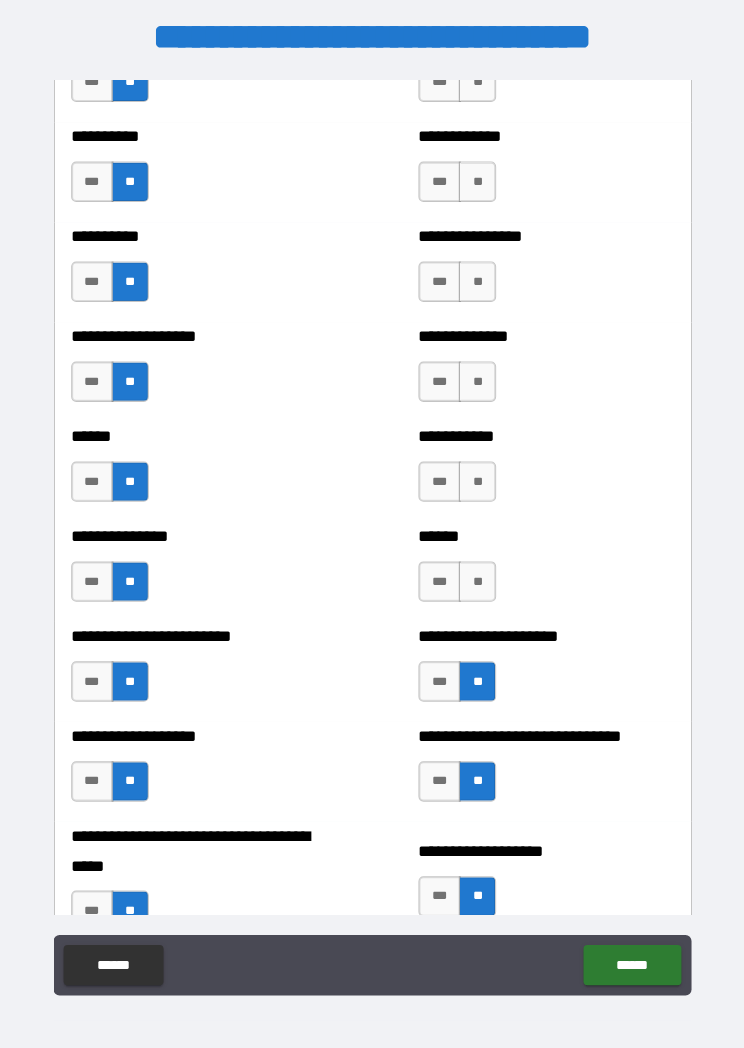 click on "**" at bounding box center [475, 576] 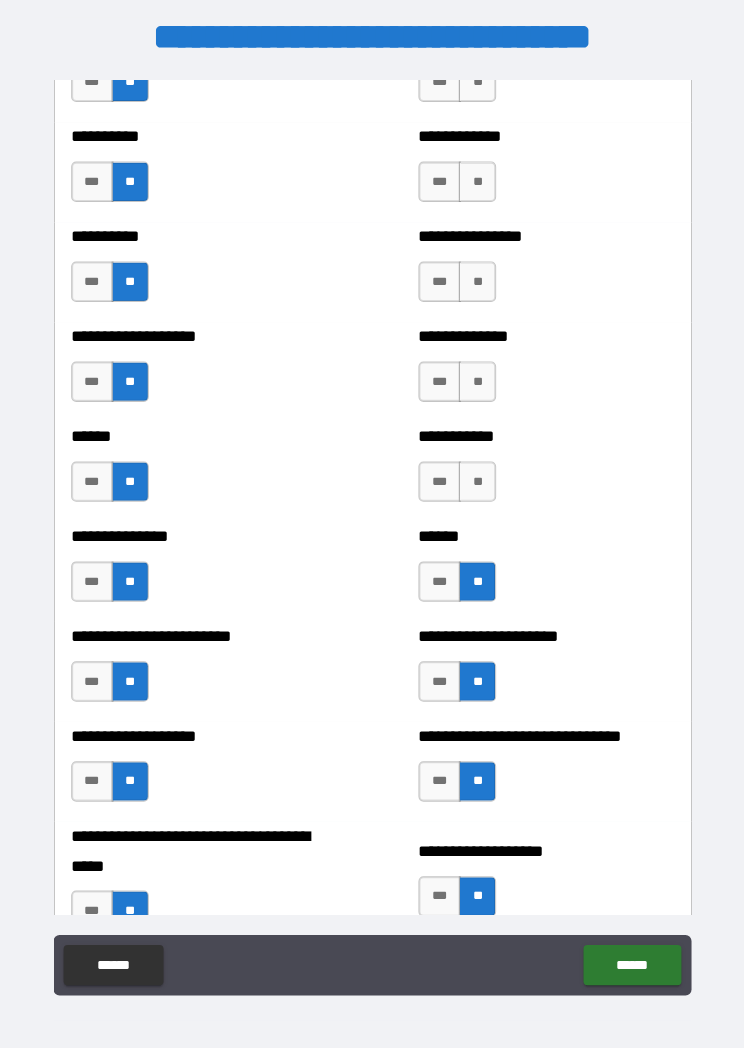 click on "**" at bounding box center (475, 477) 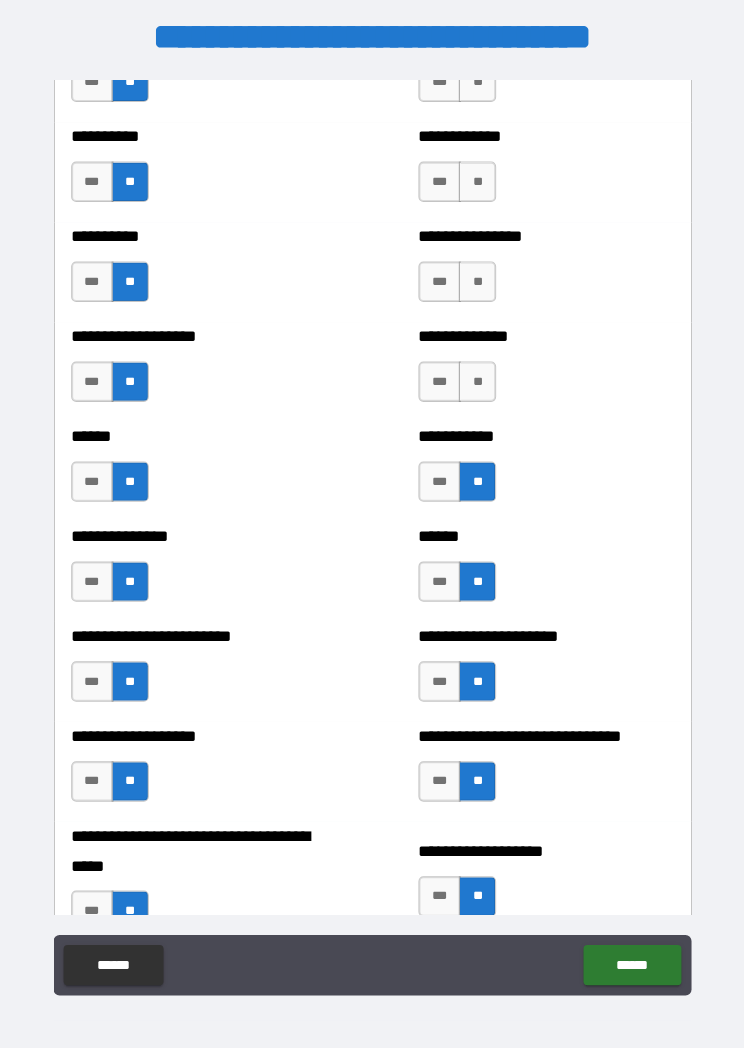click on "**" at bounding box center (475, 378) 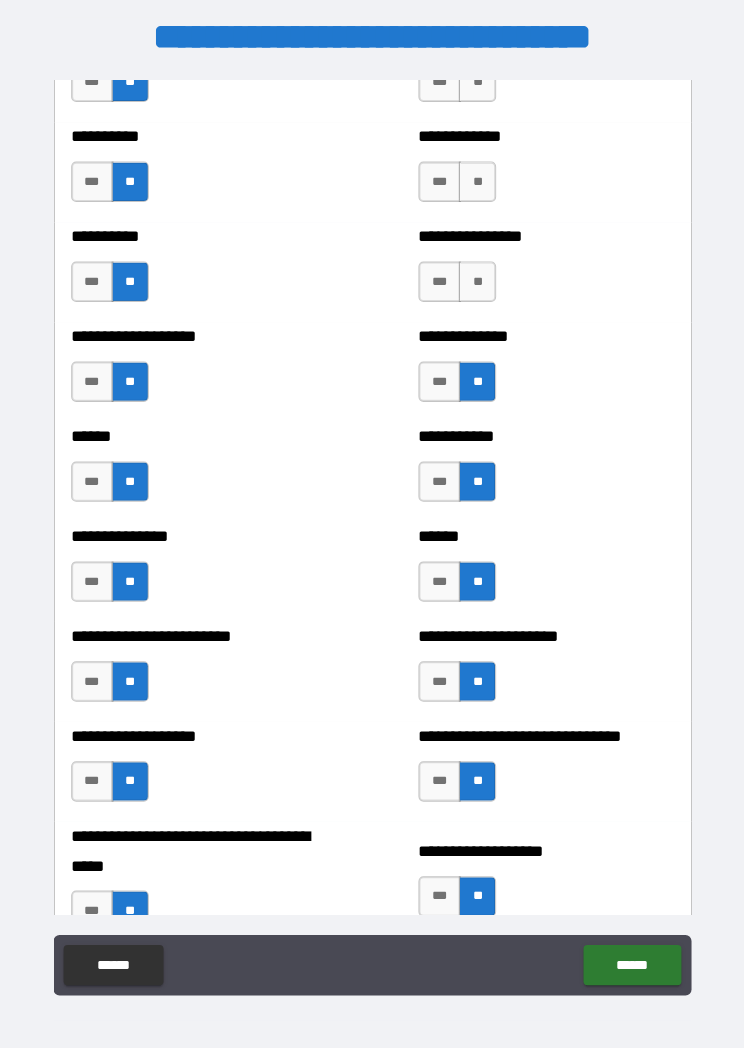 click on "**" at bounding box center (475, 279) 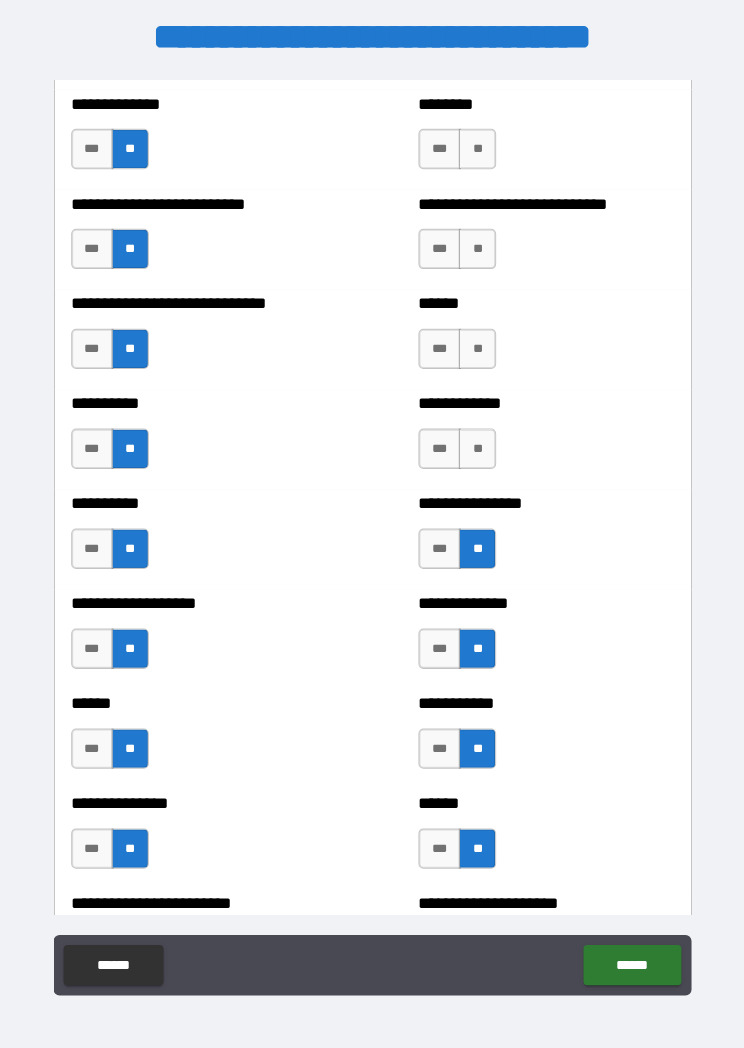 scroll, scrollTop: 4247, scrollLeft: 0, axis: vertical 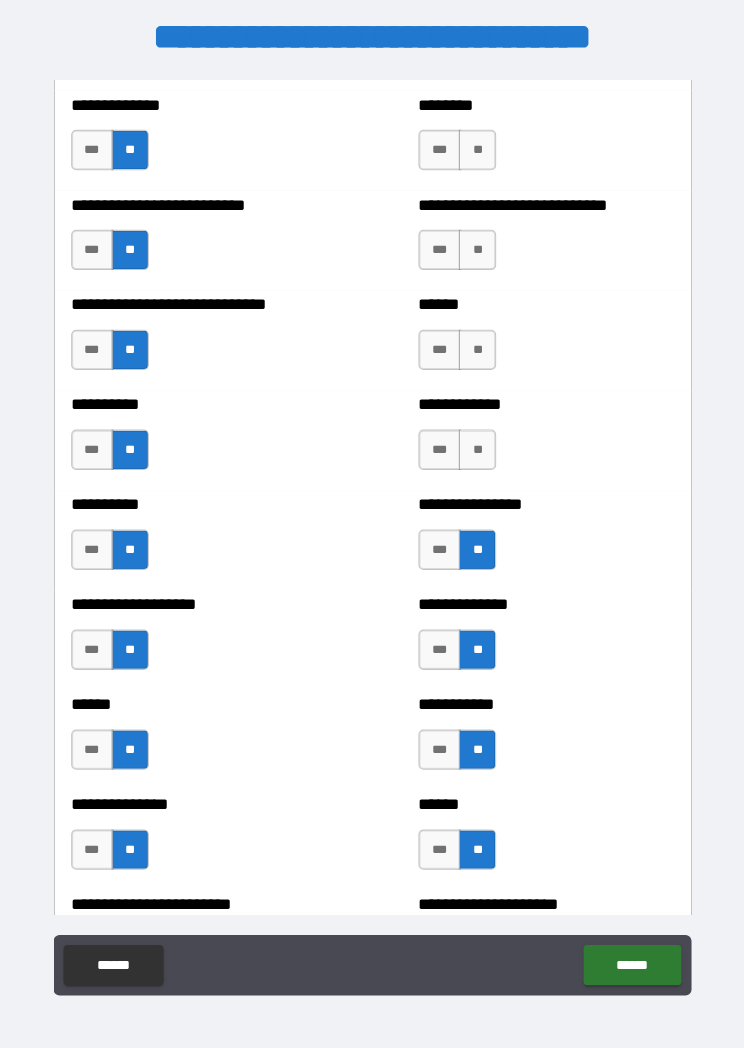 click on "**" at bounding box center [475, 445] 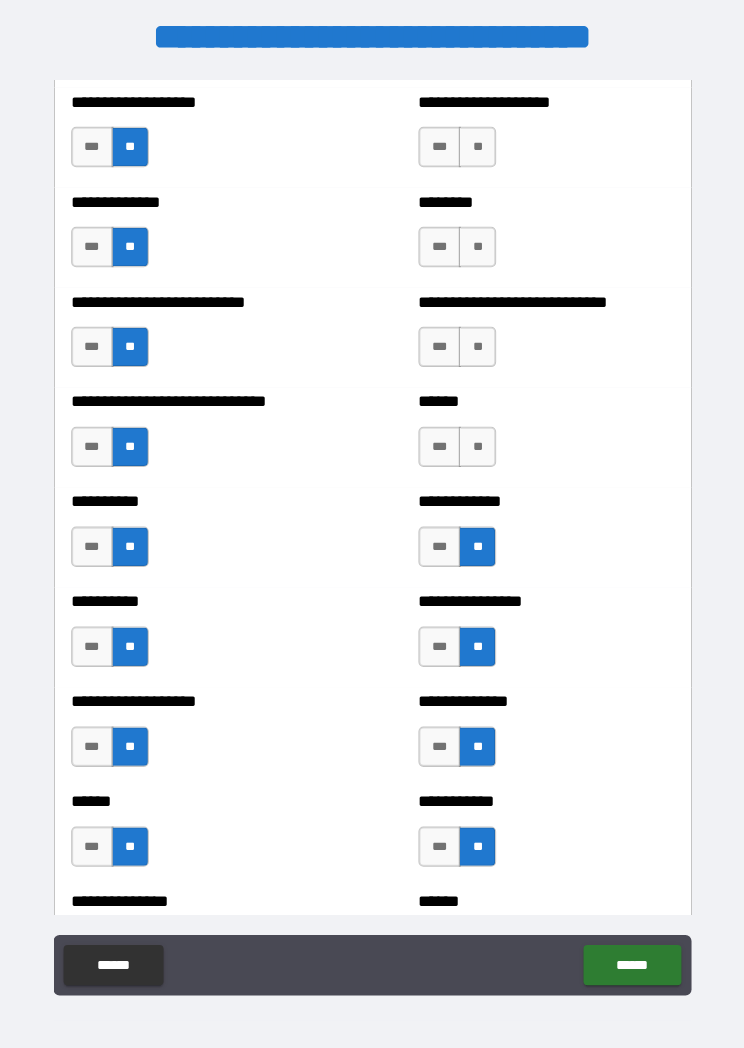 scroll, scrollTop: 4149, scrollLeft: 0, axis: vertical 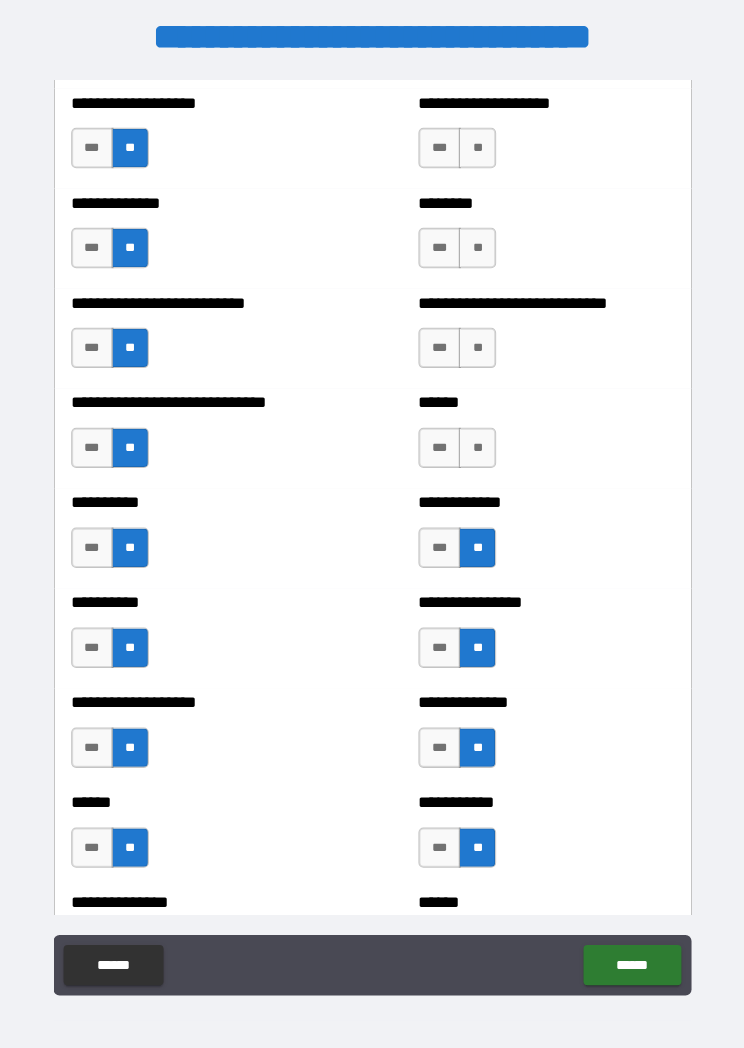 click on "***" at bounding box center (438, 444) 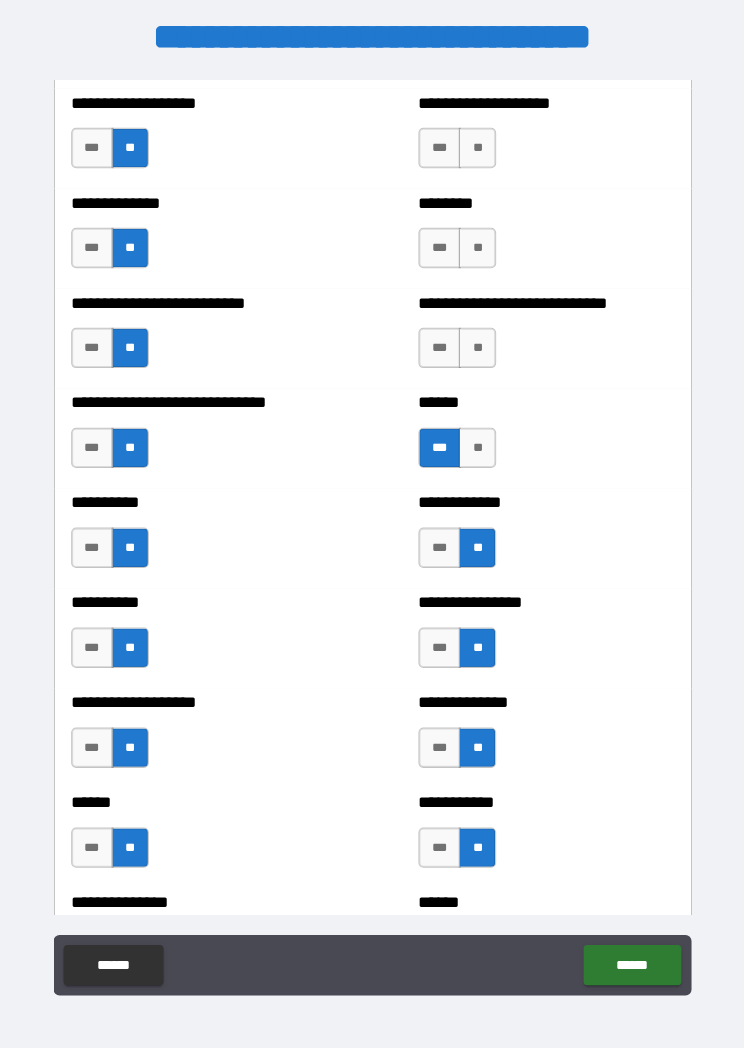 click on "**" at bounding box center (475, 345) 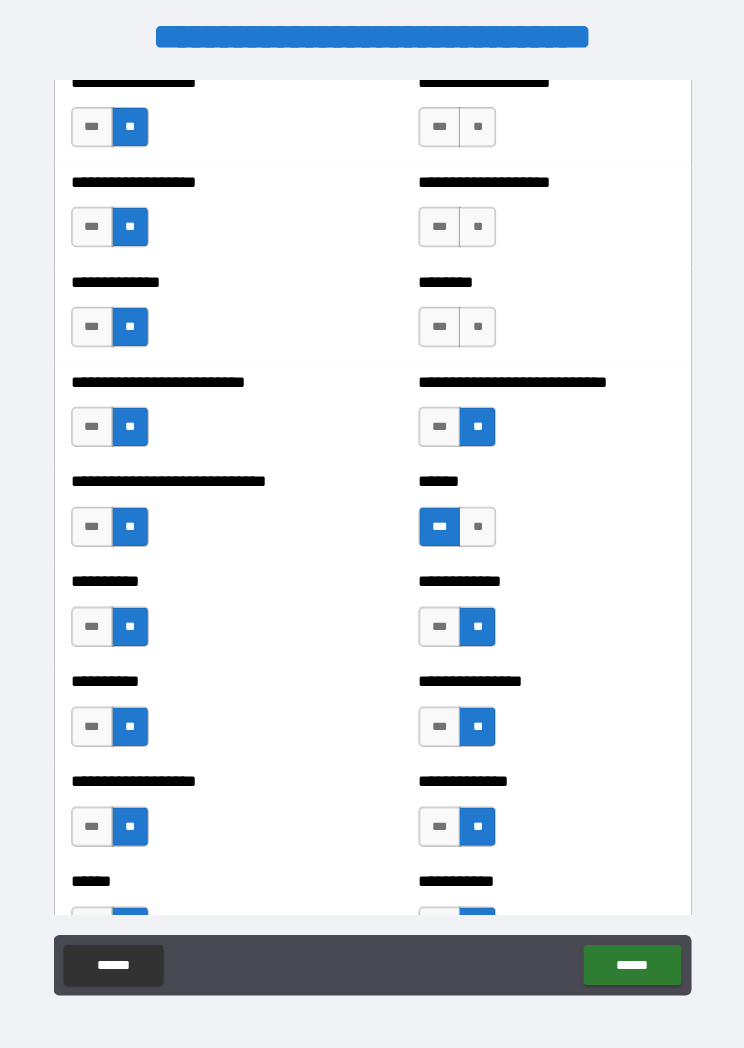 scroll, scrollTop: 4044, scrollLeft: 0, axis: vertical 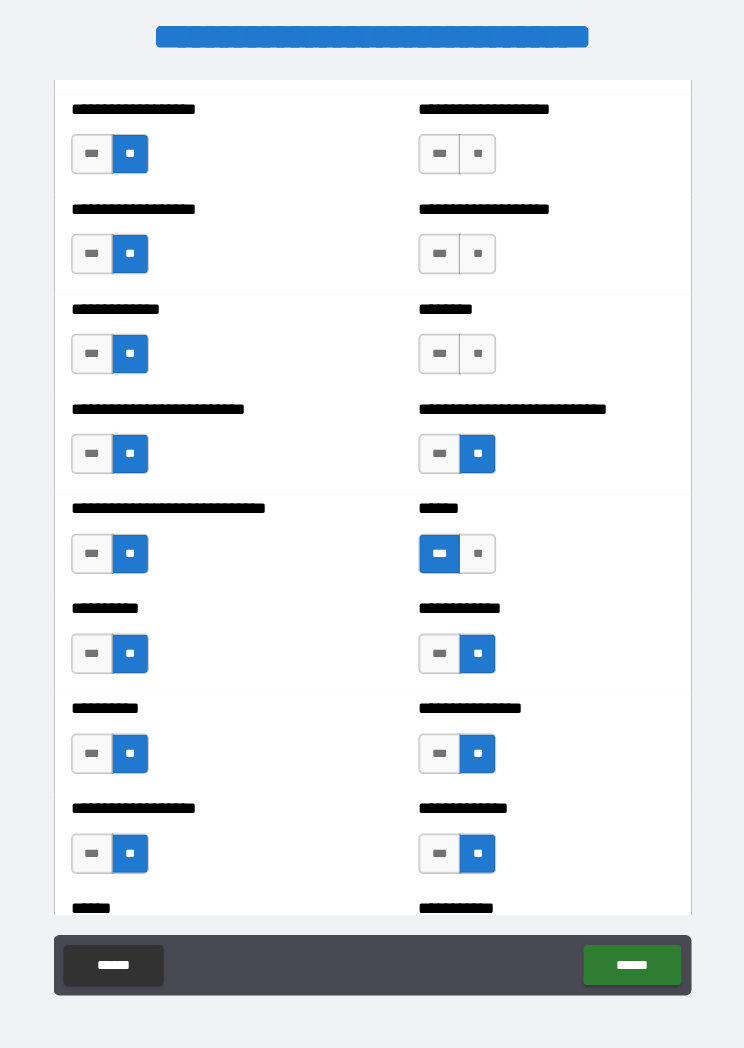 click on "**" at bounding box center [475, 549] 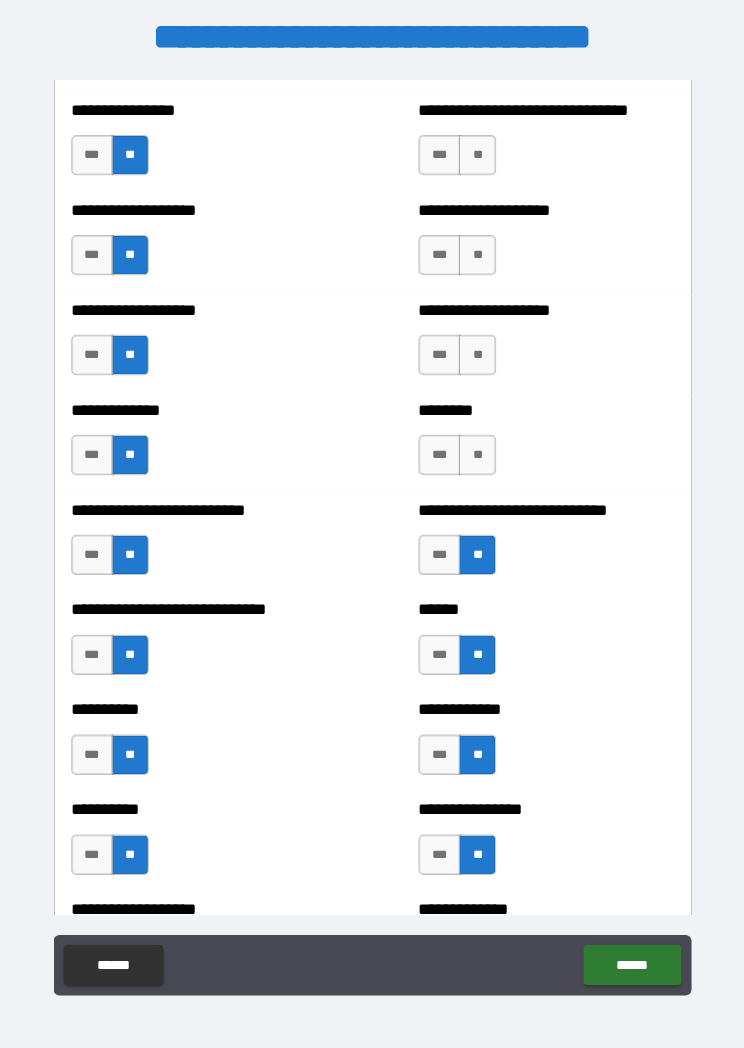 scroll, scrollTop: 3940, scrollLeft: 0, axis: vertical 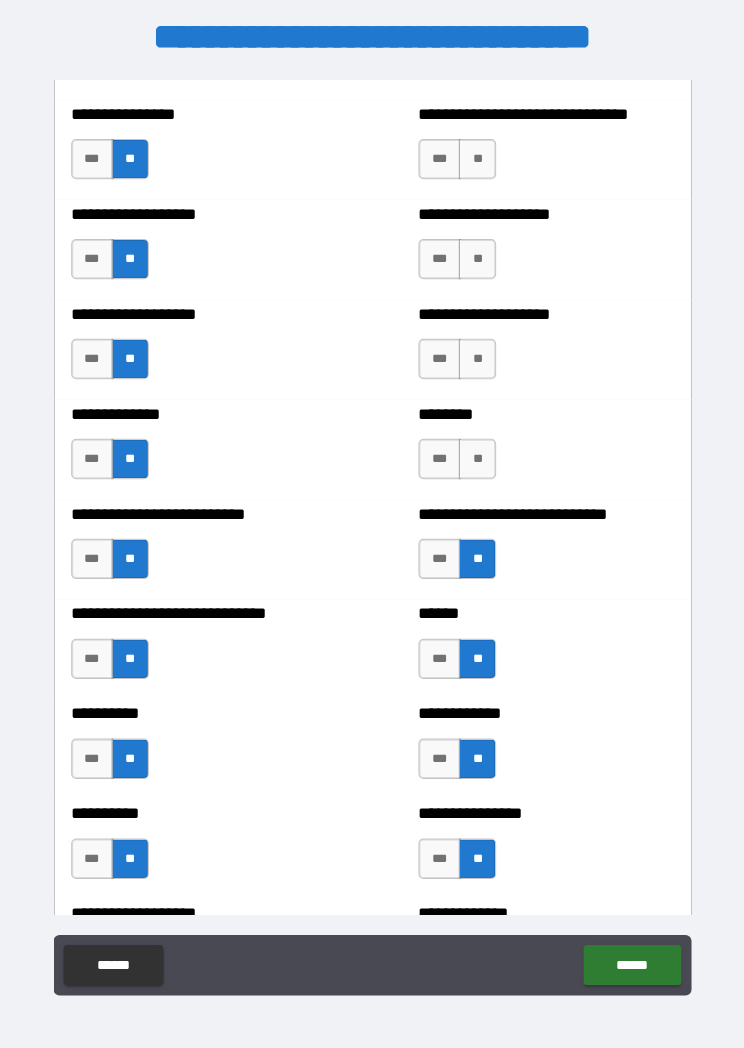 click on "**" at bounding box center (475, 455) 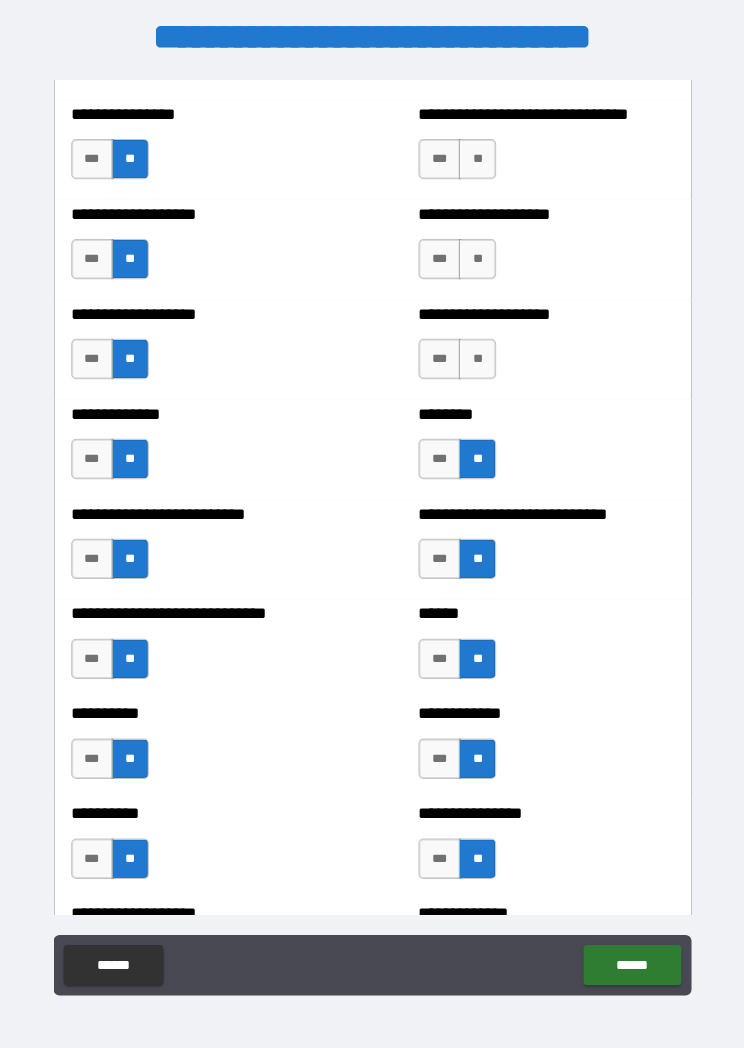 click on "**" at bounding box center [475, 356] 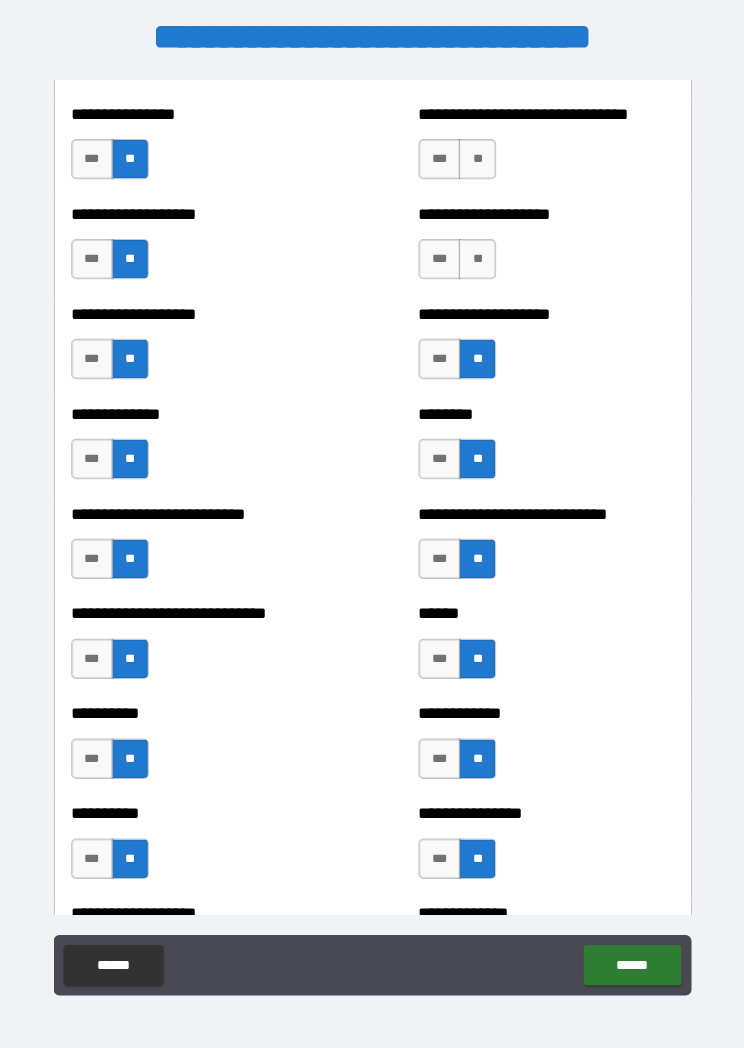 click on "**" at bounding box center (475, 257) 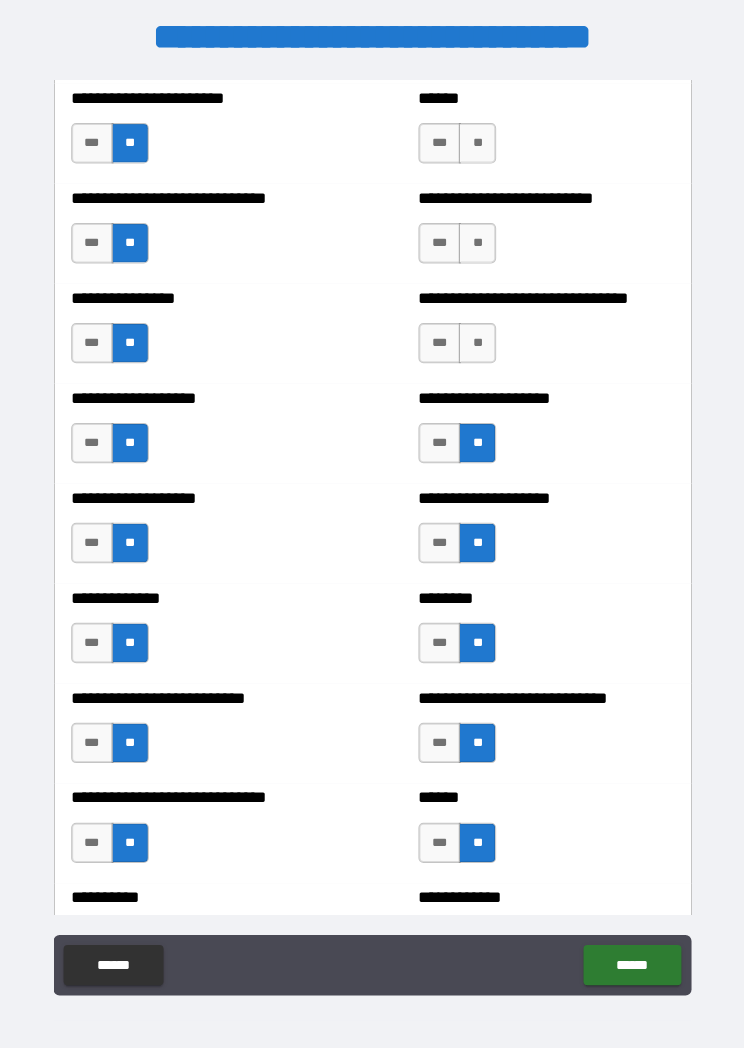 scroll, scrollTop: 3747, scrollLeft: 0, axis: vertical 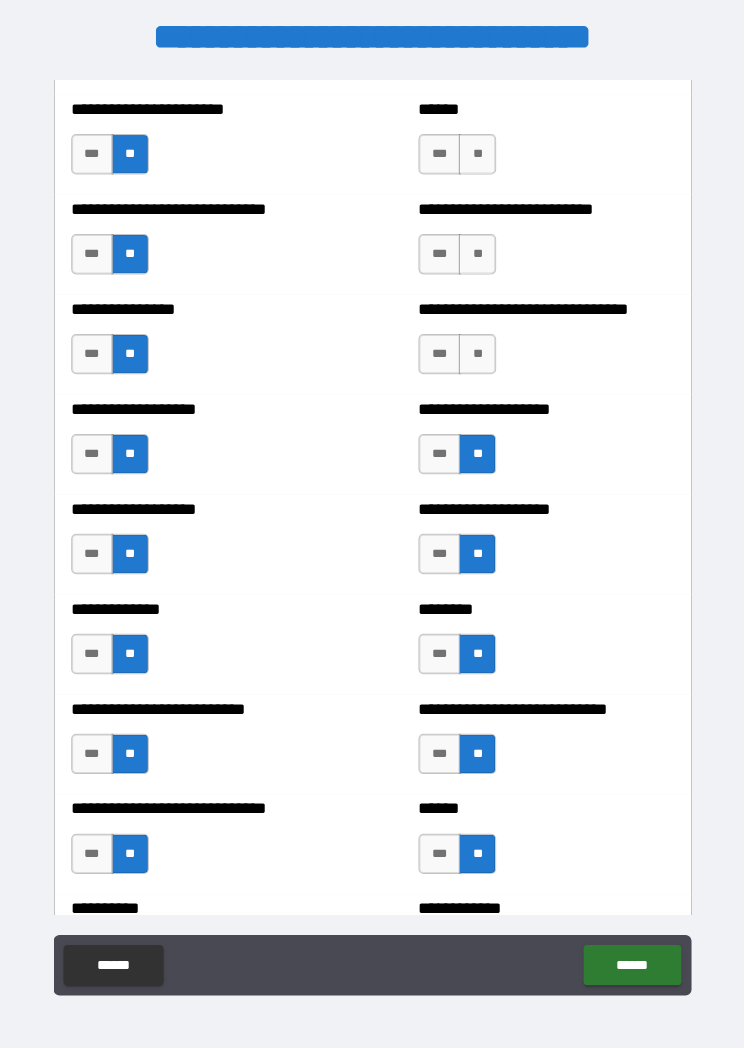 click on "**" at bounding box center [475, 351] 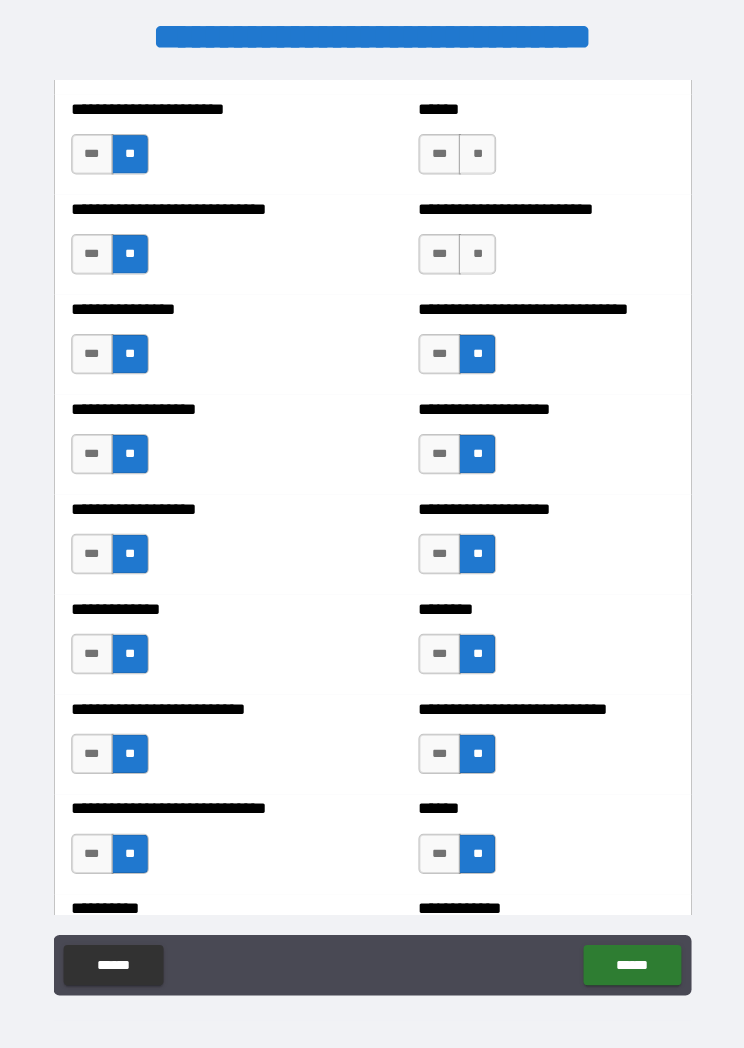 click on "**" at bounding box center [475, 252] 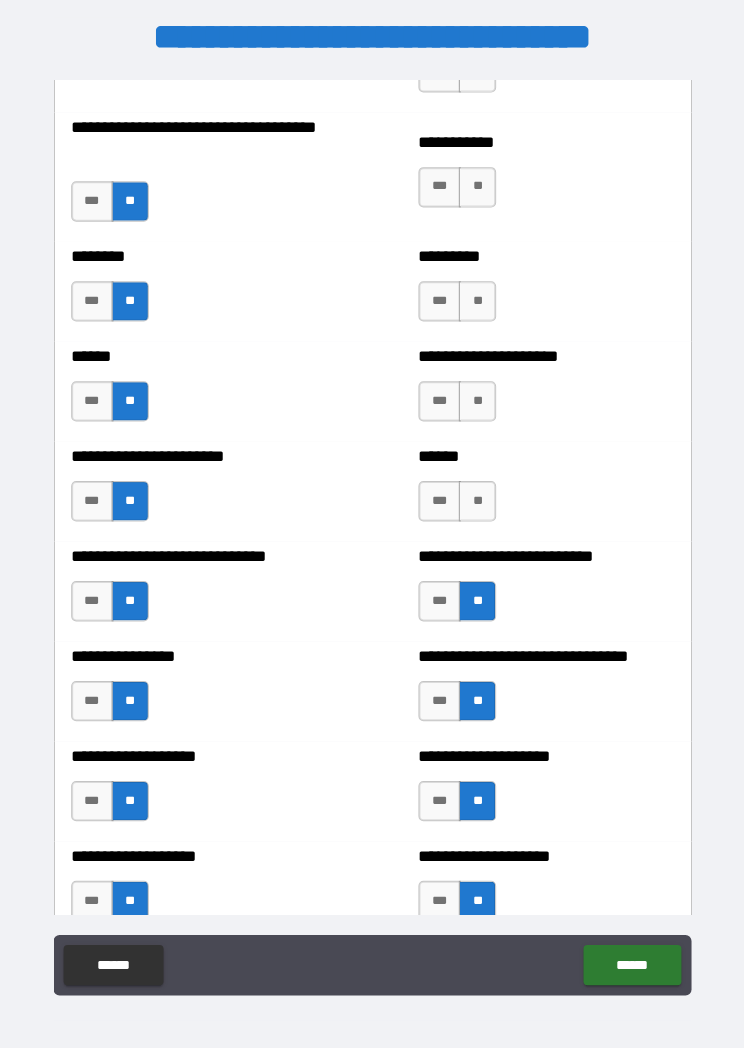 scroll, scrollTop: 3403, scrollLeft: 0, axis: vertical 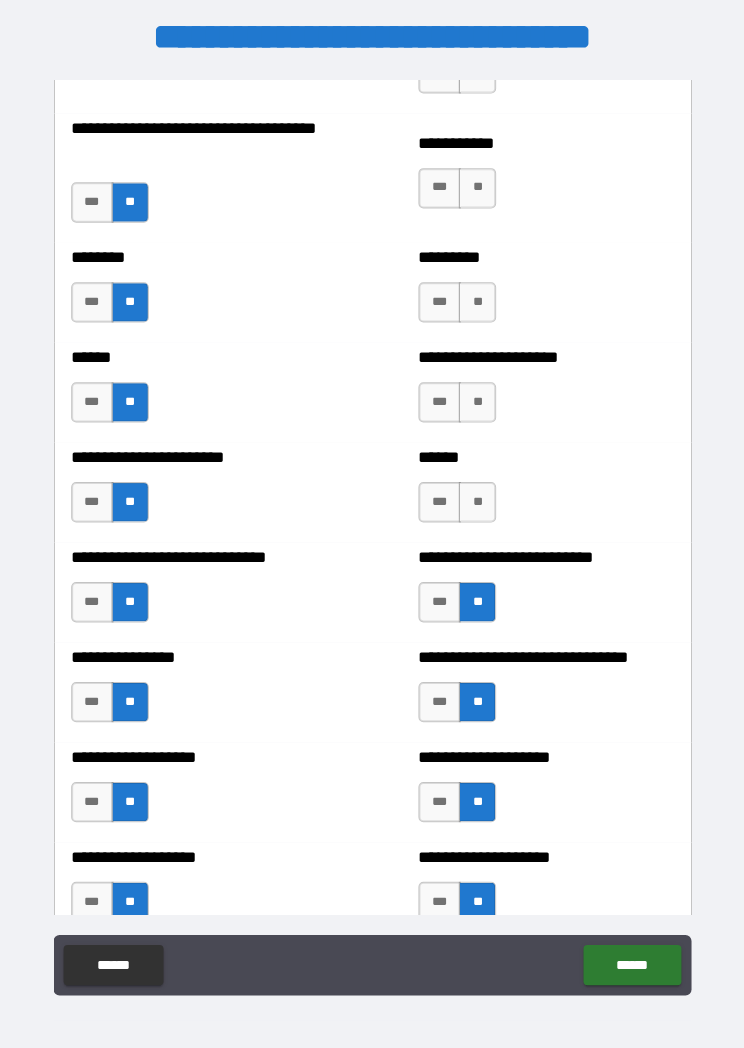 click on "**" at bounding box center [475, 497] 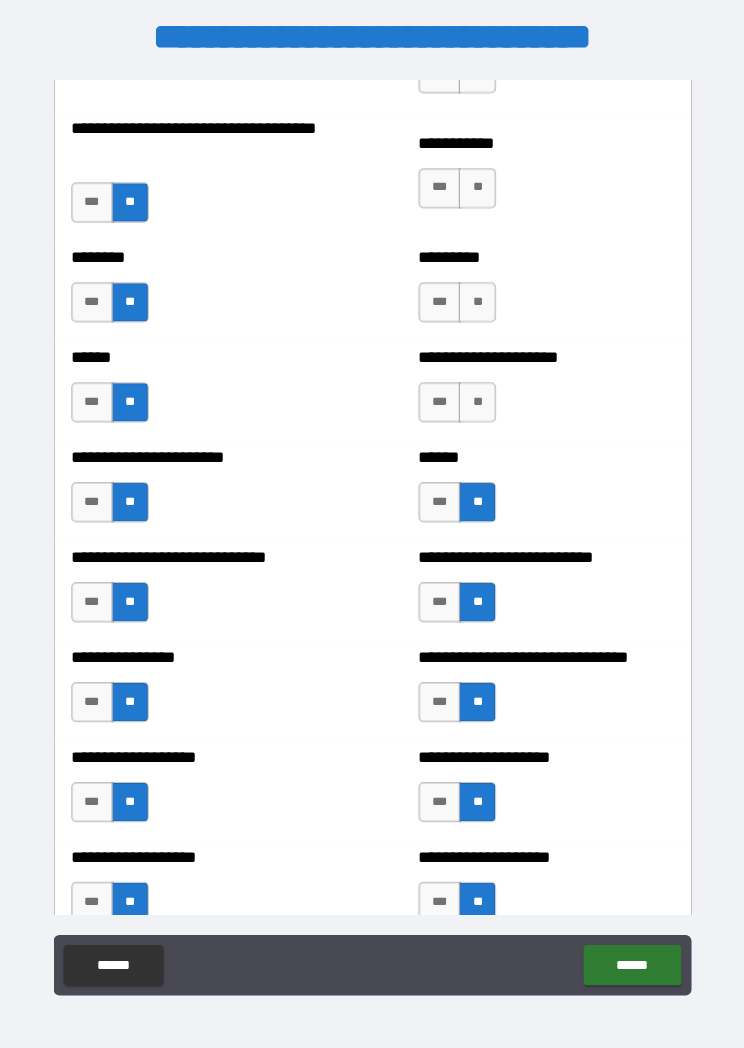 click on "**" at bounding box center [475, 398] 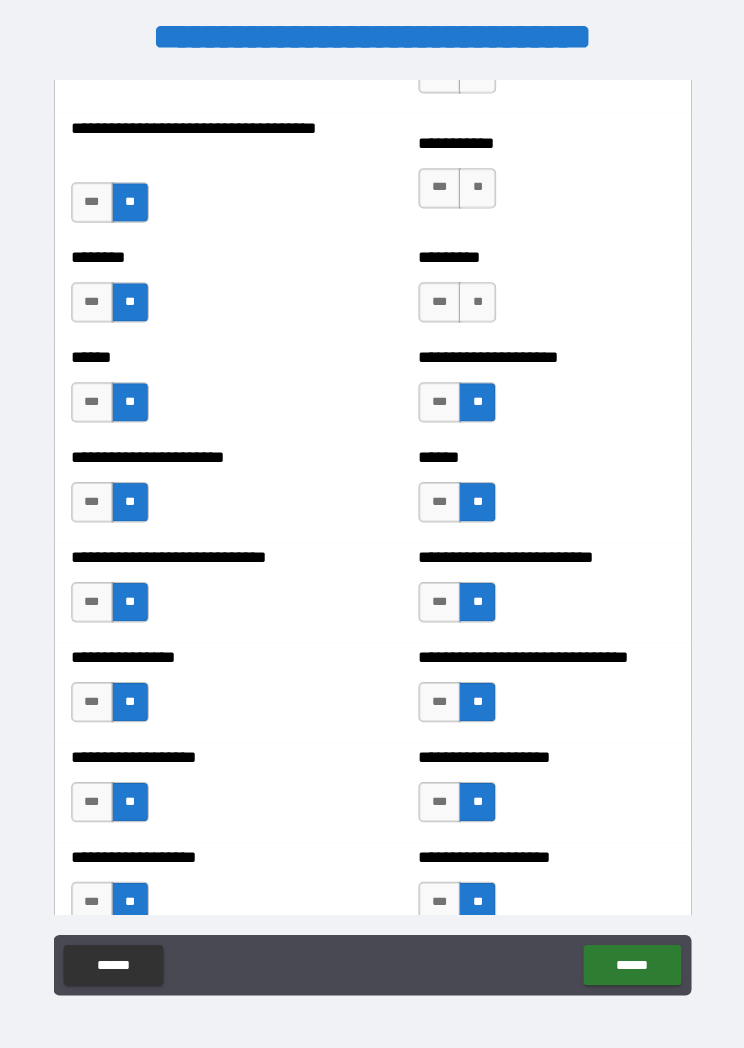 click on "**" at bounding box center [475, 299] 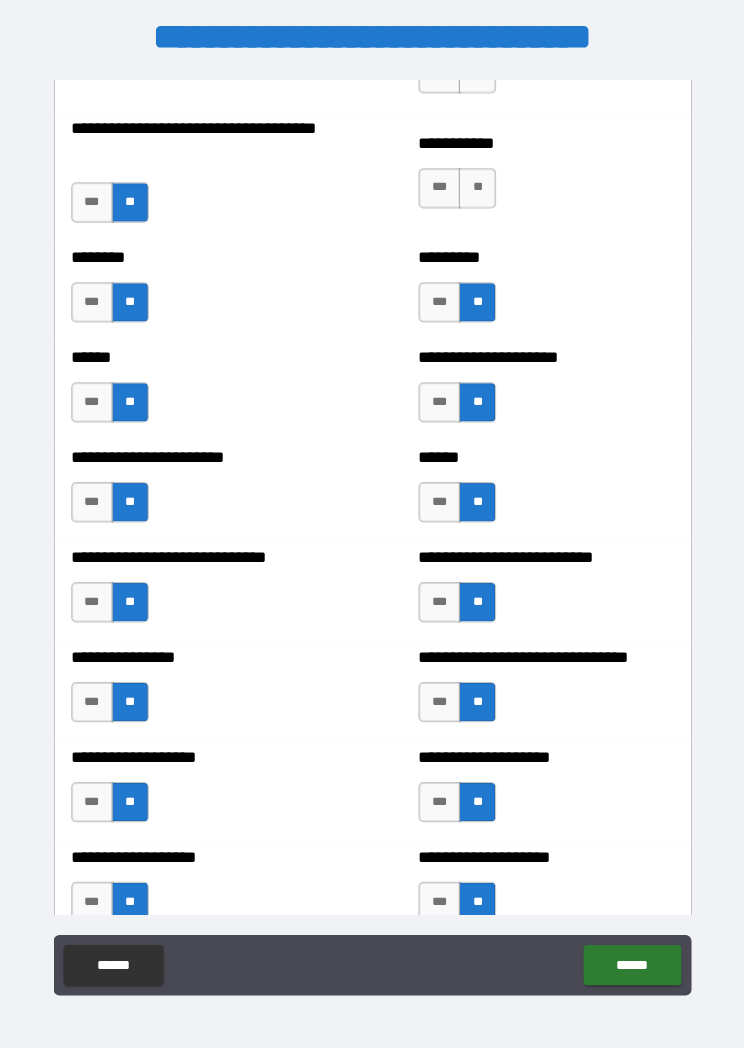 click on "**" at bounding box center (475, 186) 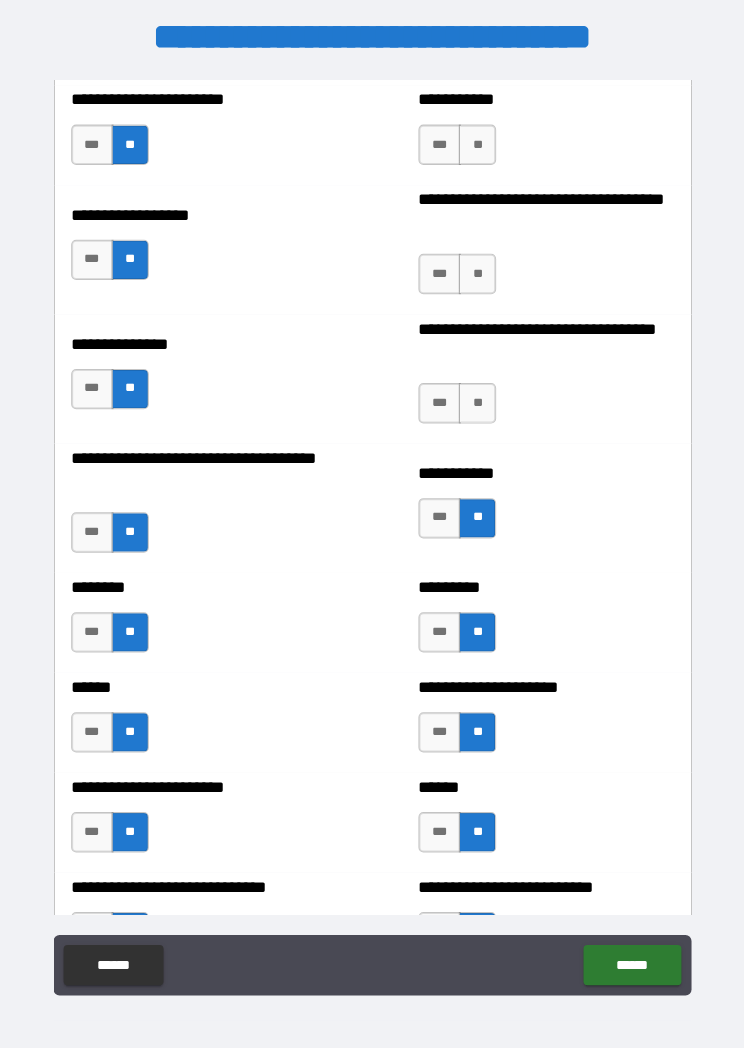 scroll, scrollTop: 3068, scrollLeft: 0, axis: vertical 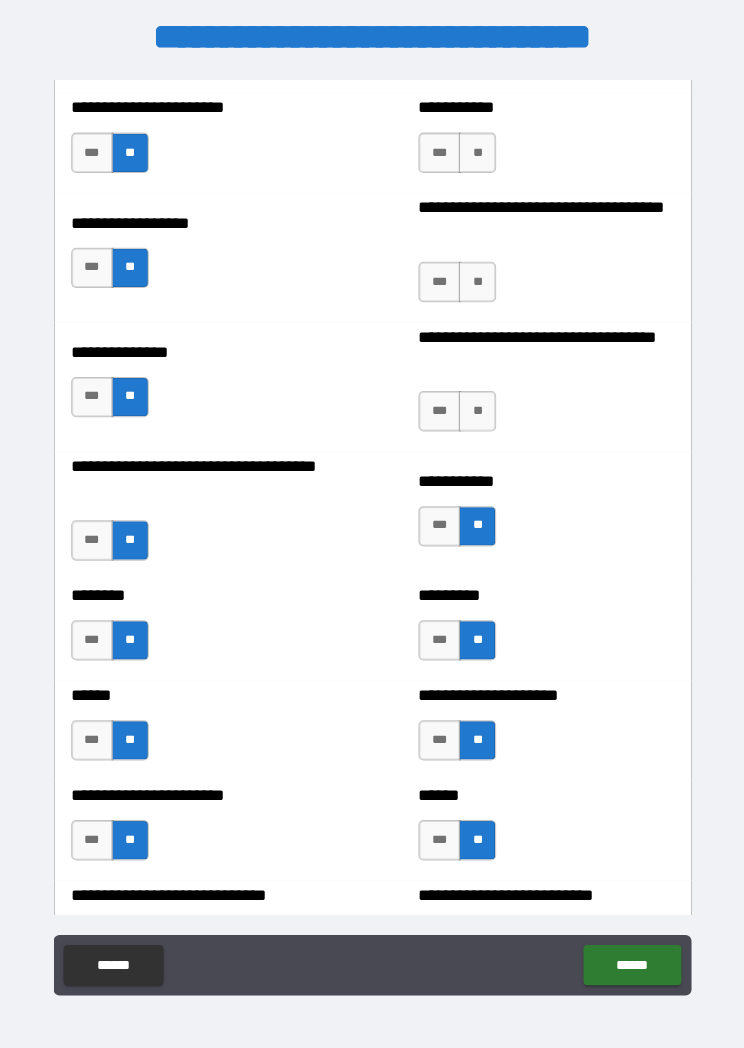 click on "**" at bounding box center [475, 407] 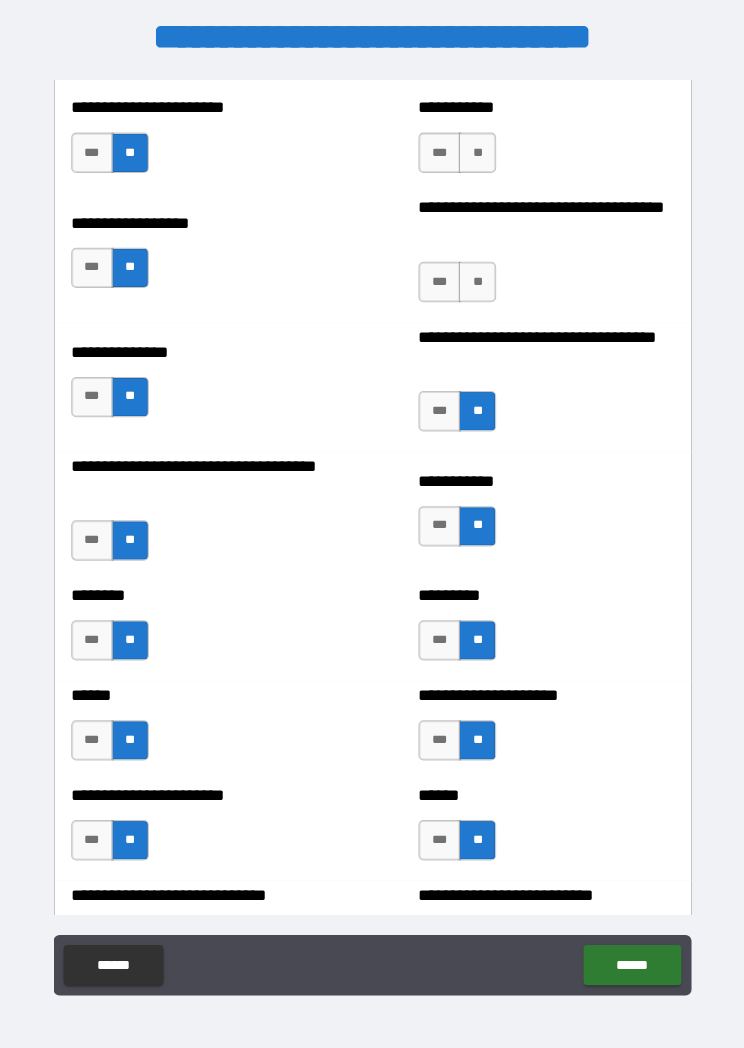 click on "**" at bounding box center (475, 279) 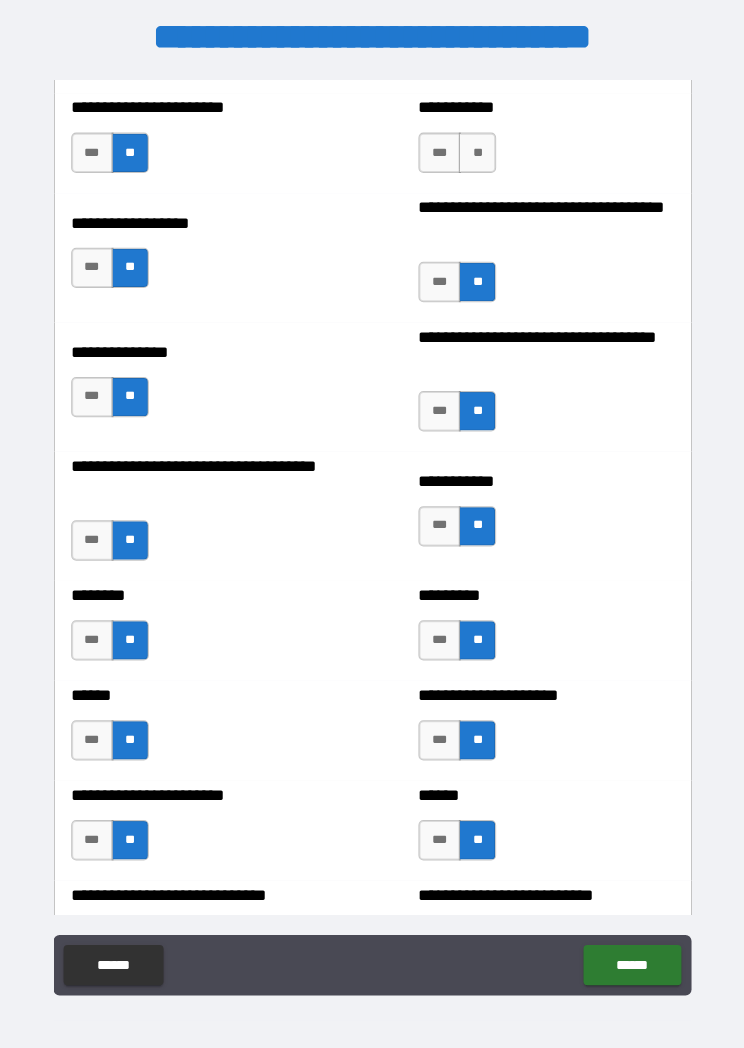 click on "**" at bounding box center [475, 151] 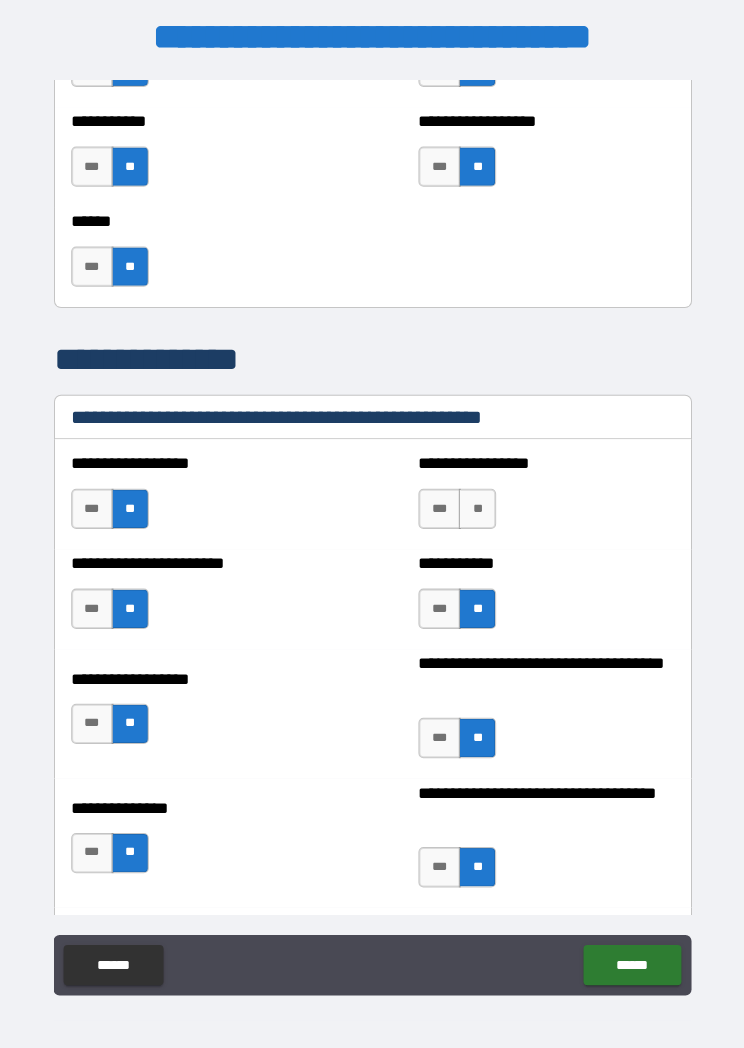 scroll, scrollTop: 2600, scrollLeft: 0, axis: vertical 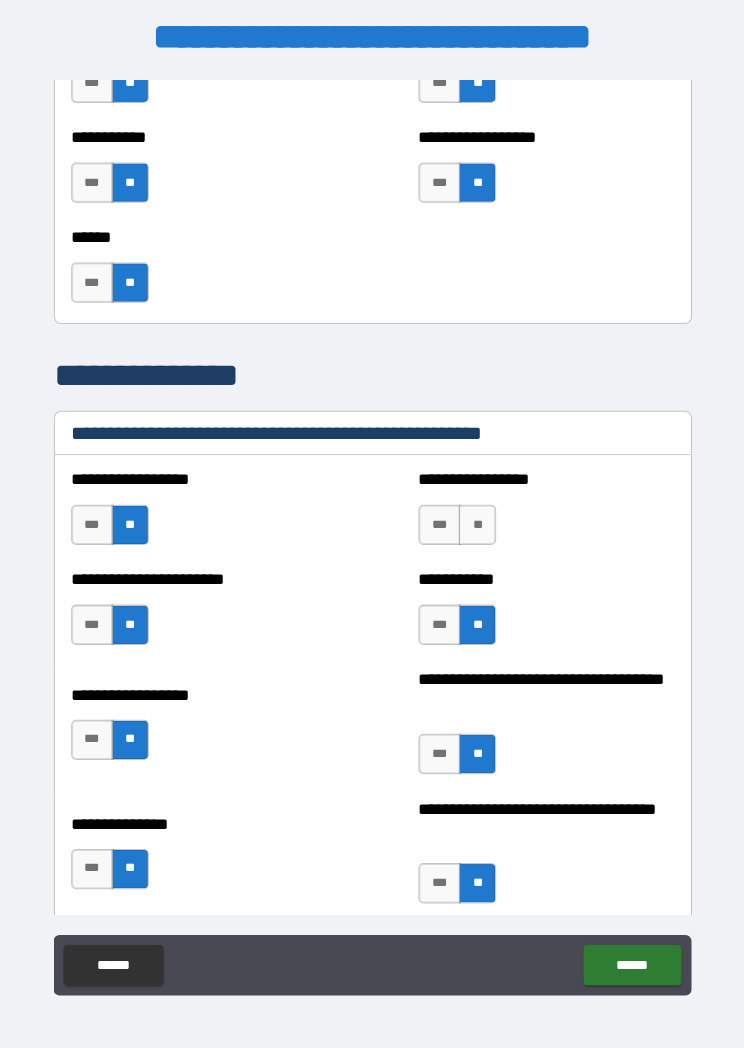 click on "**" at bounding box center (475, 520) 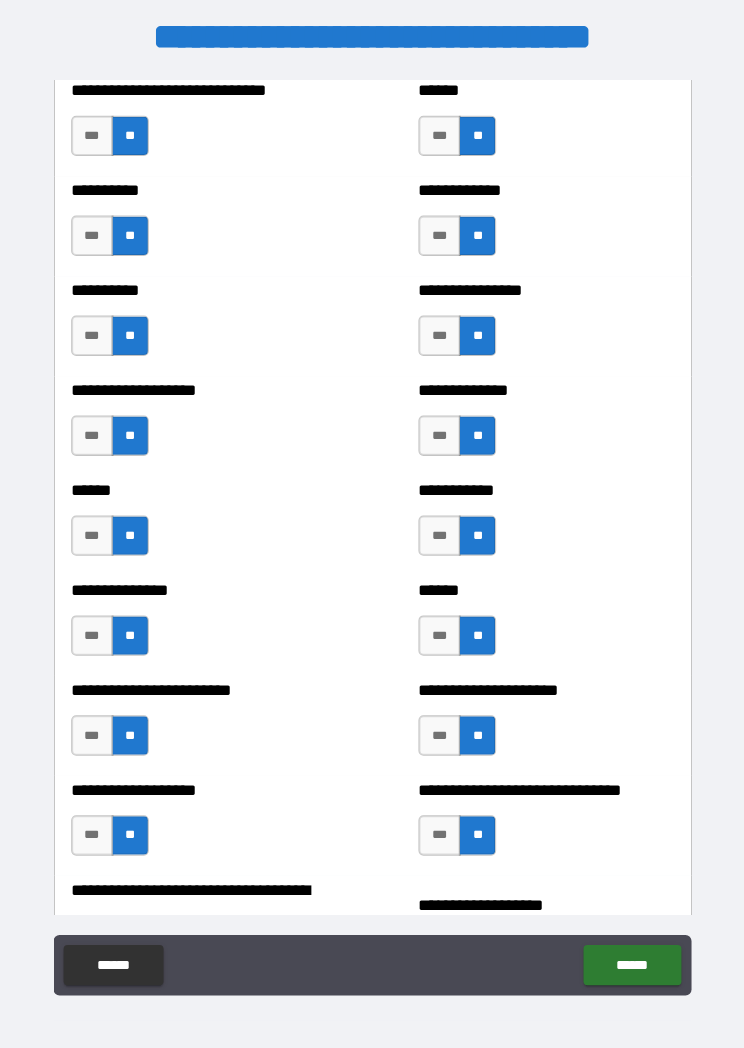 click on "******" at bounding box center [629, 956] 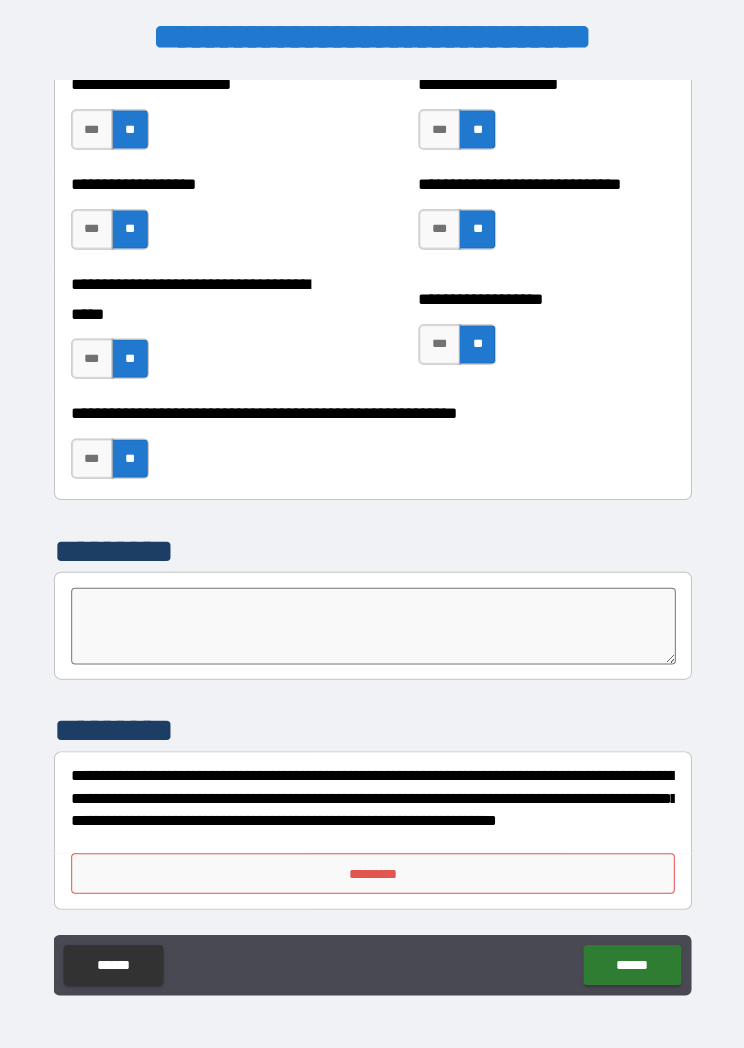 scroll, scrollTop: 5059, scrollLeft: 0, axis: vertical 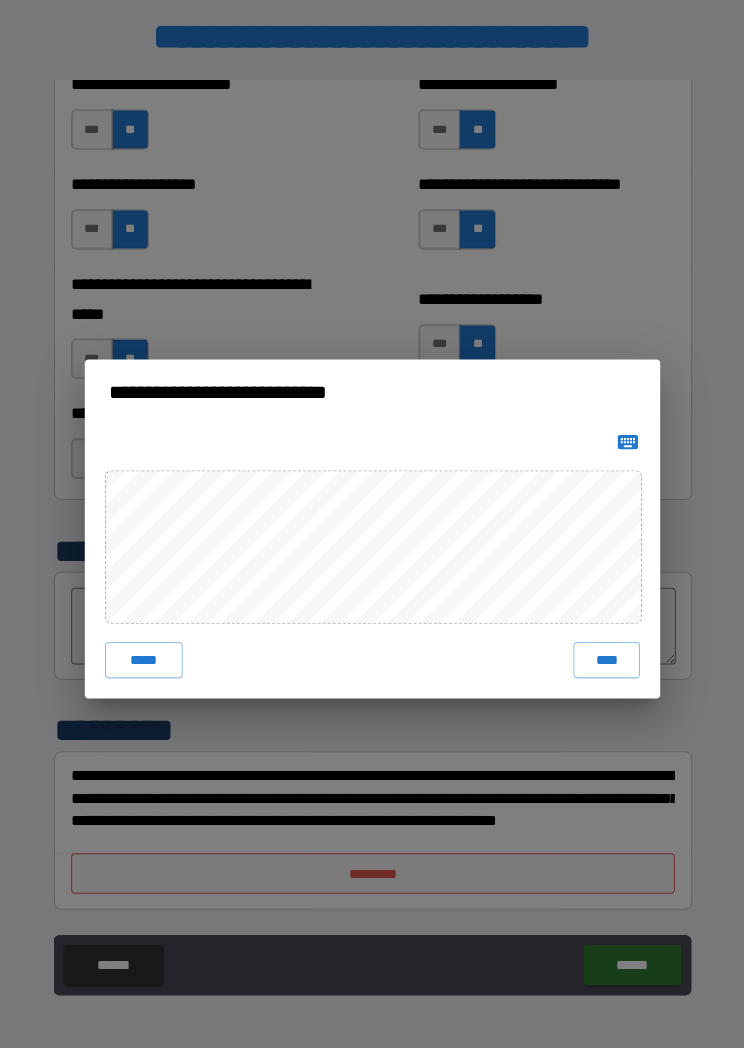 click on "****" at bounding box center [604, 654] 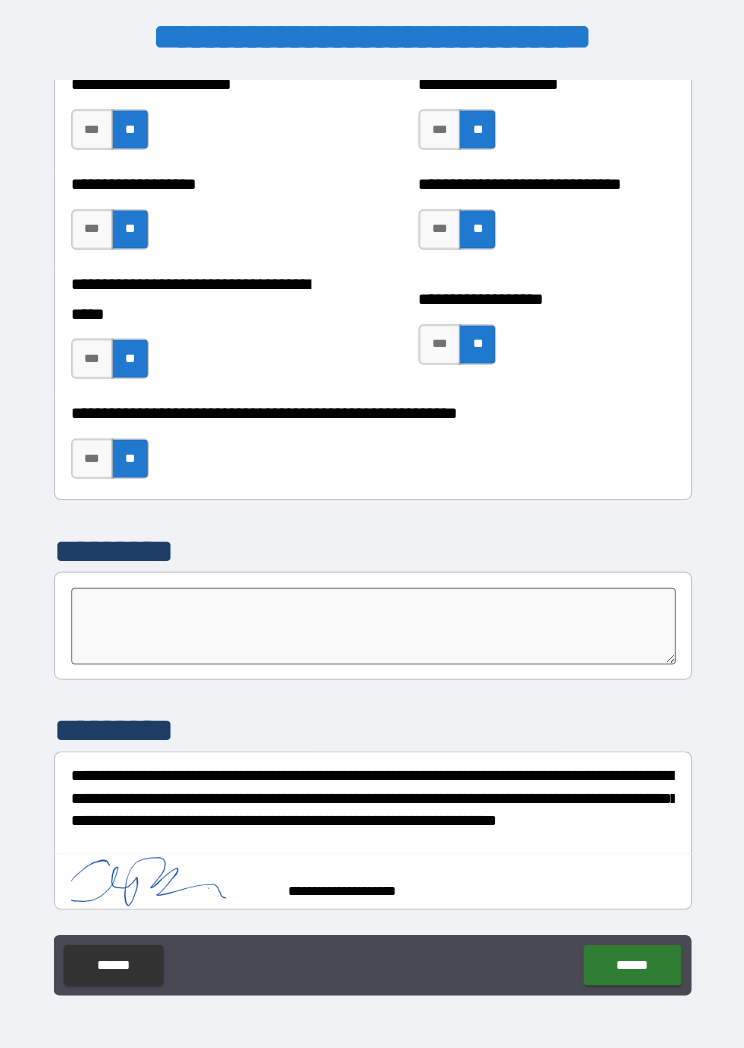 scroll, scrollTop: 5049, scrollLeft: 0, axis: vertical 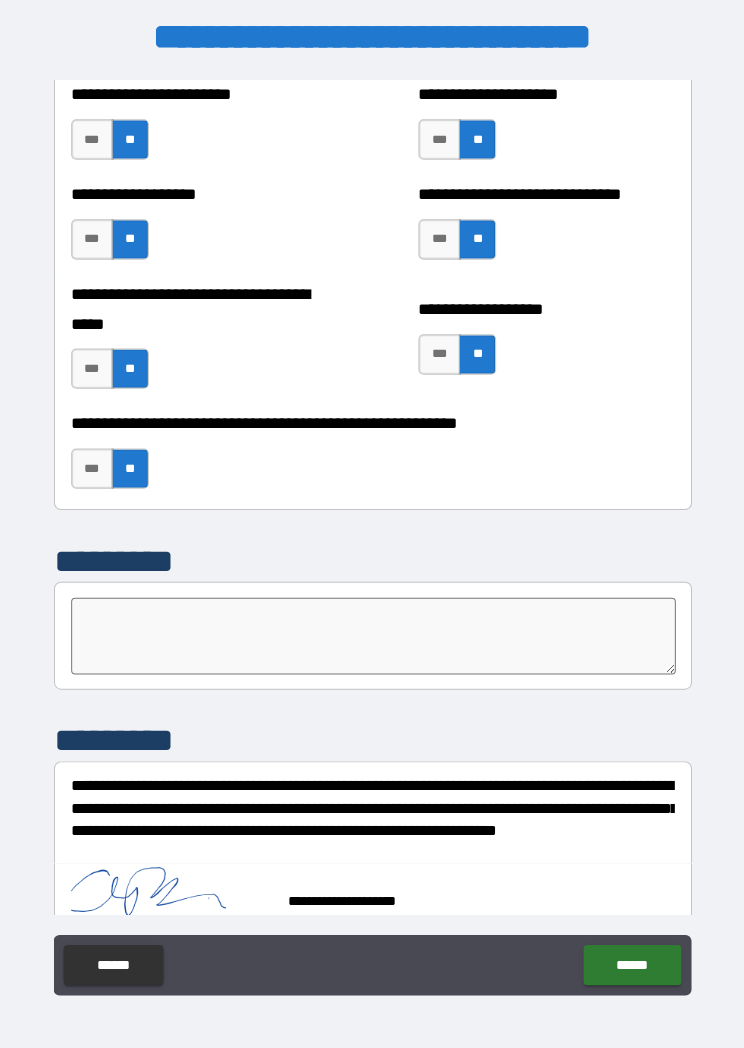 click on "******" at bounding box center [629, 956] 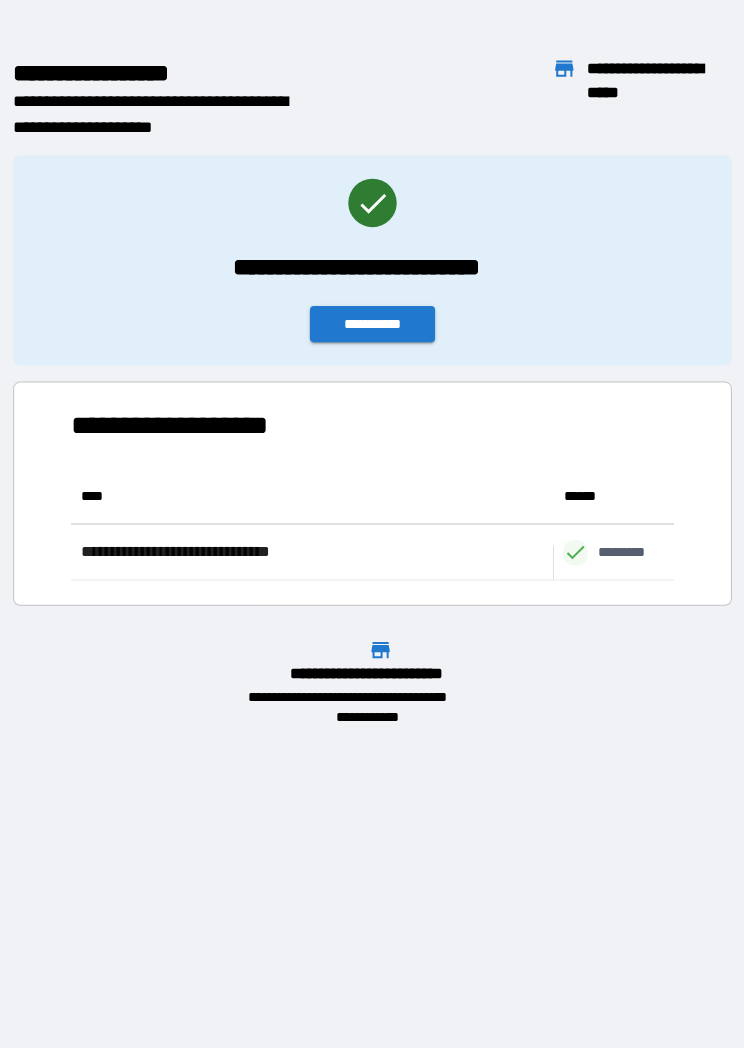 scroll, scrollTop: 1, scrollLeft: 1, axis: both 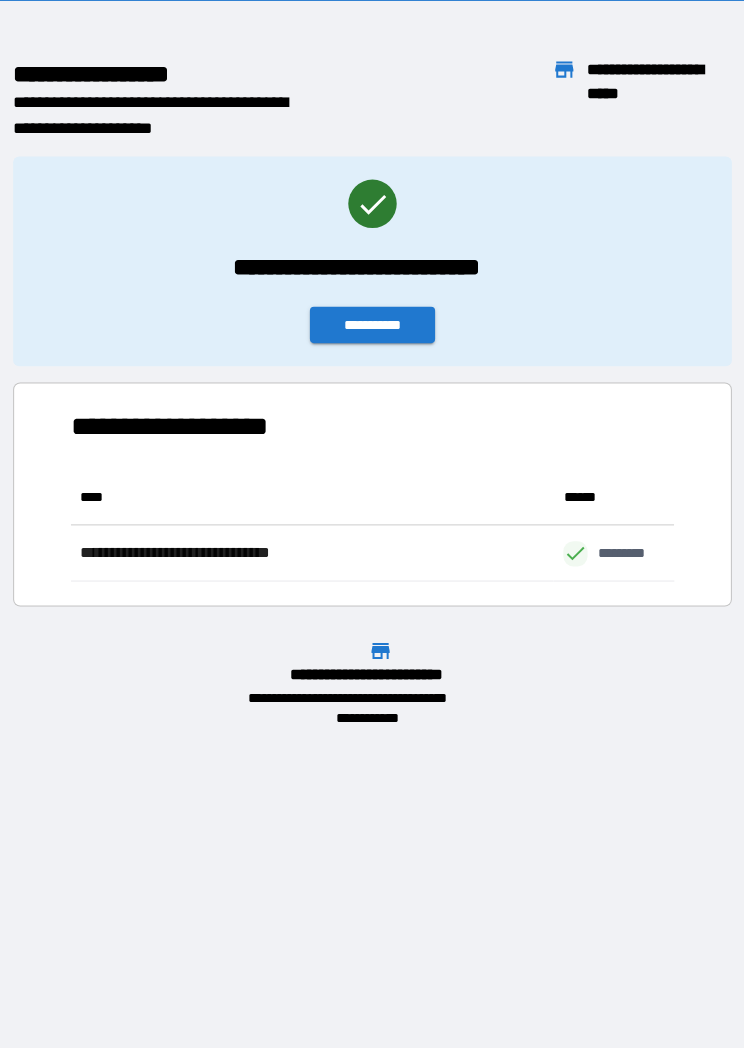 click on "**********" at bounding box center (372, 259) 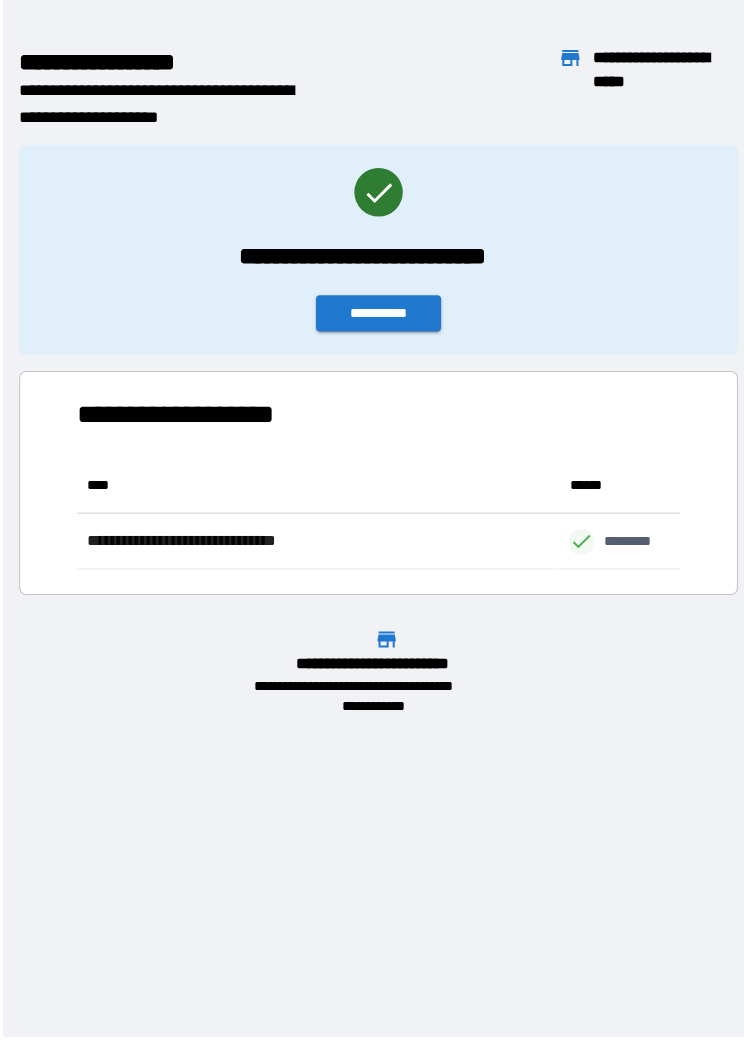 scroll, scrollTop: 16, scrollLeft: 0, axis: vertical 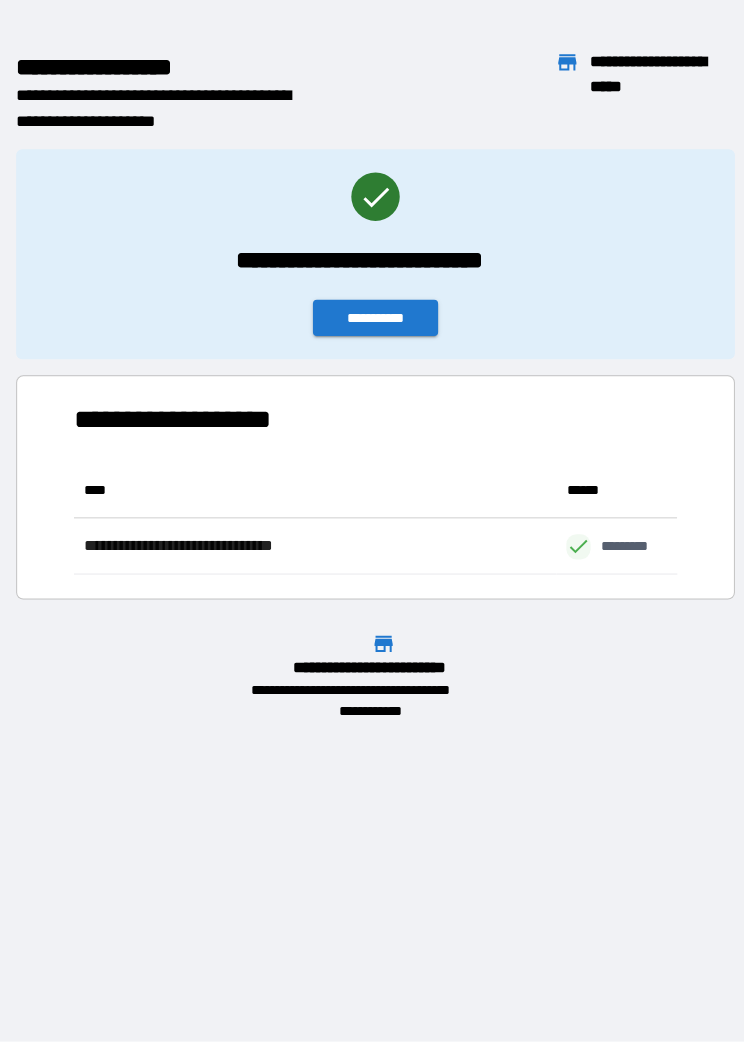click on "**********" at bounding box center [372, 315] 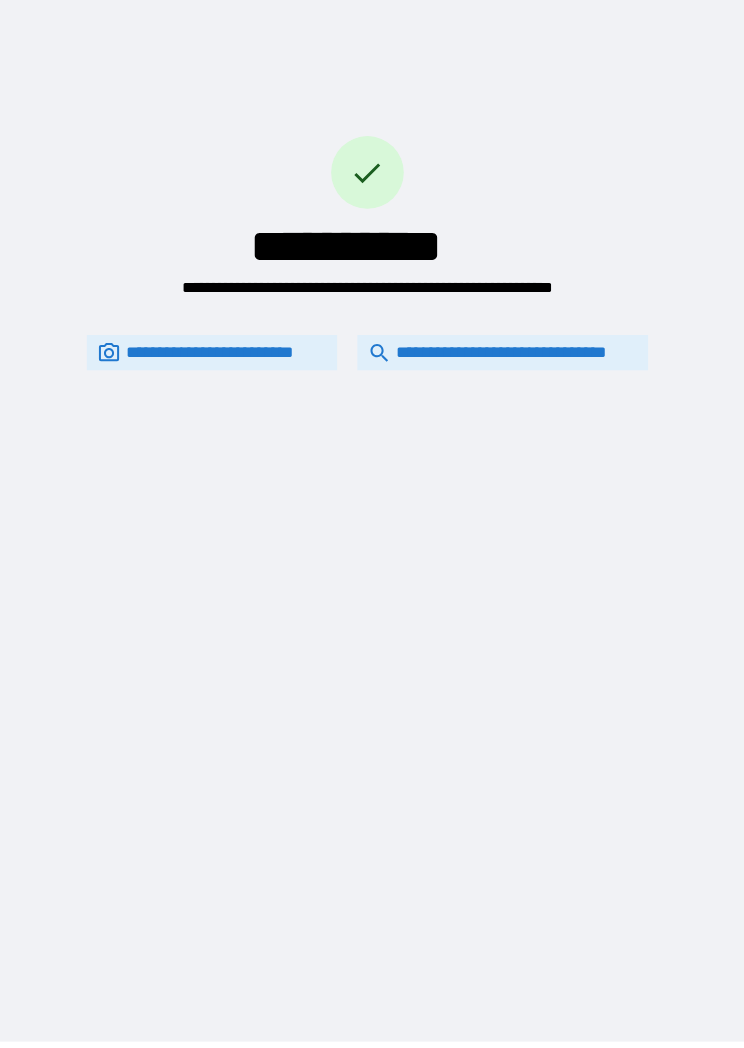 click on "**********" at bounding box center [498, 349] 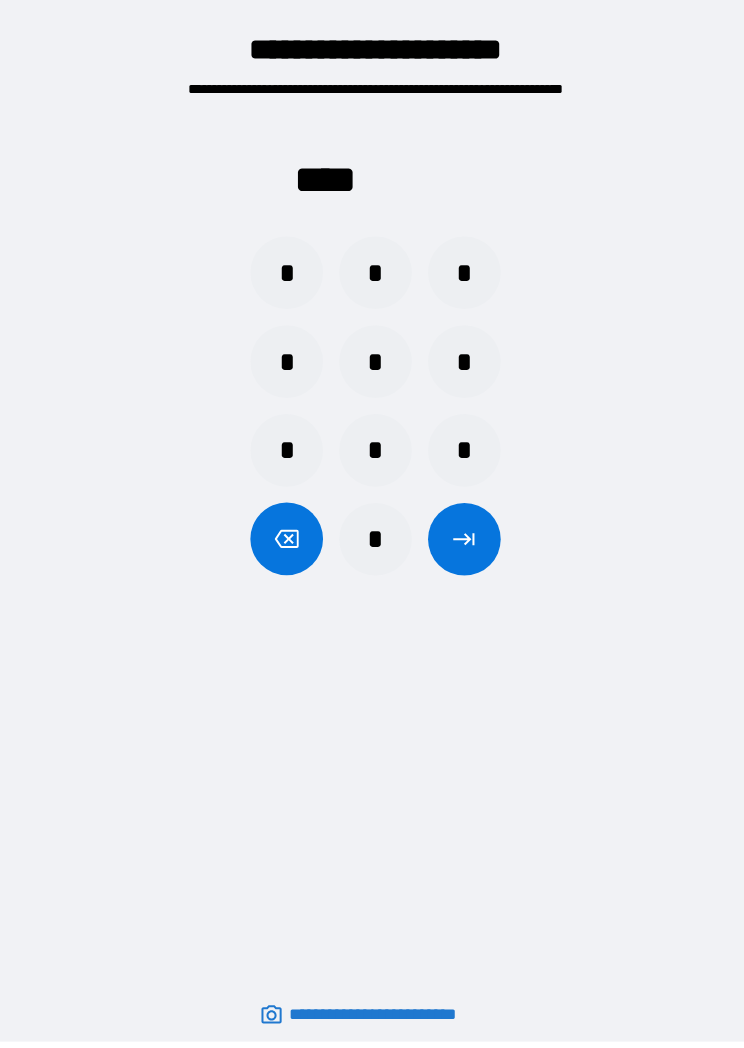 click on "*" at bounding box center [372, 534] 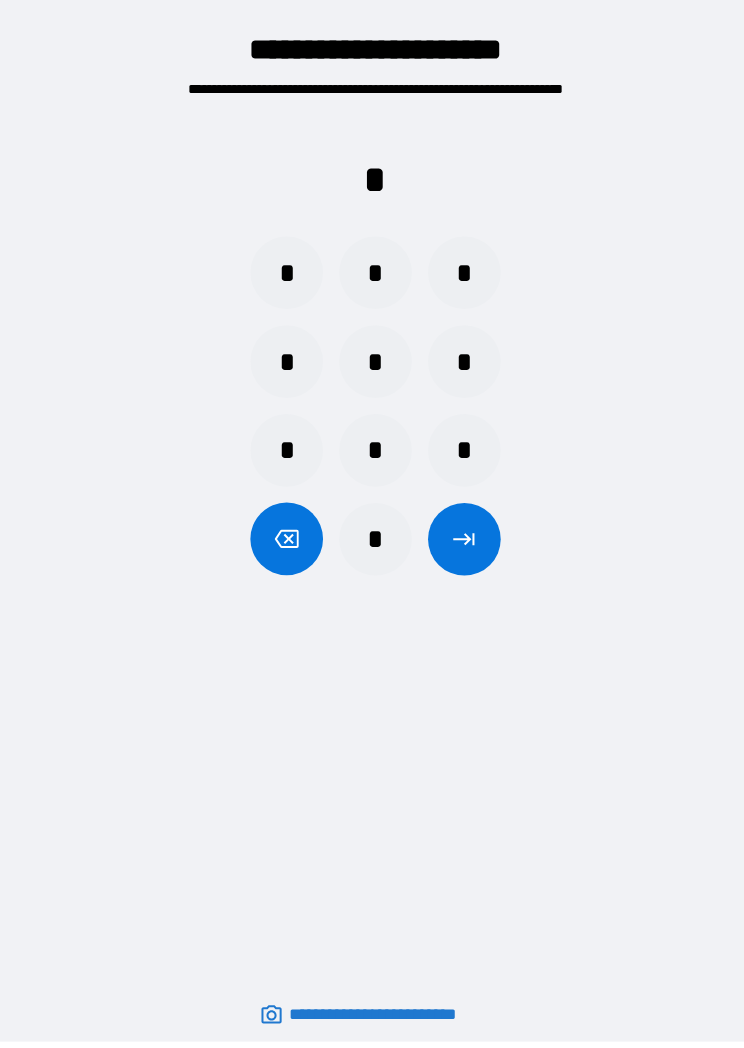 click 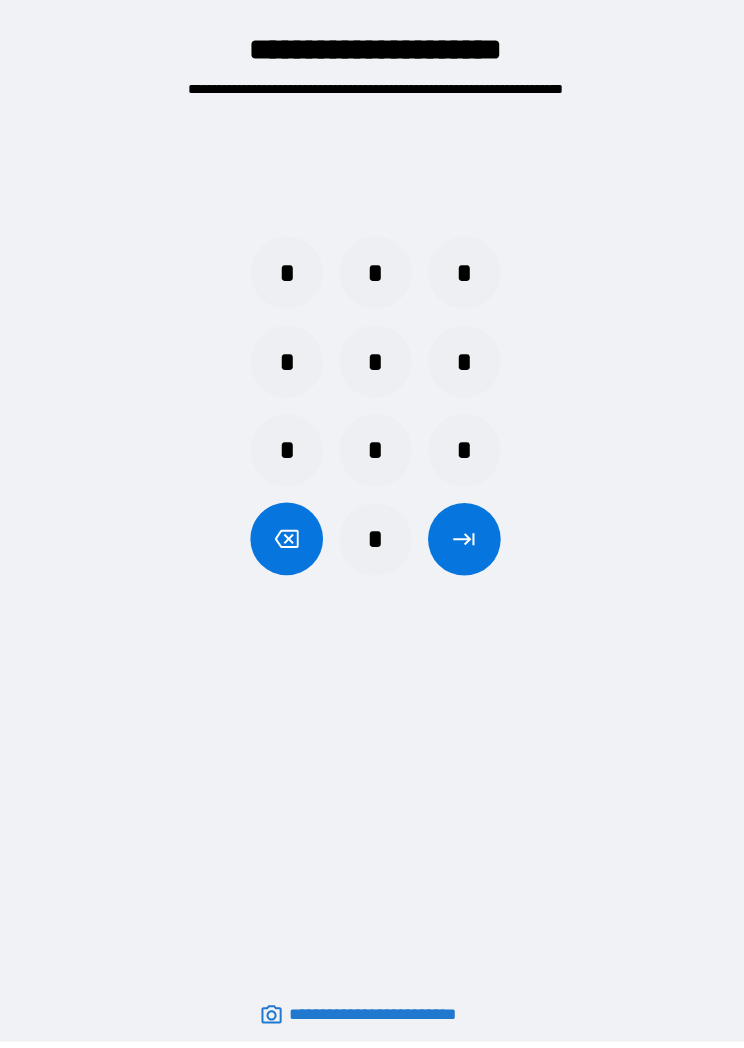 click on "*" at bounding box center [284, 270] 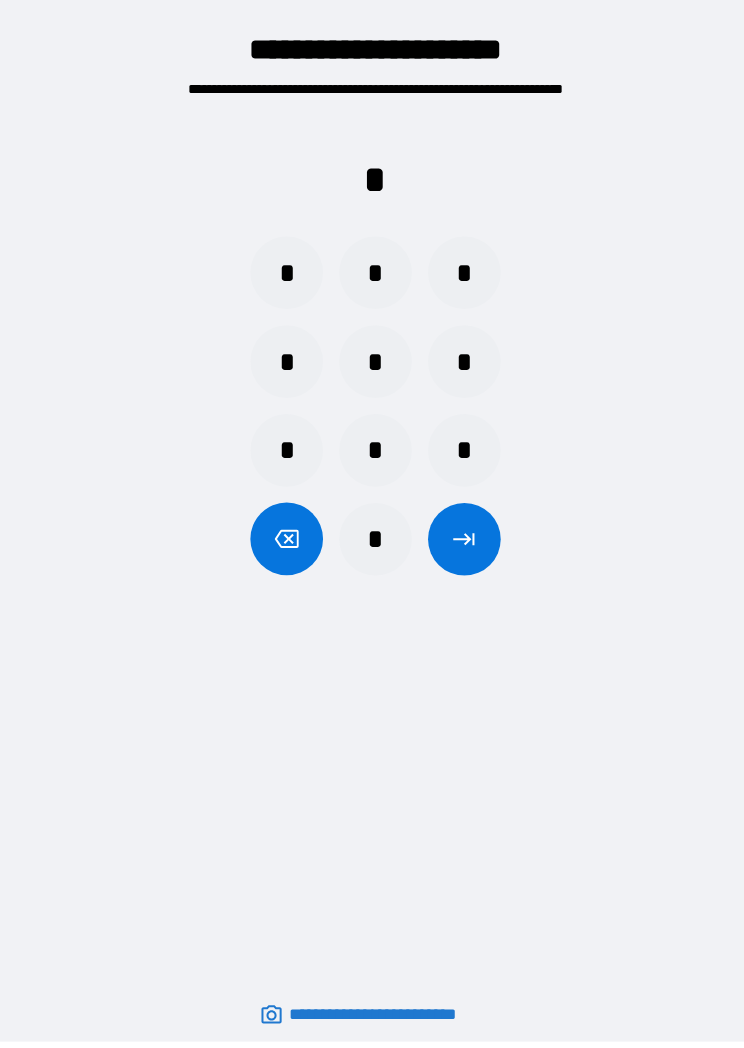 click on "*" at bounding box center [460, 358] 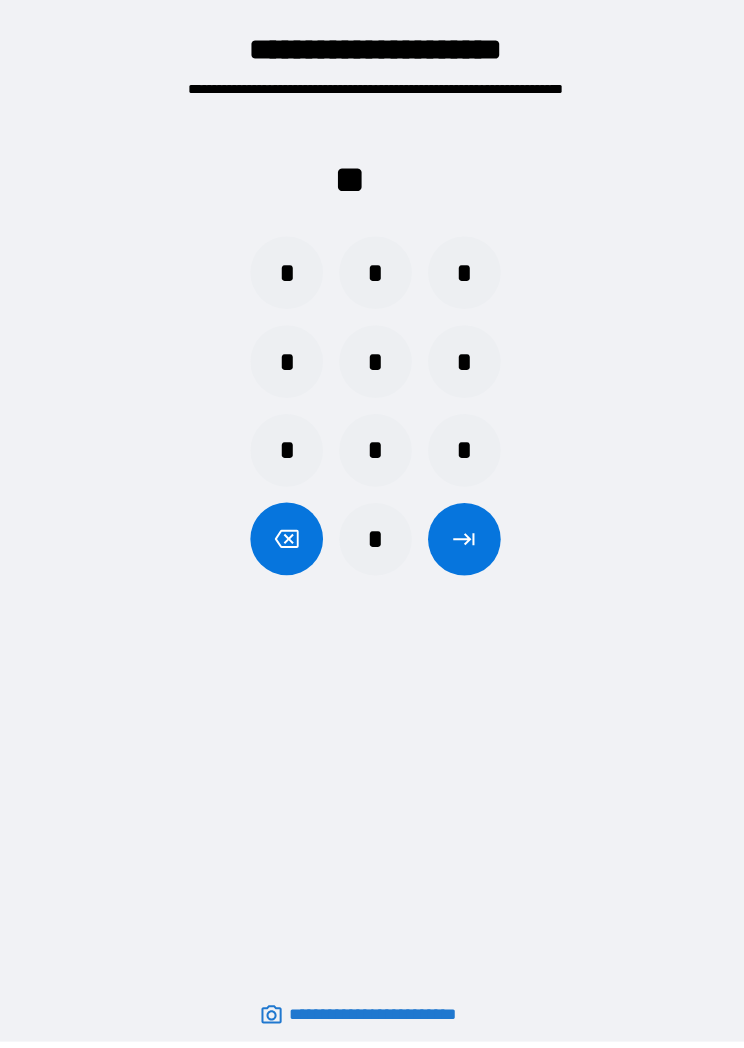 click on "*" at bounding box center (372, 534) 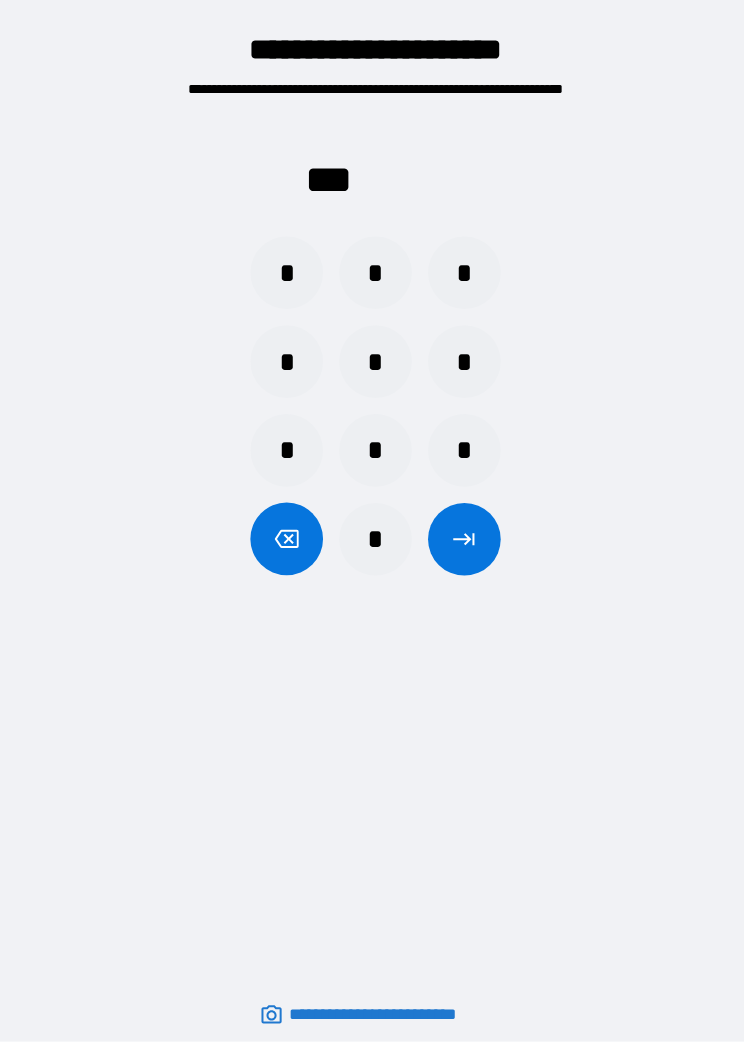 click on "*" at bounding box center [372, 534] 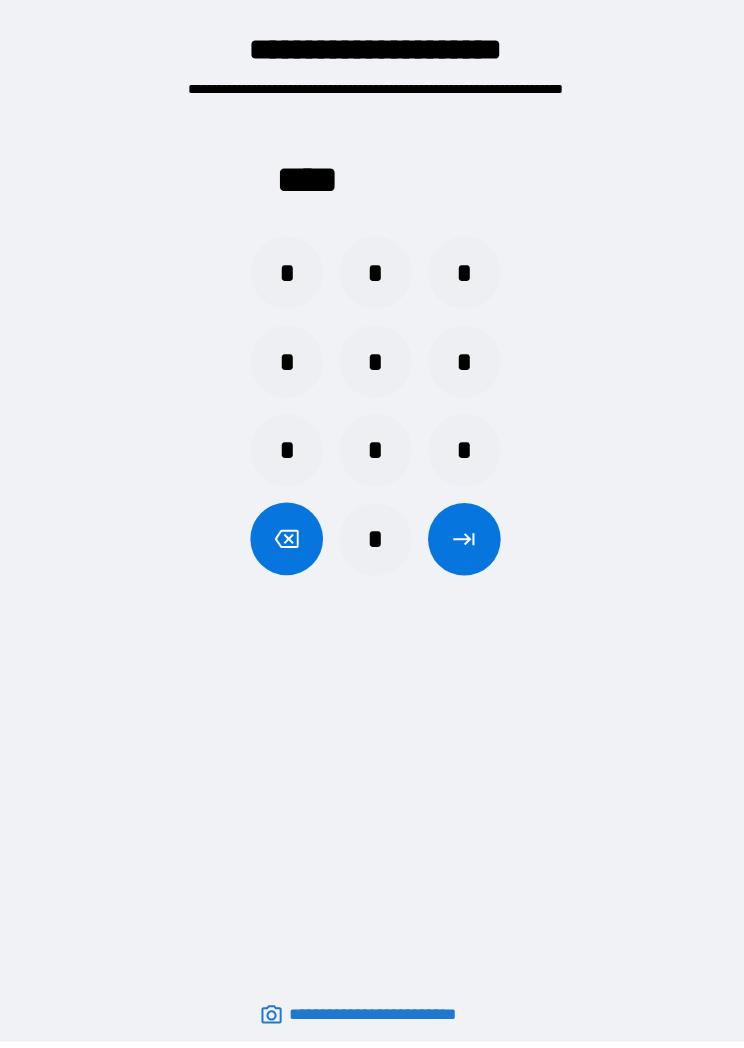 click 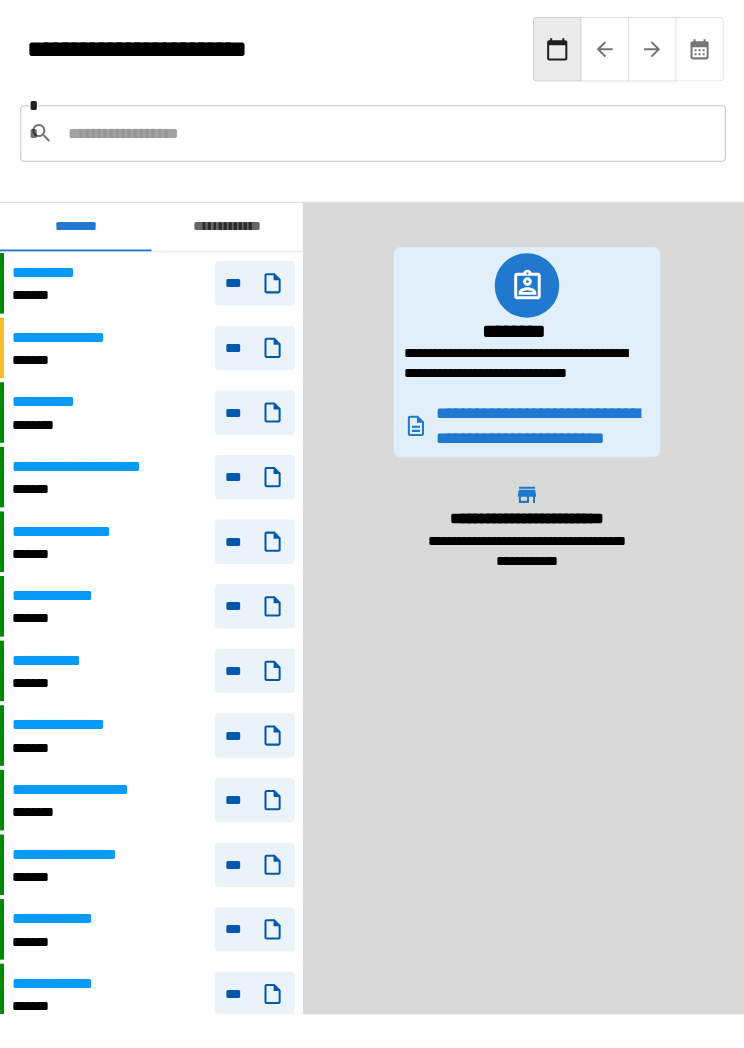 scroll, scrollTop: 33, scrollLeft: 0, axis: vertical 